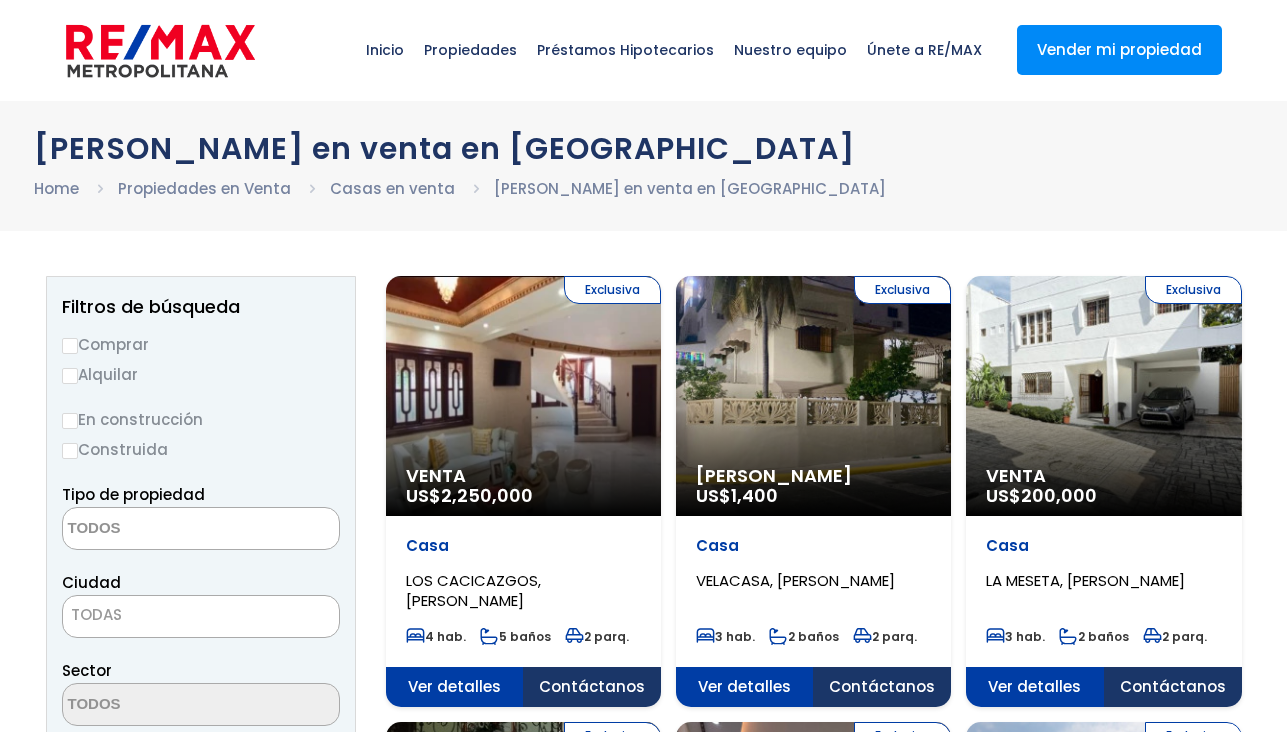 select 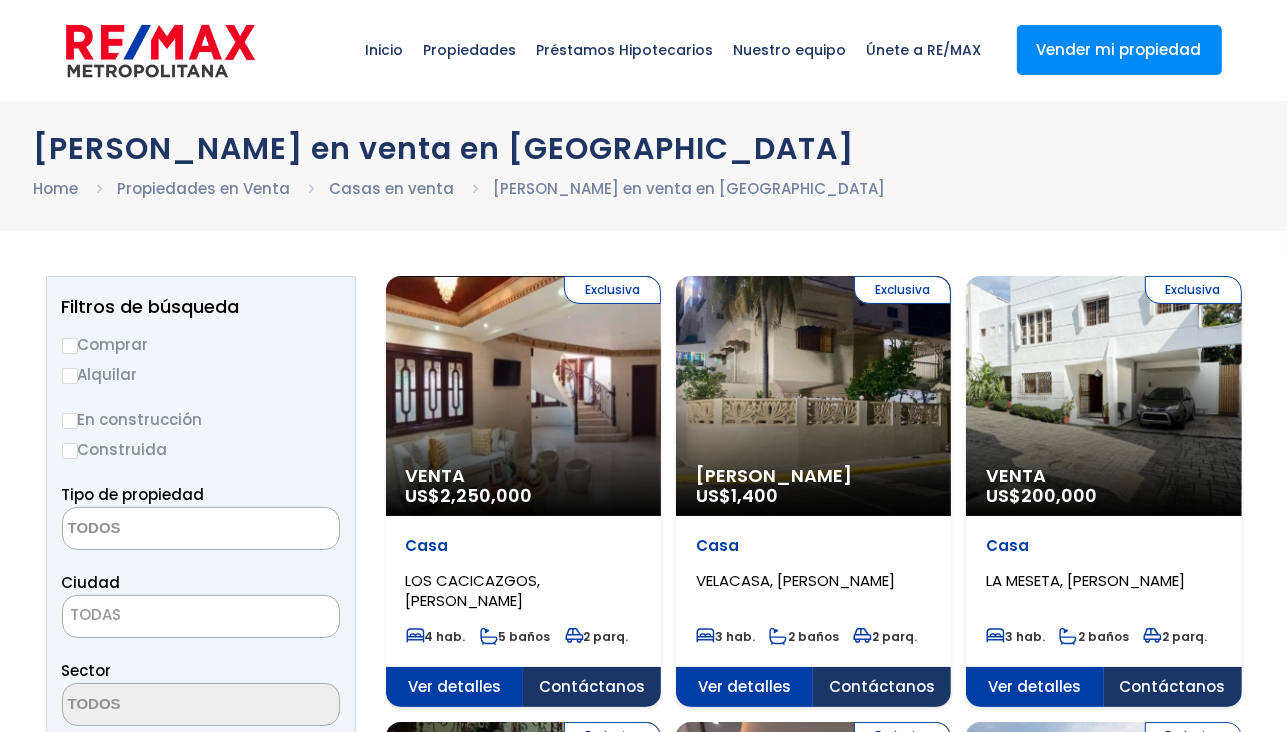 scroll, scrollTop: 0, scrollLeft: 0, axis: both 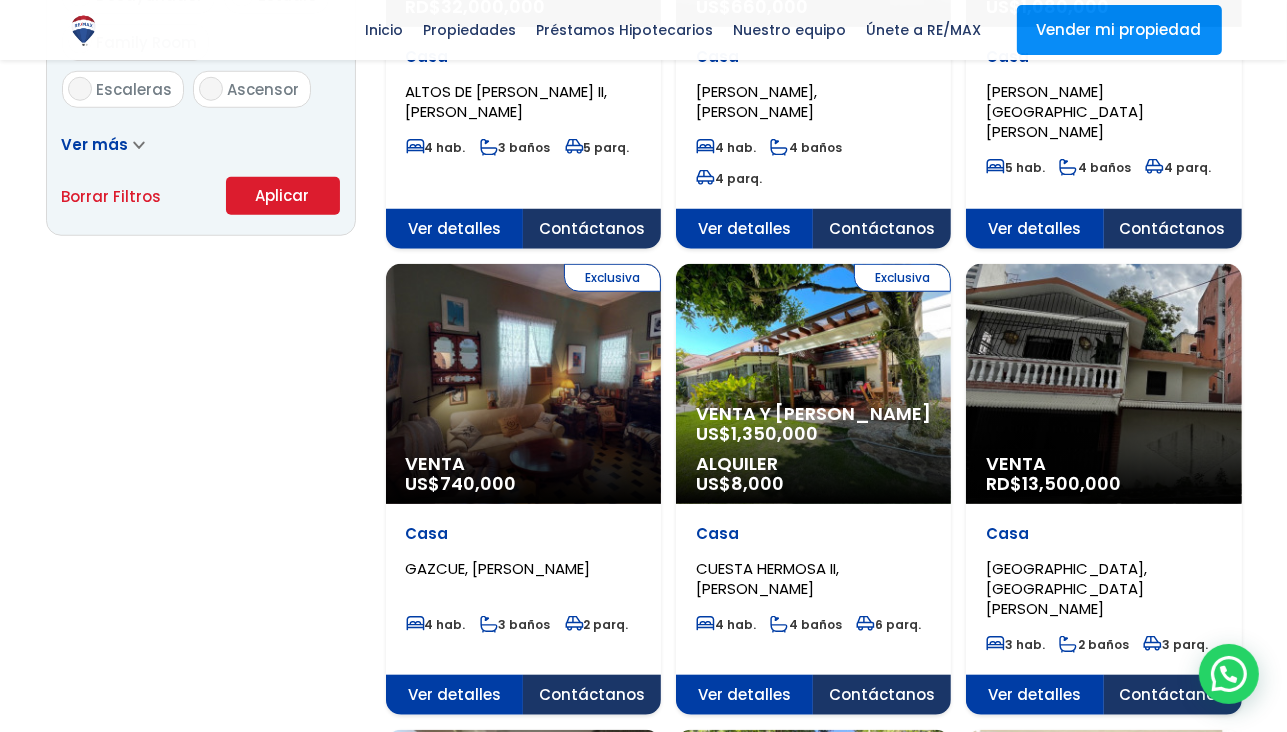 click on "Venta
RD$  13,500,000" at bounding box center (523, -1005) 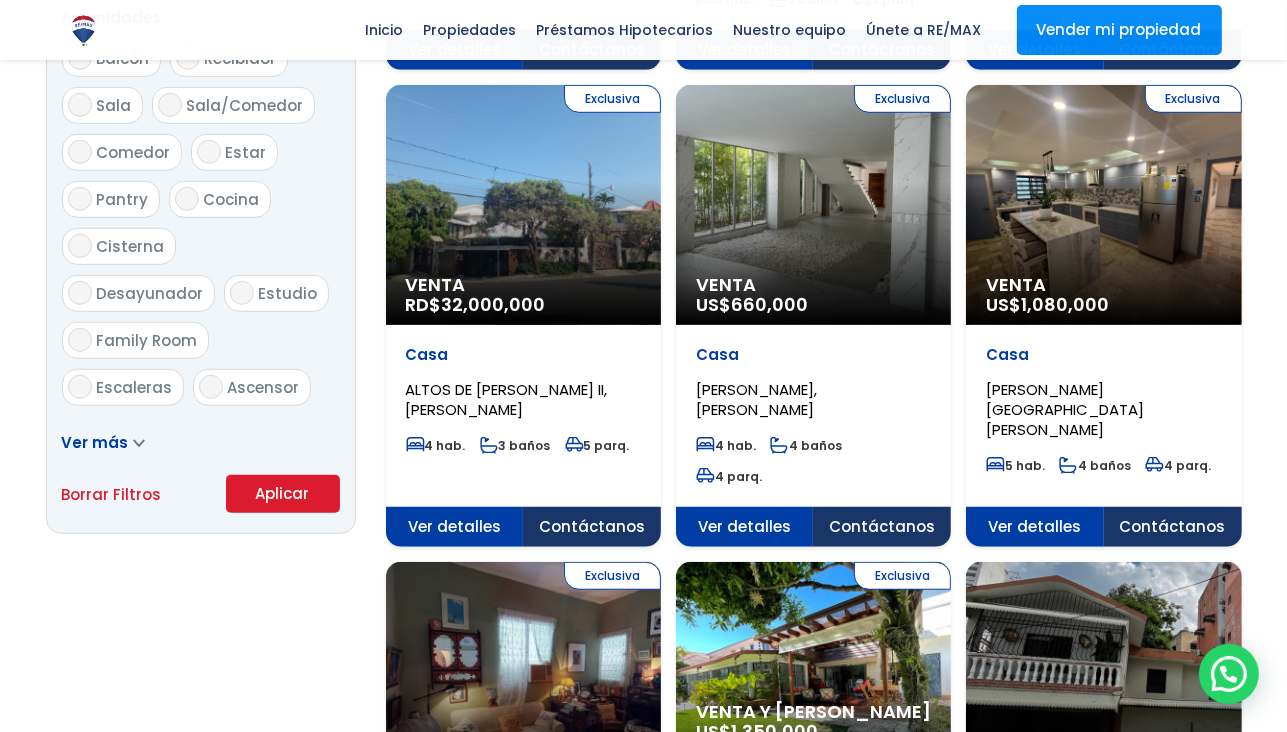 scroll, scrollTop: 1100, scrollLeft: 0, axis: vertical 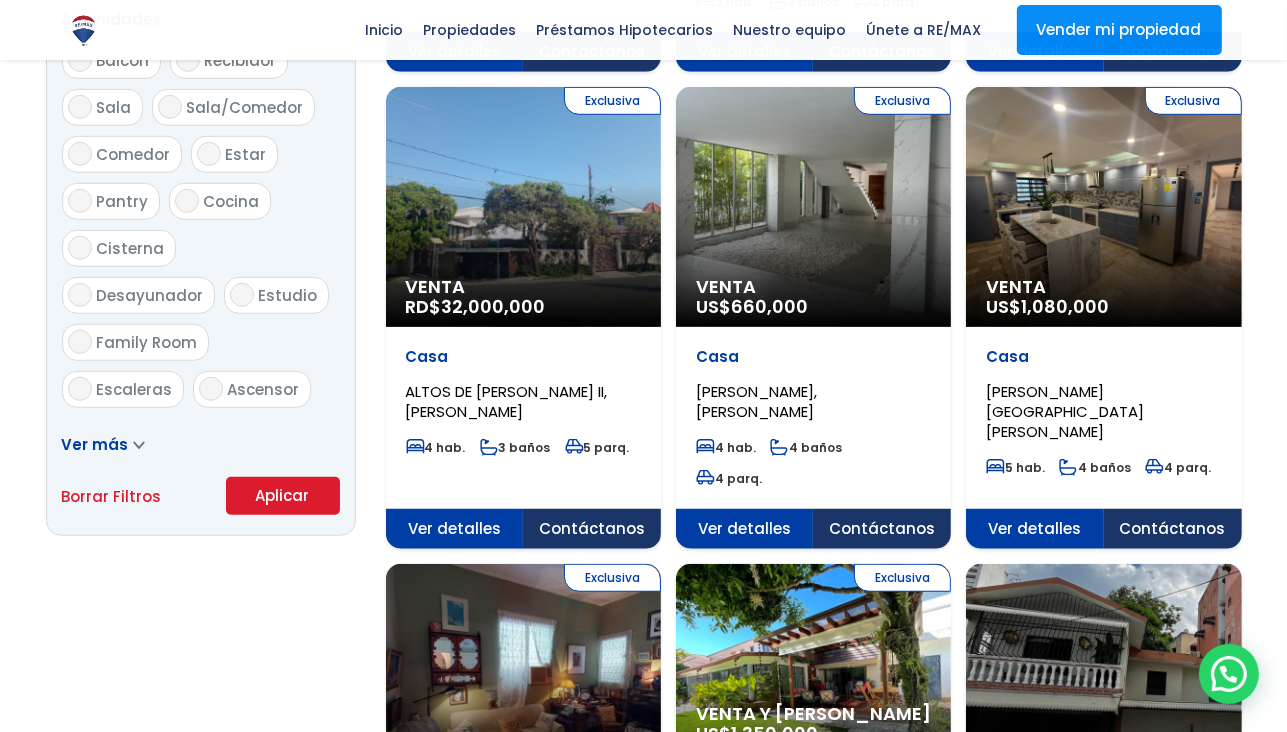 click on "Exclusiva
Venta
RD$  32,000,000" at bounding box center [523, -705] 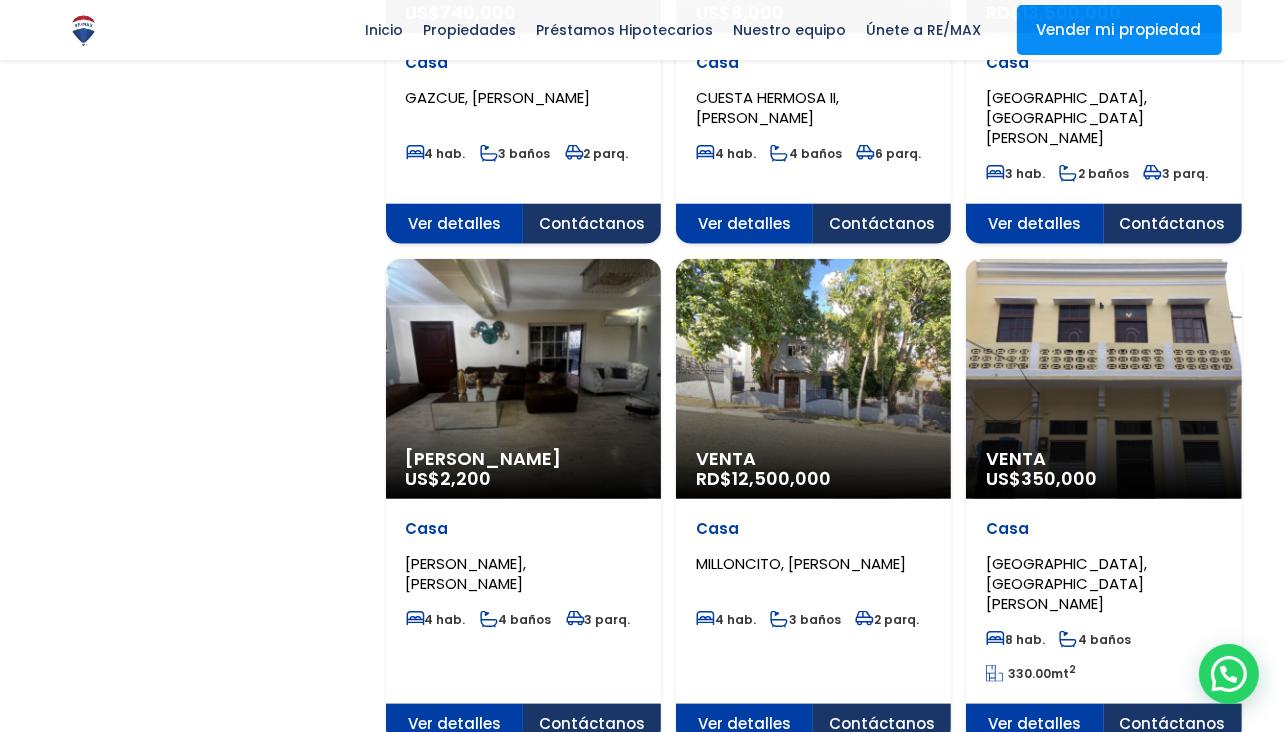 scroll, scrollTop: 1900, scrollLeft: 0, axis: vertical 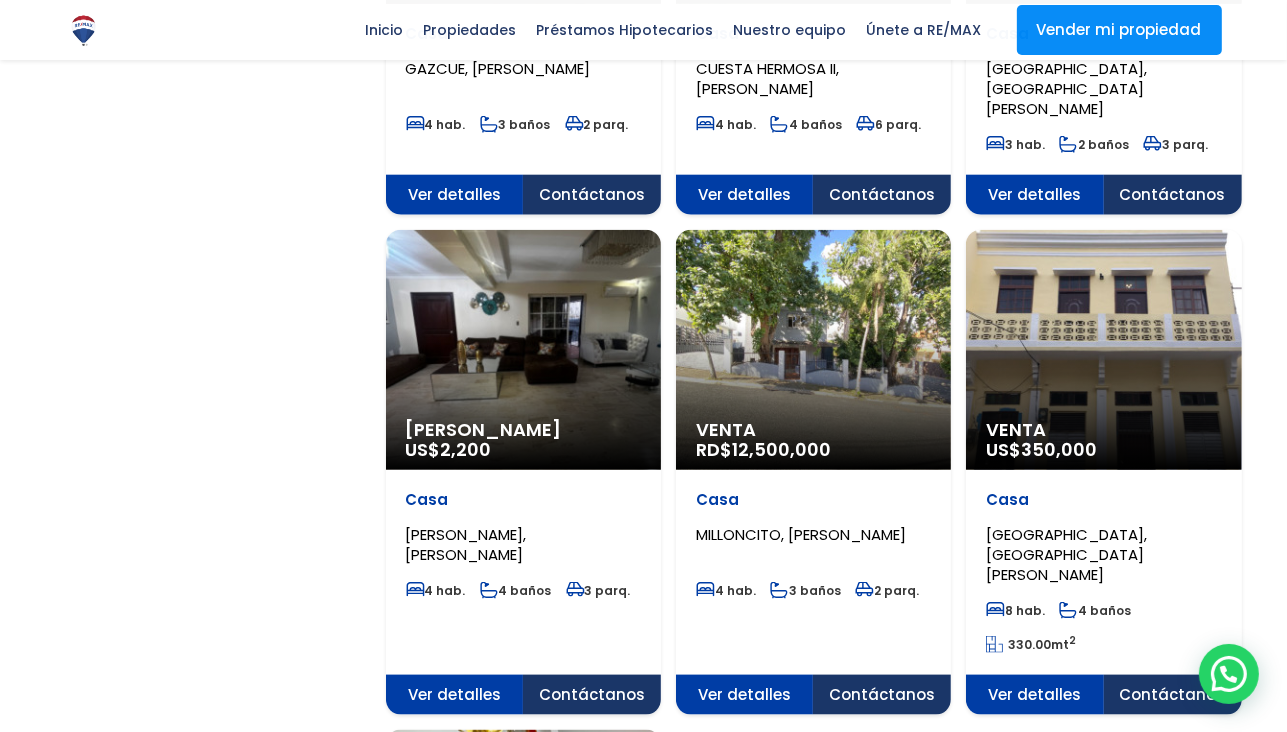 click on "Venta
RD$  12,500,000" at bounding box center [523, -1505] 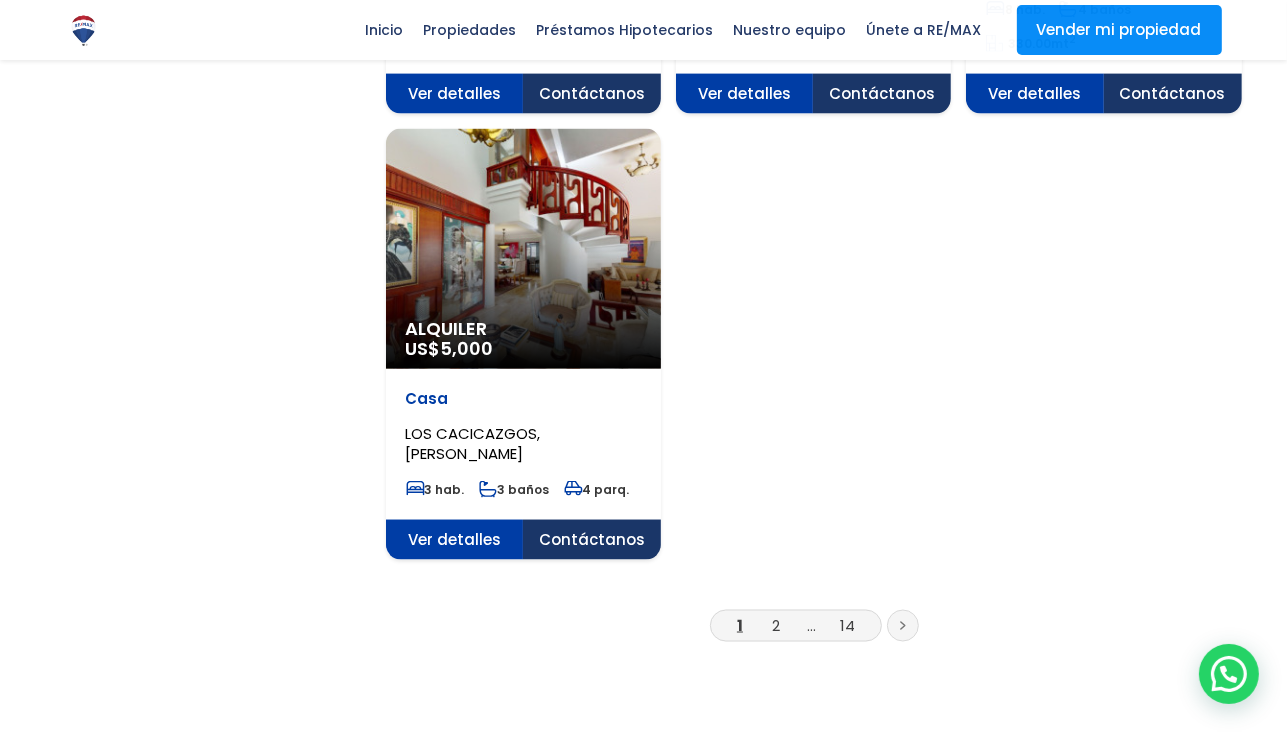 scroll, scrollTop: 2800, scrollLeft: 0, axis: vertical 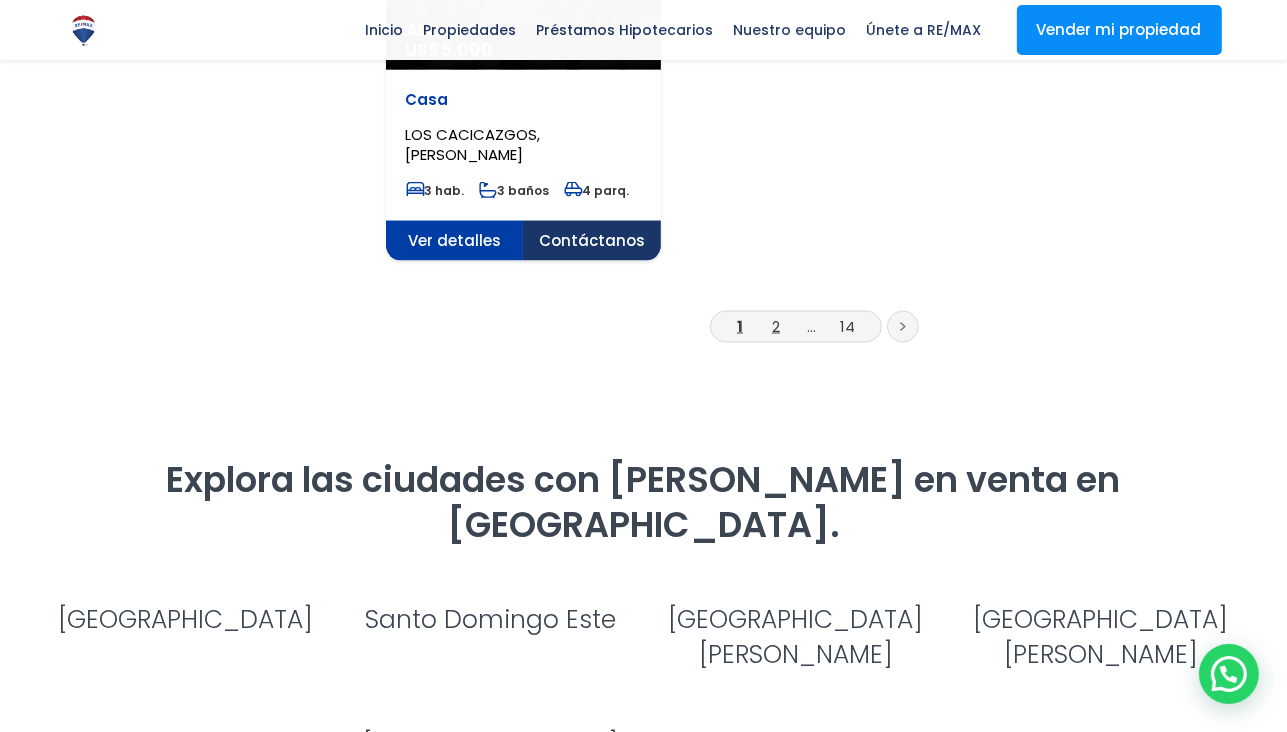 click on "2" at bounding box center (776, 326) 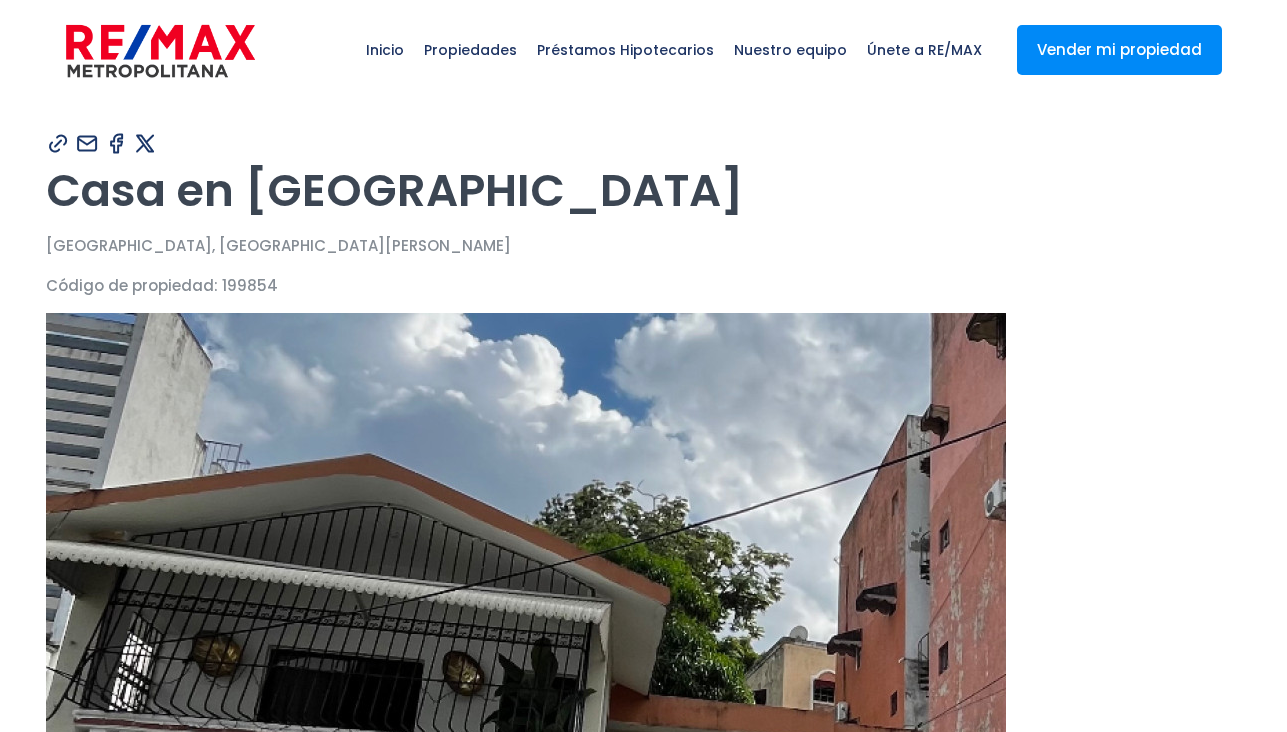 scroll, scrollTop: 0, scrollLeft: 0, axis: both 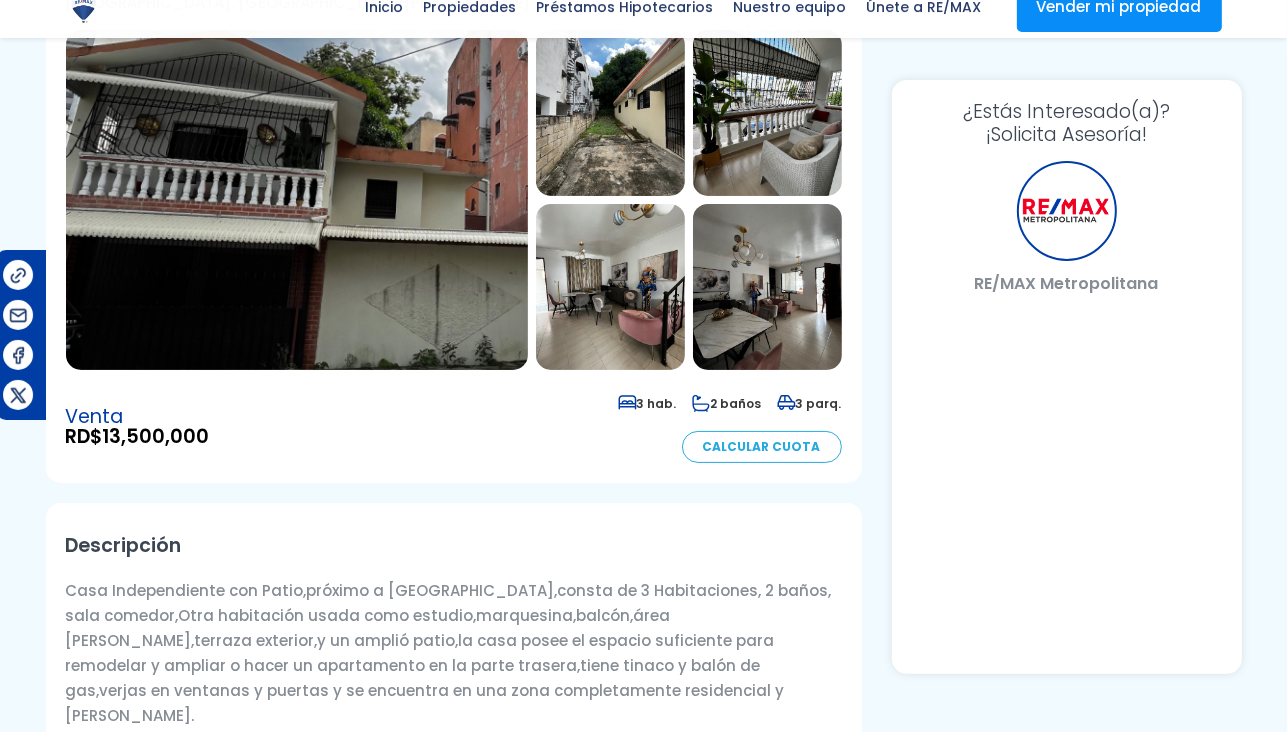 select on "DO" 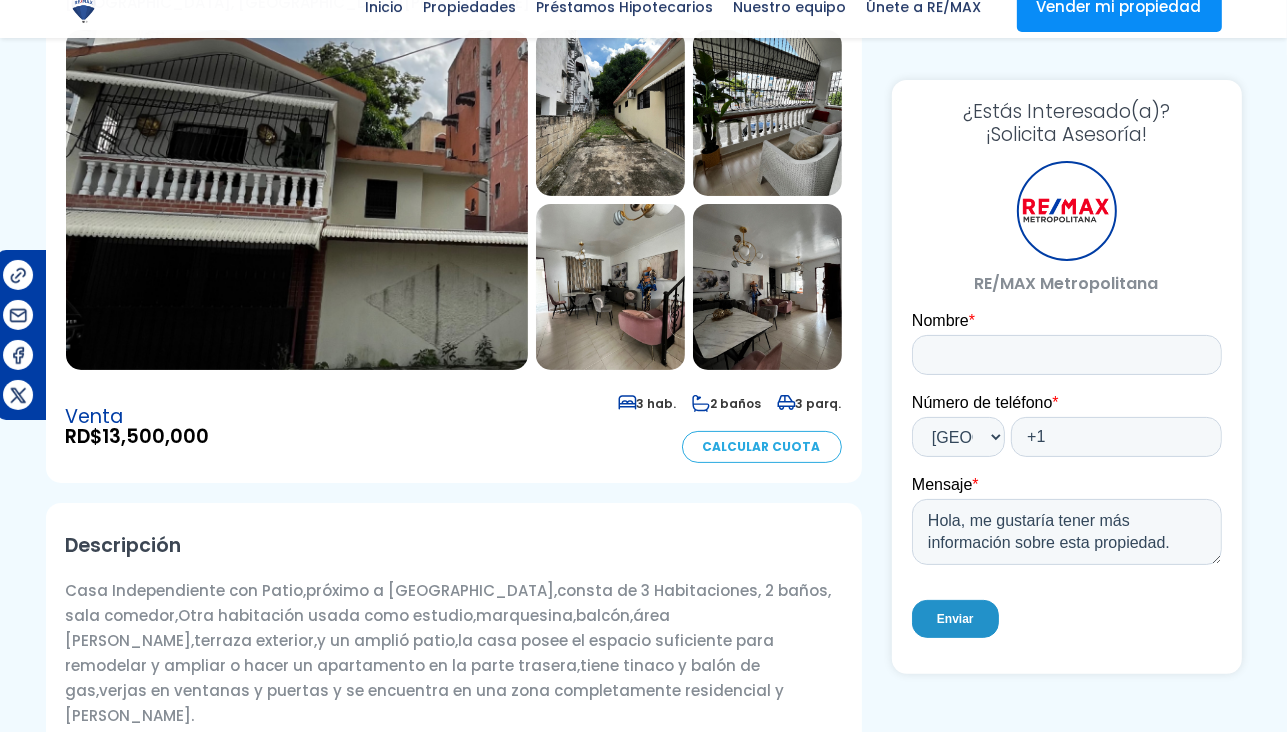 scroll, scrollTop: 0, scrollLeft: 0, axis: both 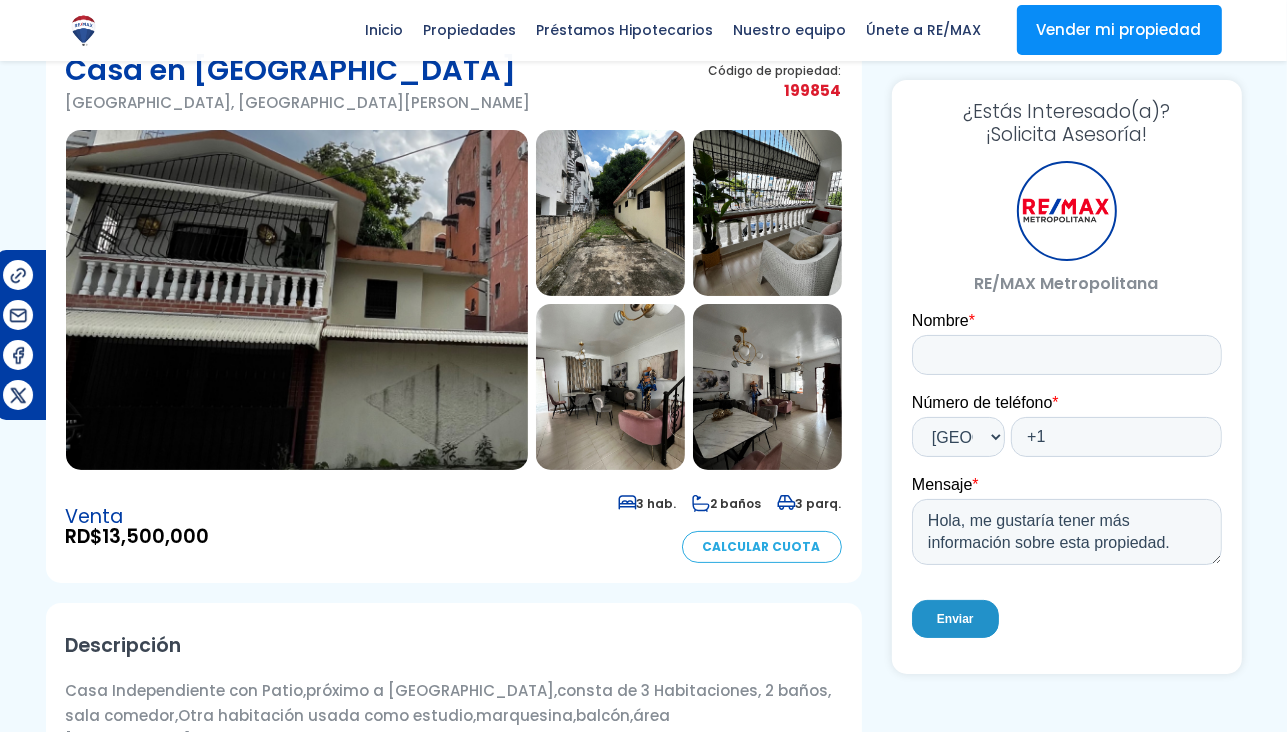 click at bounding box center (610, 213) 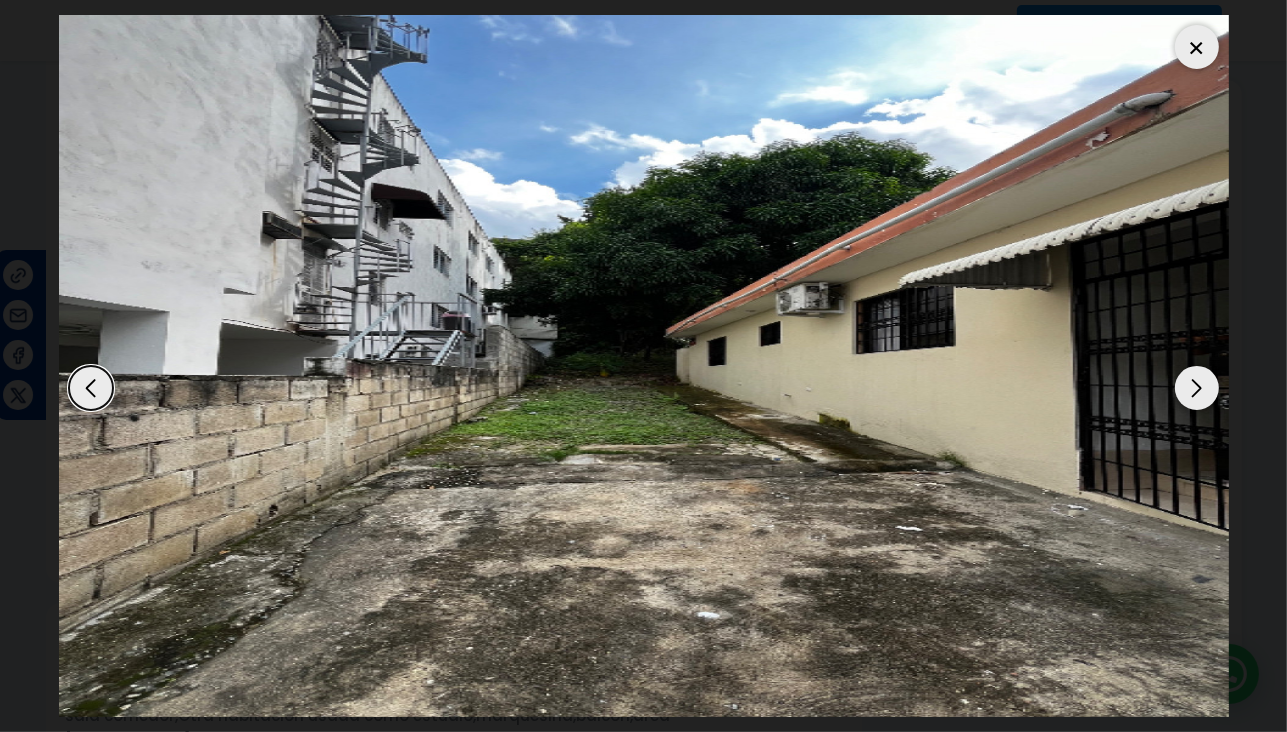 click at bounding box center [1197, 388] 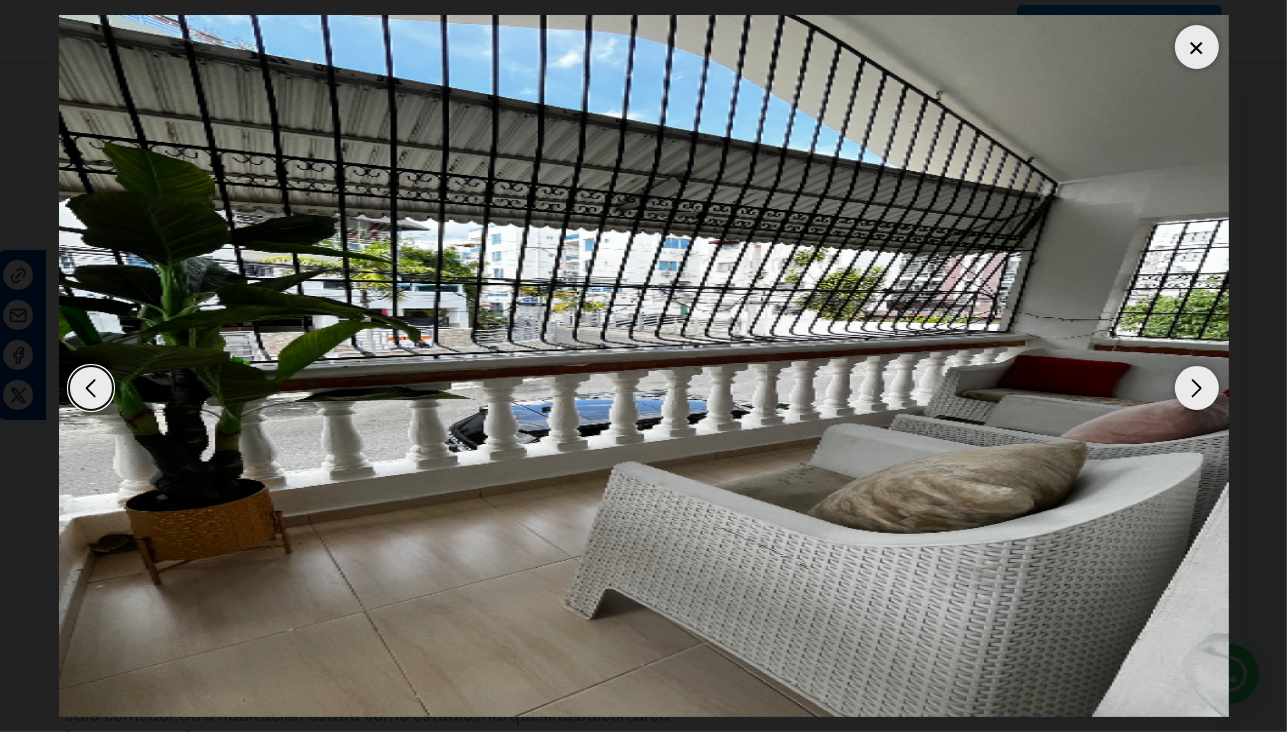 click at bounding box center [1197, 388] 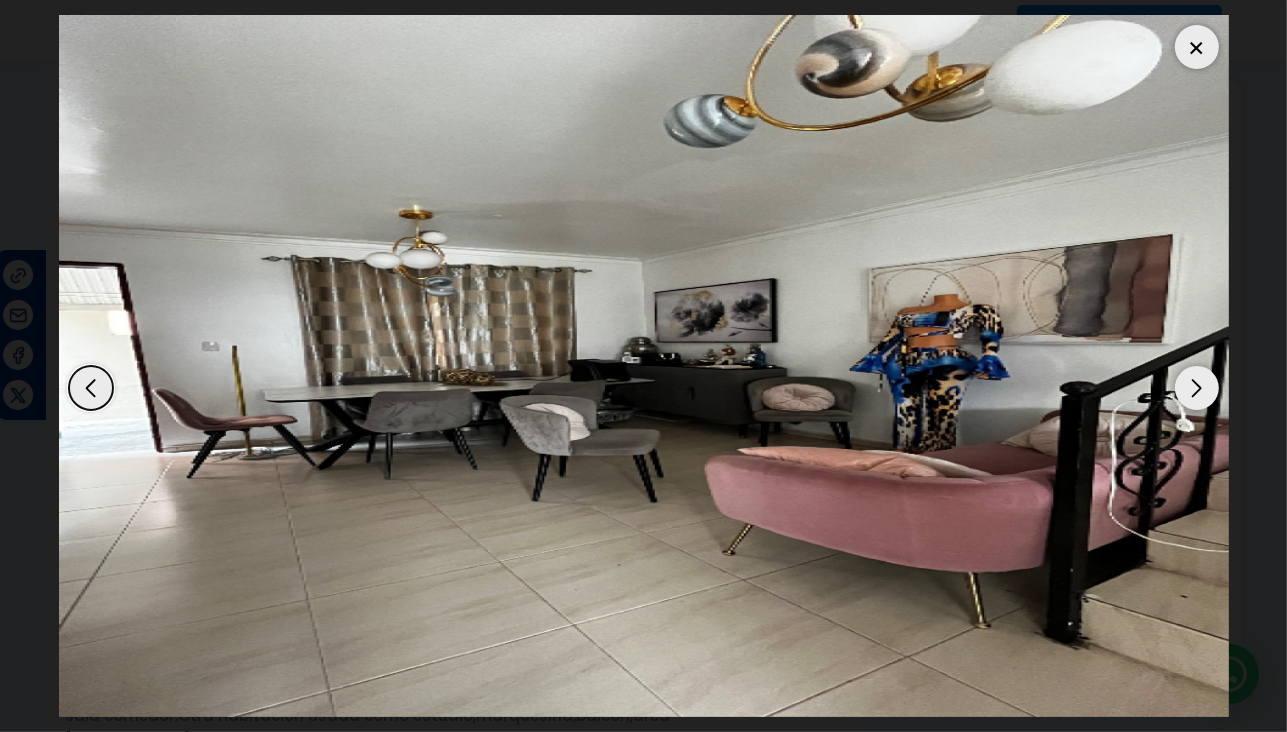 click at bounding box center (1197, 388) 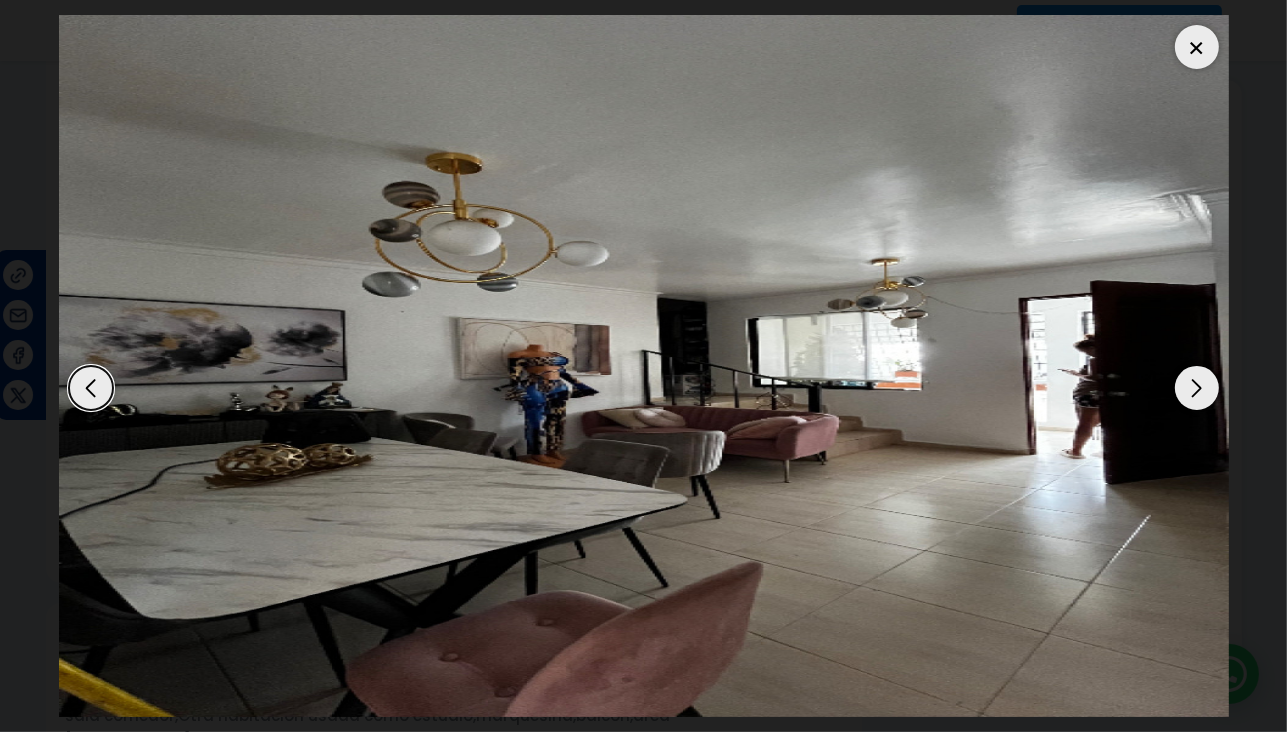 click at bounding box center [1197, 388] 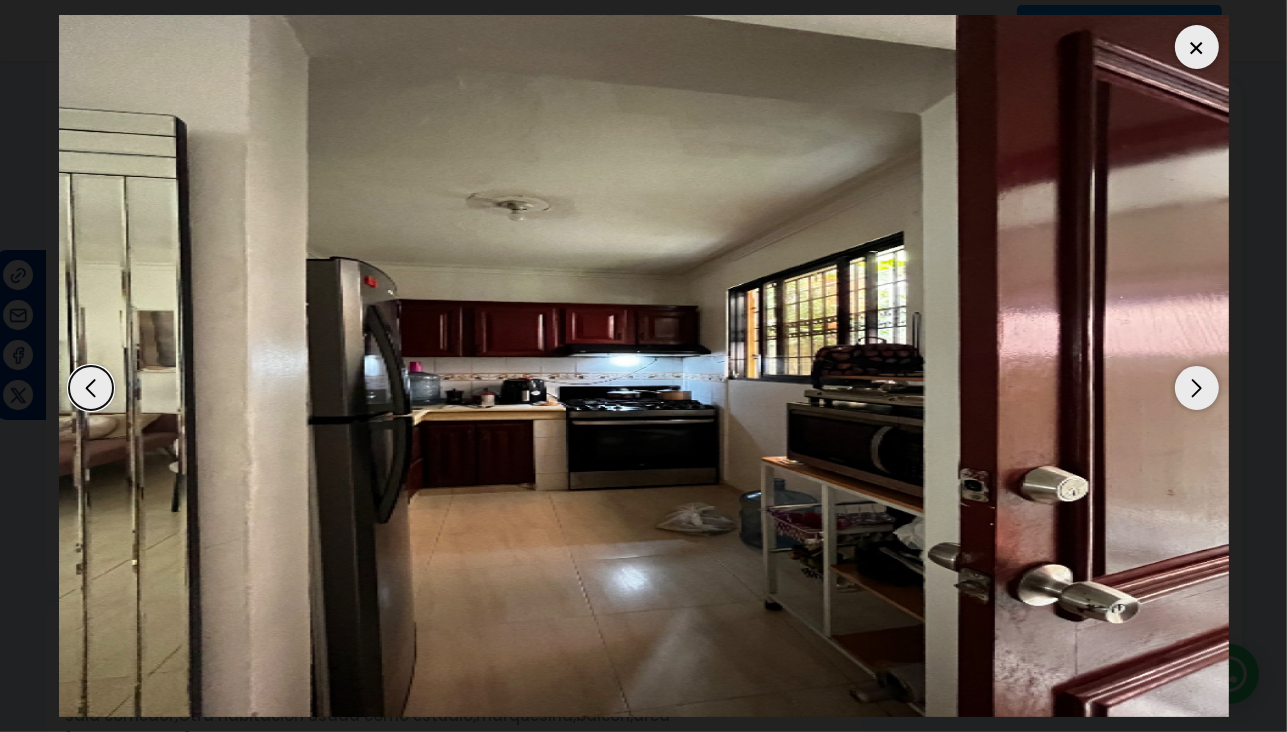 click at bounding box center [1197, 388] 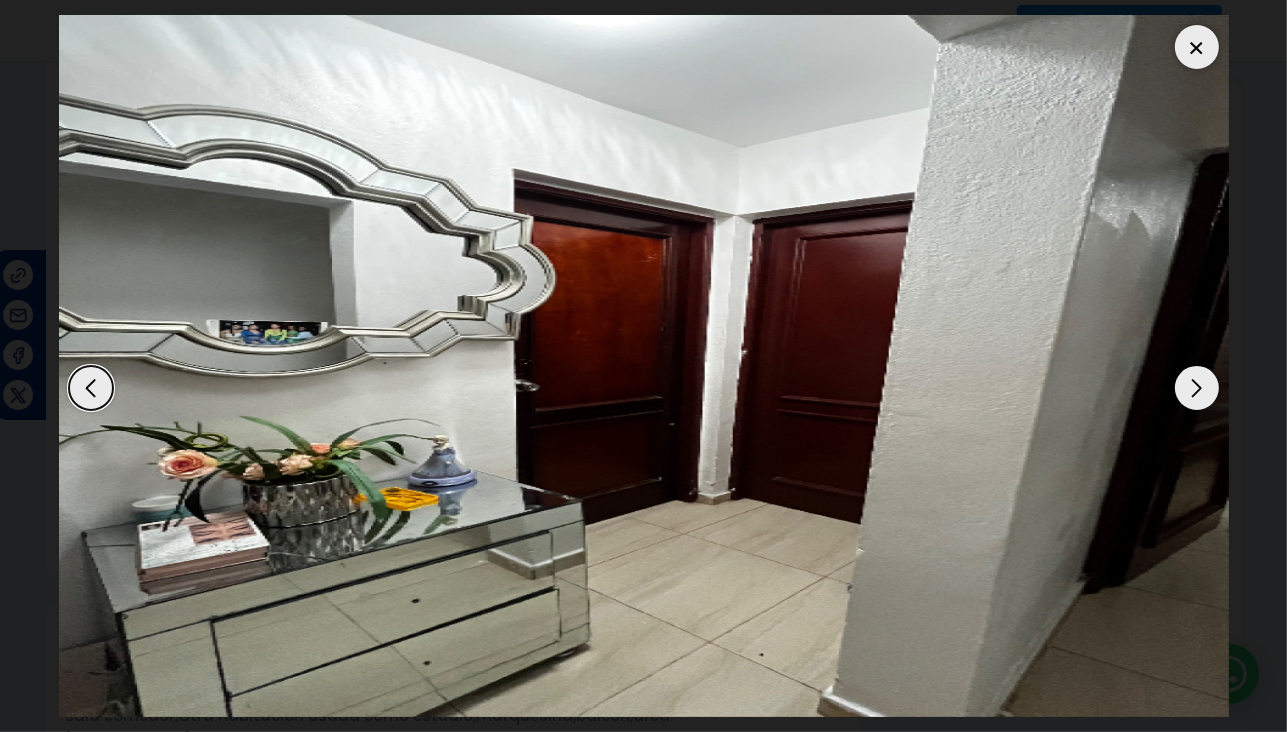 click at bounding box center [1197, 388] 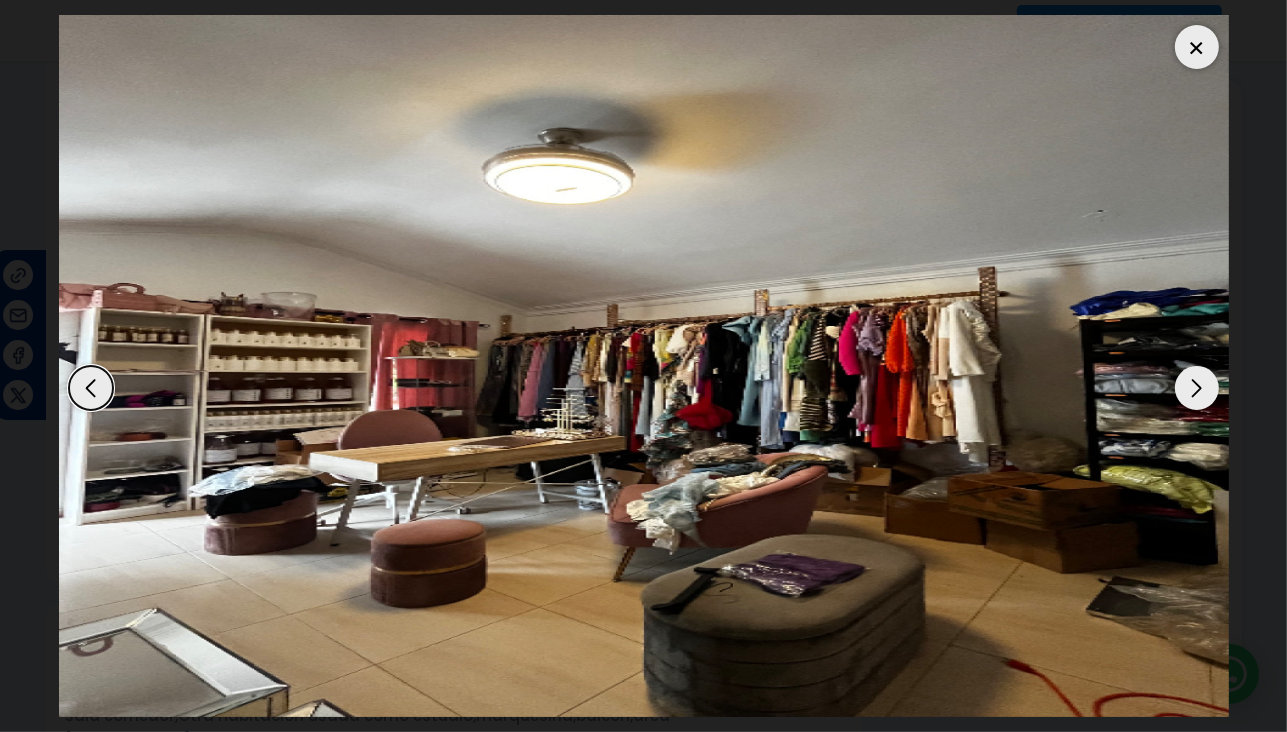 click at bounding box center (1197, 388) 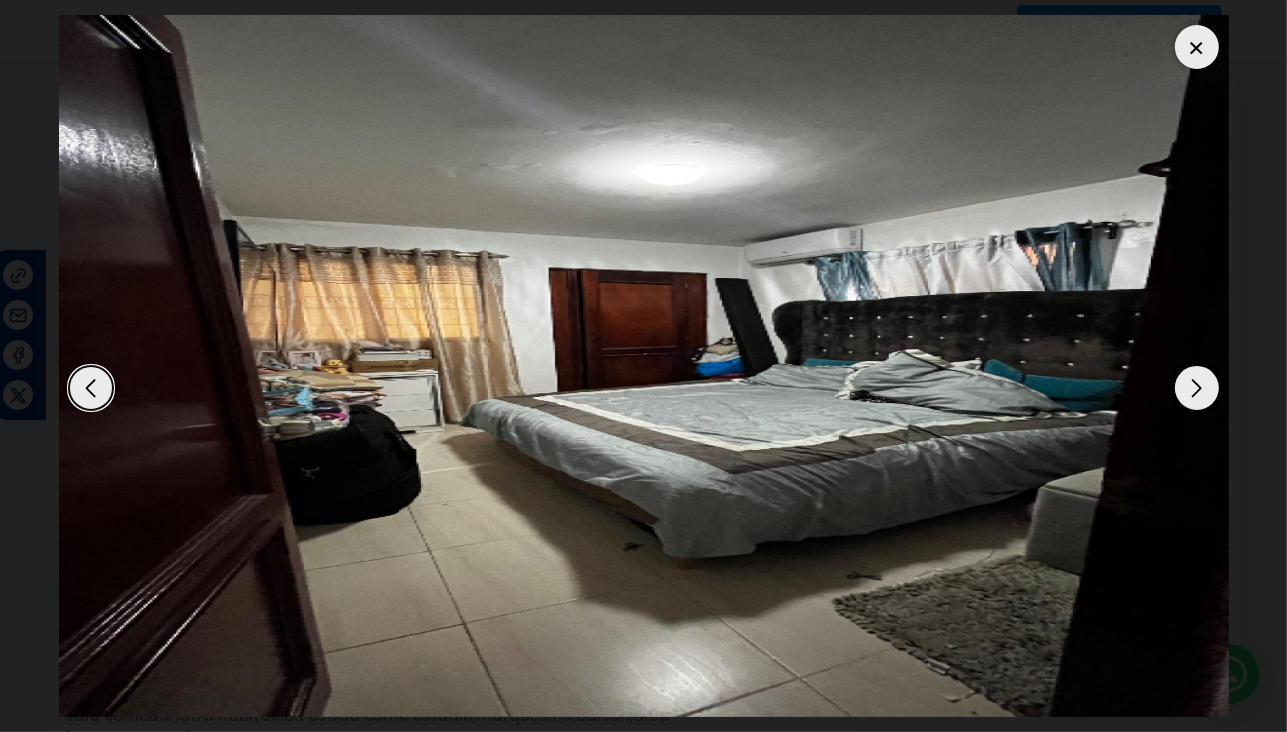 click at bounding box center (1197, 388) 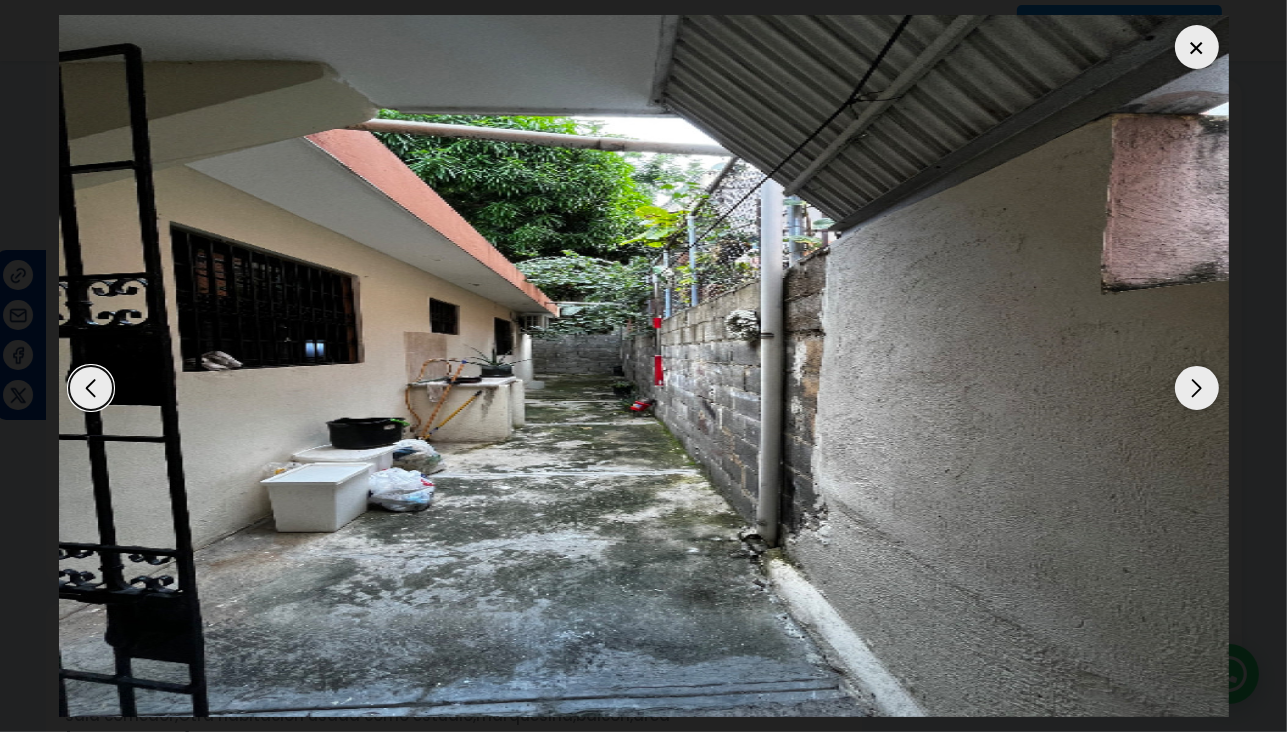 click at bounding box center [1197, 388] 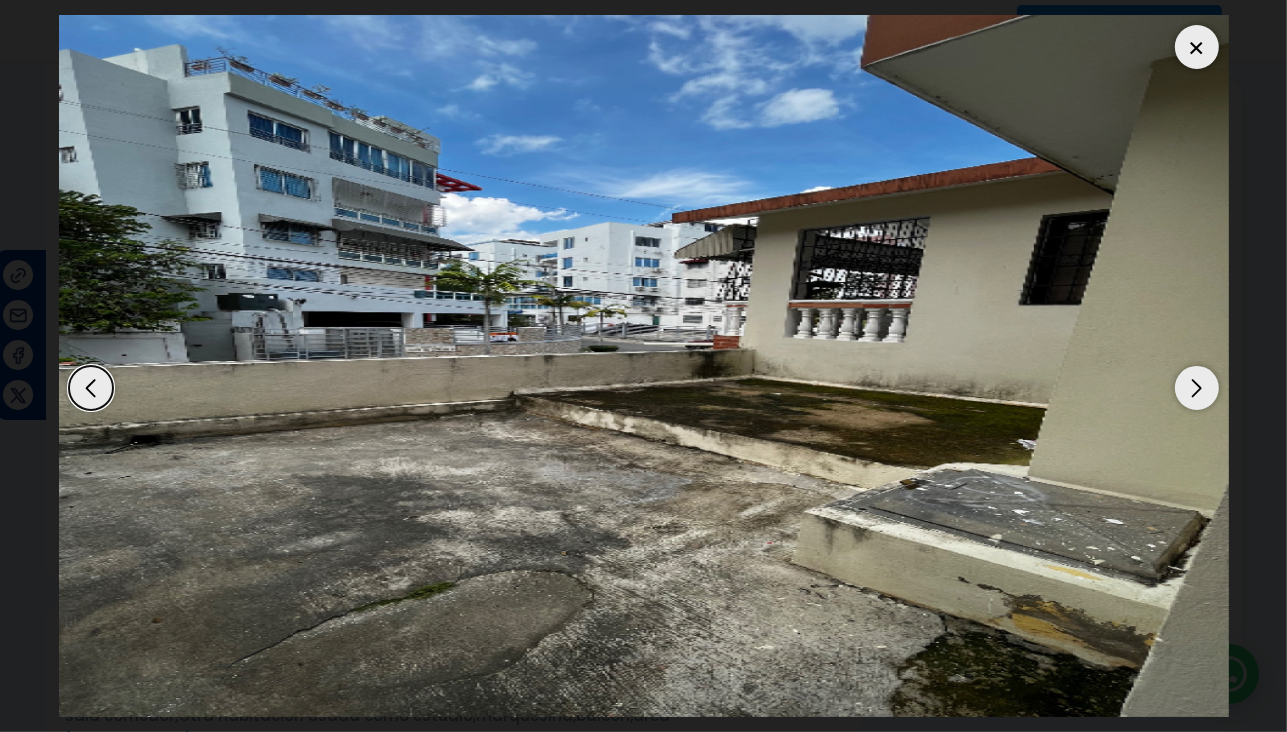 click at bounding box center [1197, 388] 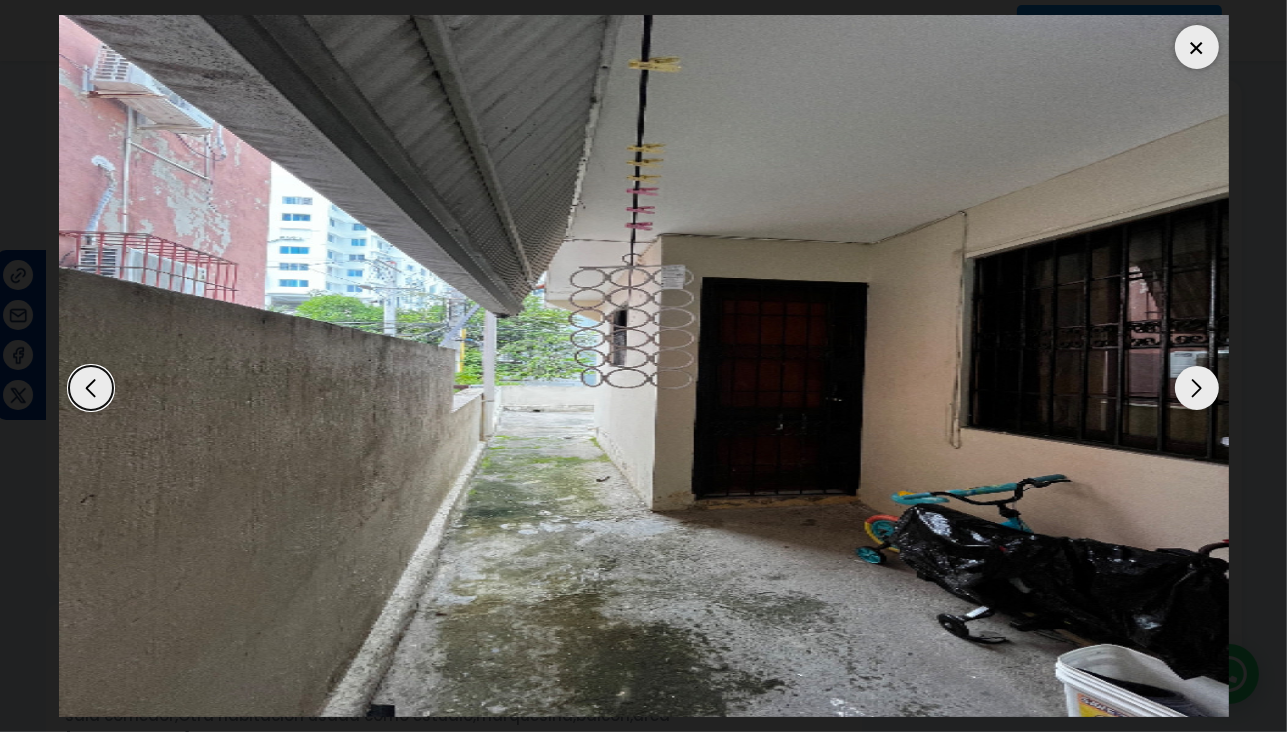 click at bounding box center [1197, 388] 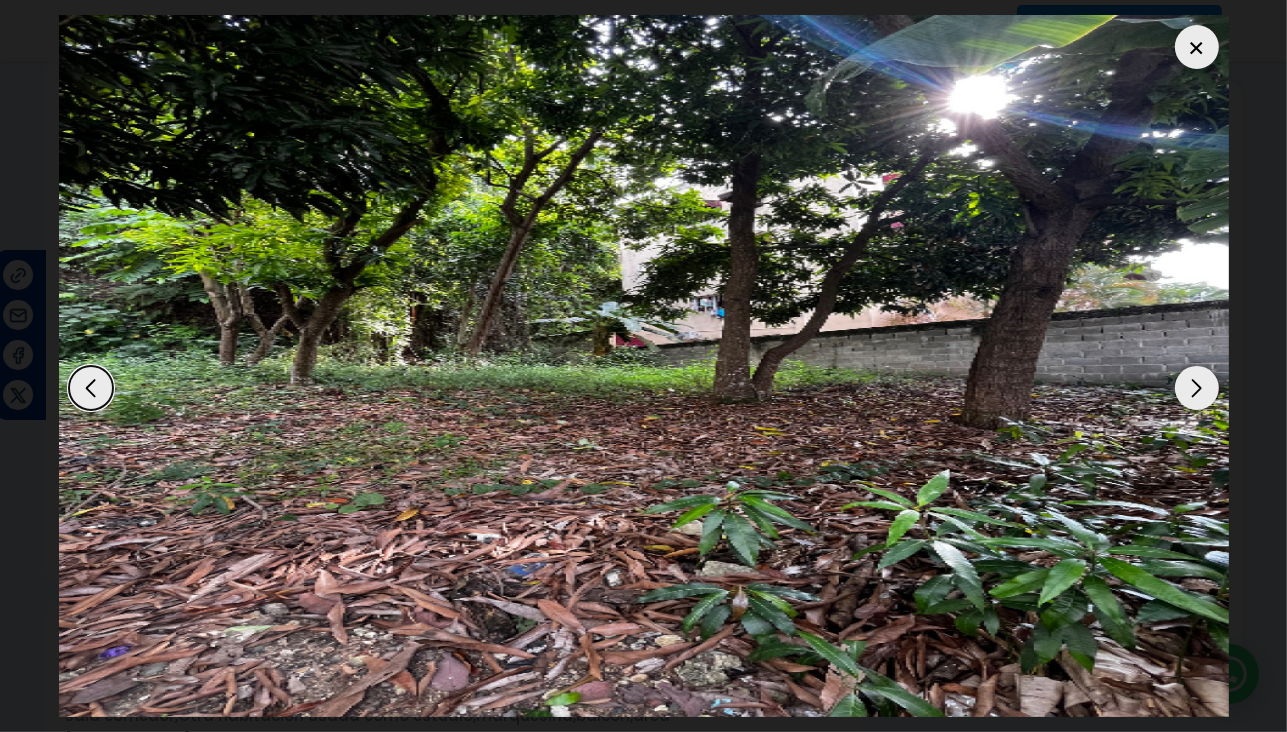 click at bounding box center (1197, 388) 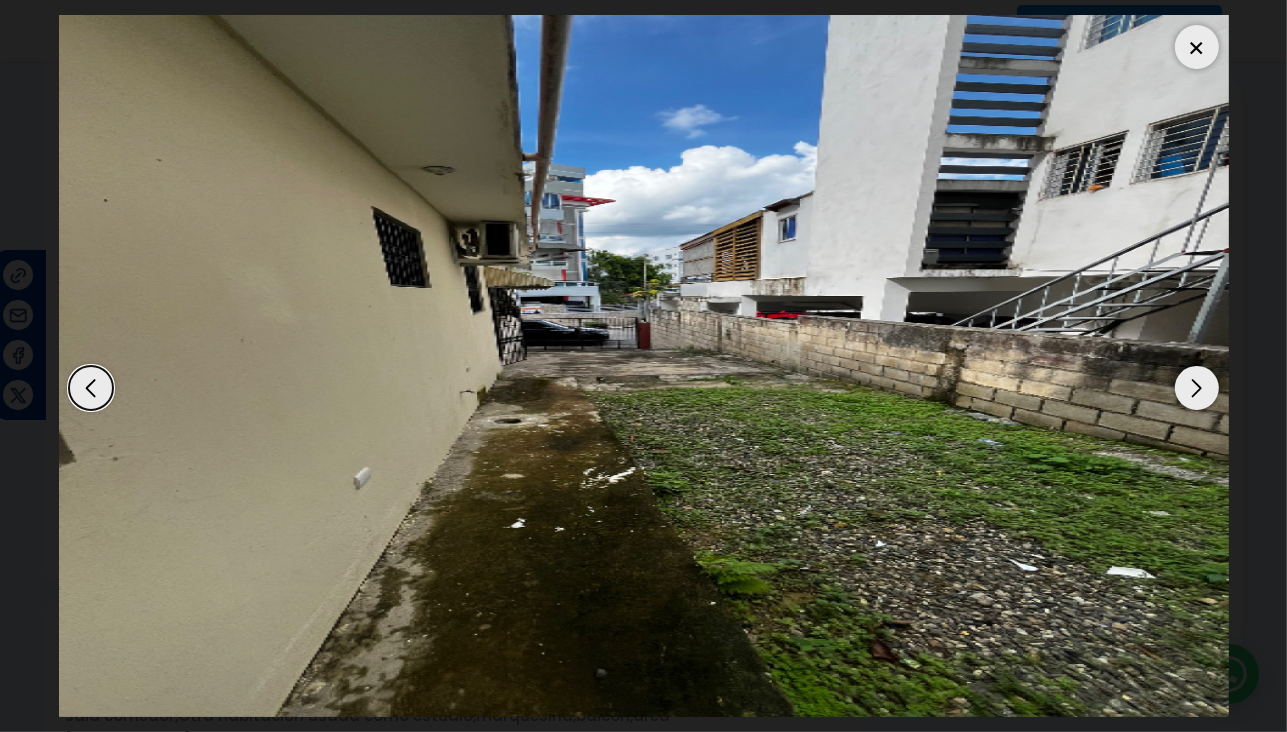 click at bounding box center (91, 388) 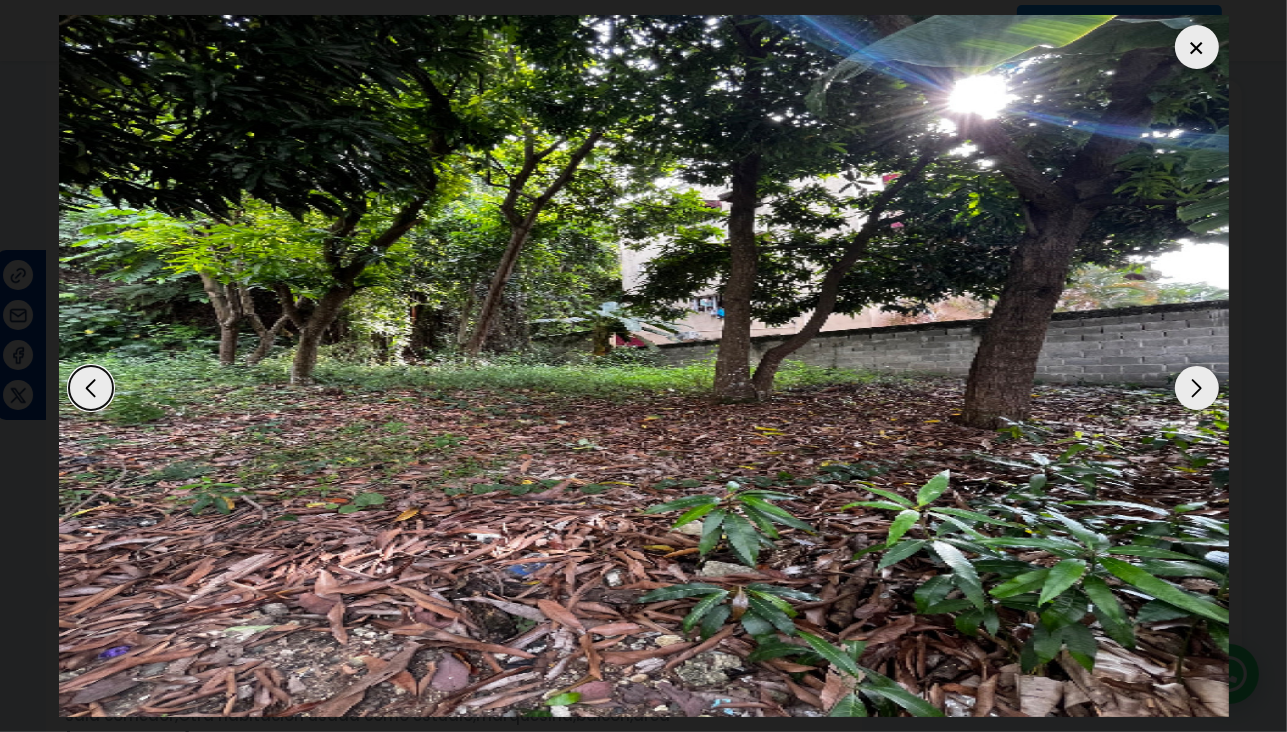 click at bounding box center [1197, 47] 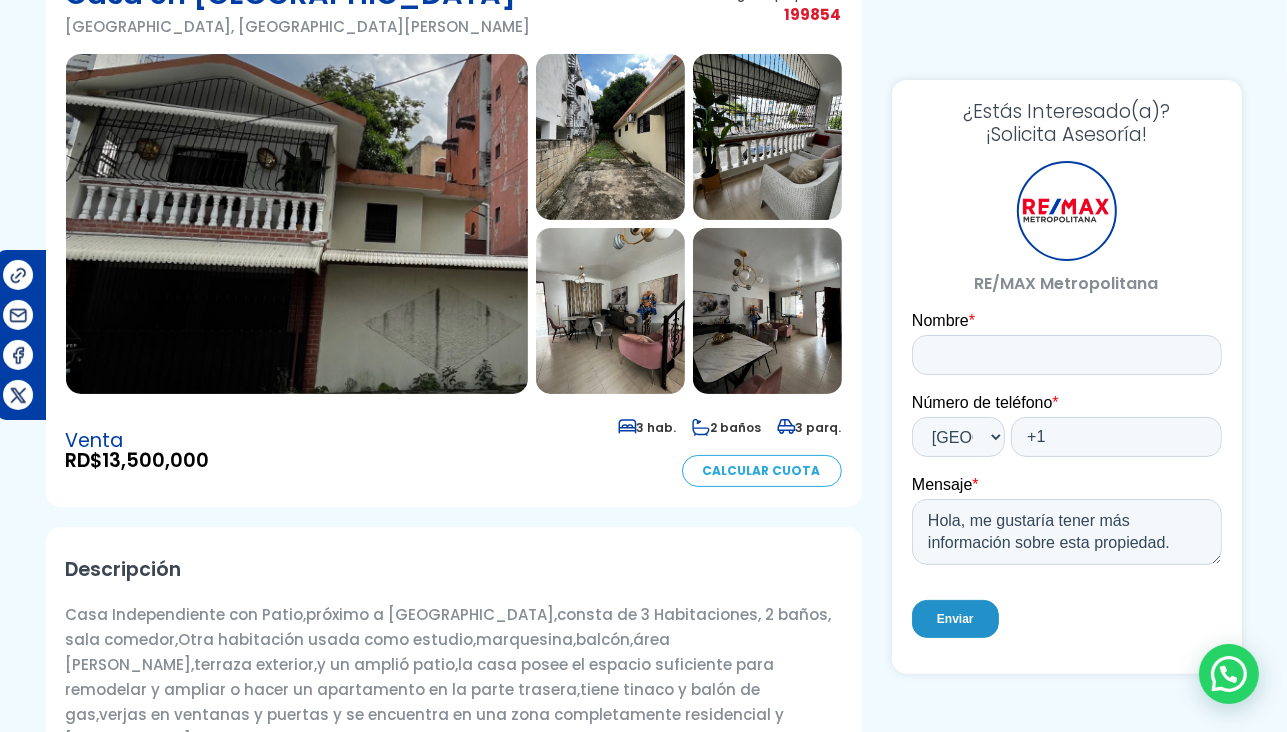 scroll, scrollTop: 0, scrollLeft: 0, axis: both 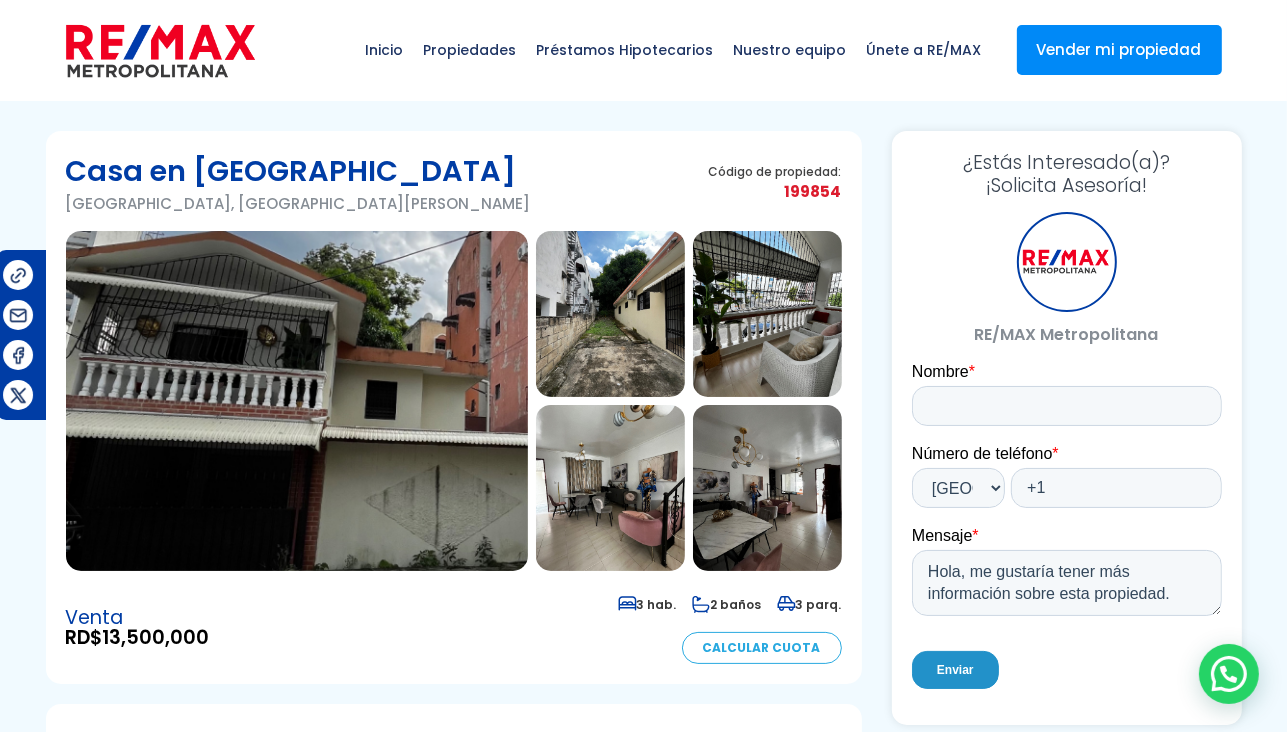 click at bounding box center (297, 401) 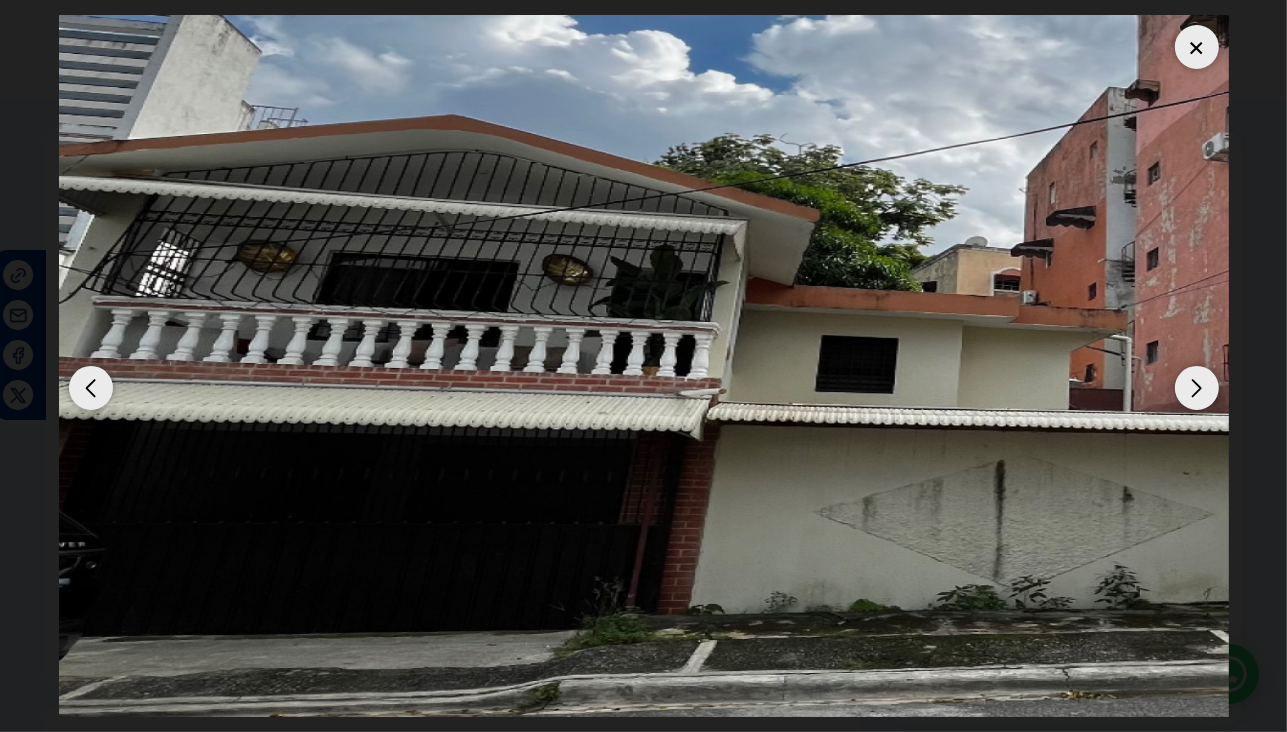 click at bounding box center [1197, 388] 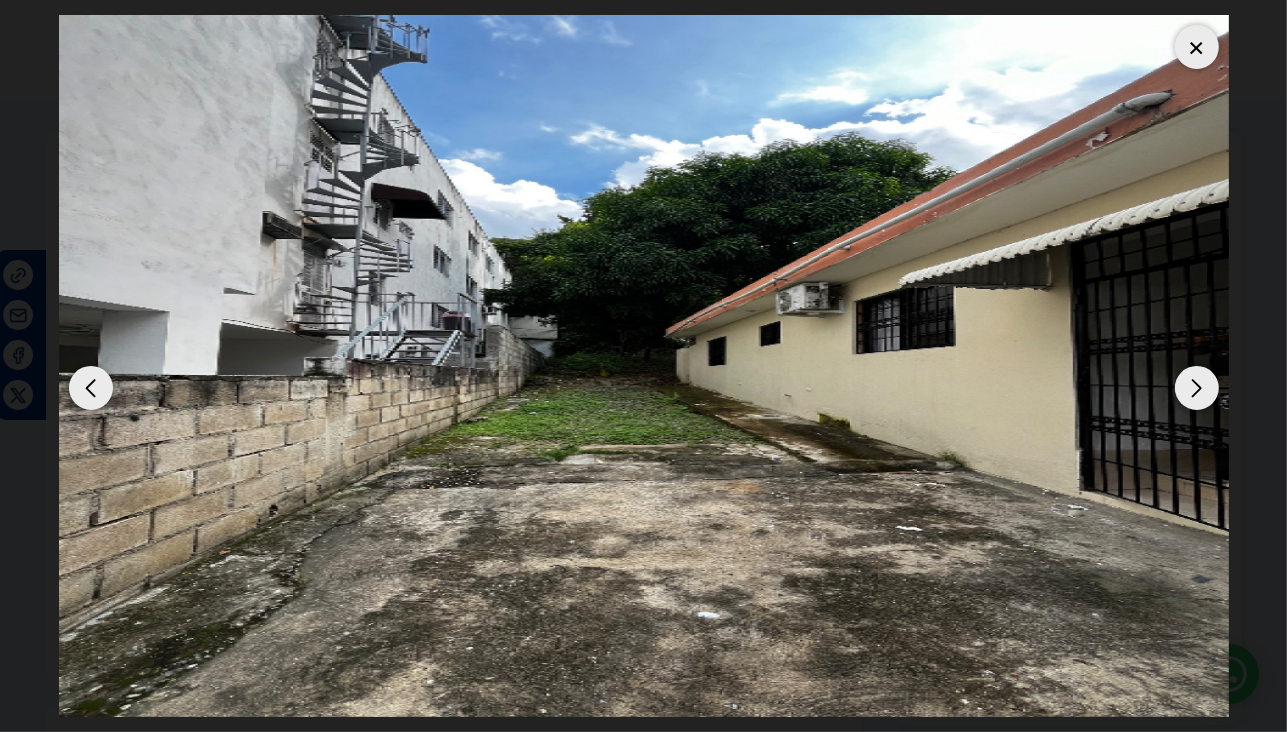 click at bounding box center (1197, 388) 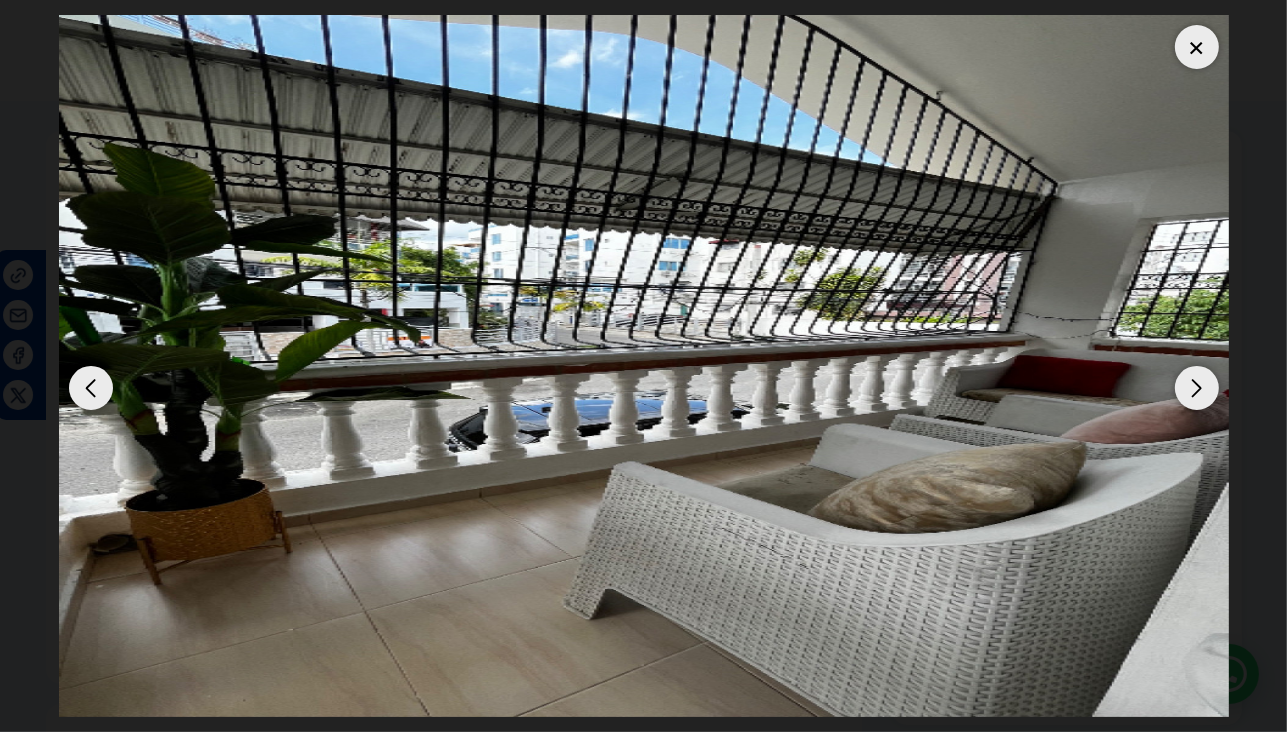 click at bounding box center [91, 388] 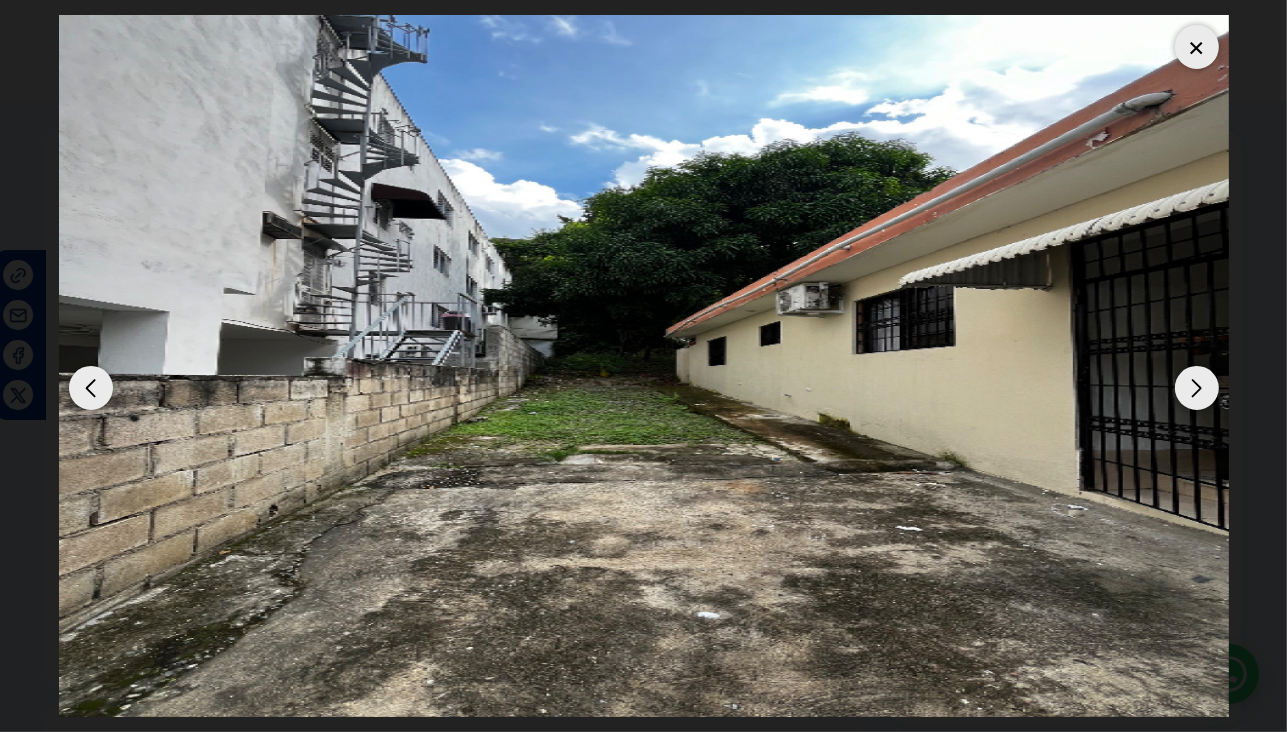 click at bounding box center [1197, 388] 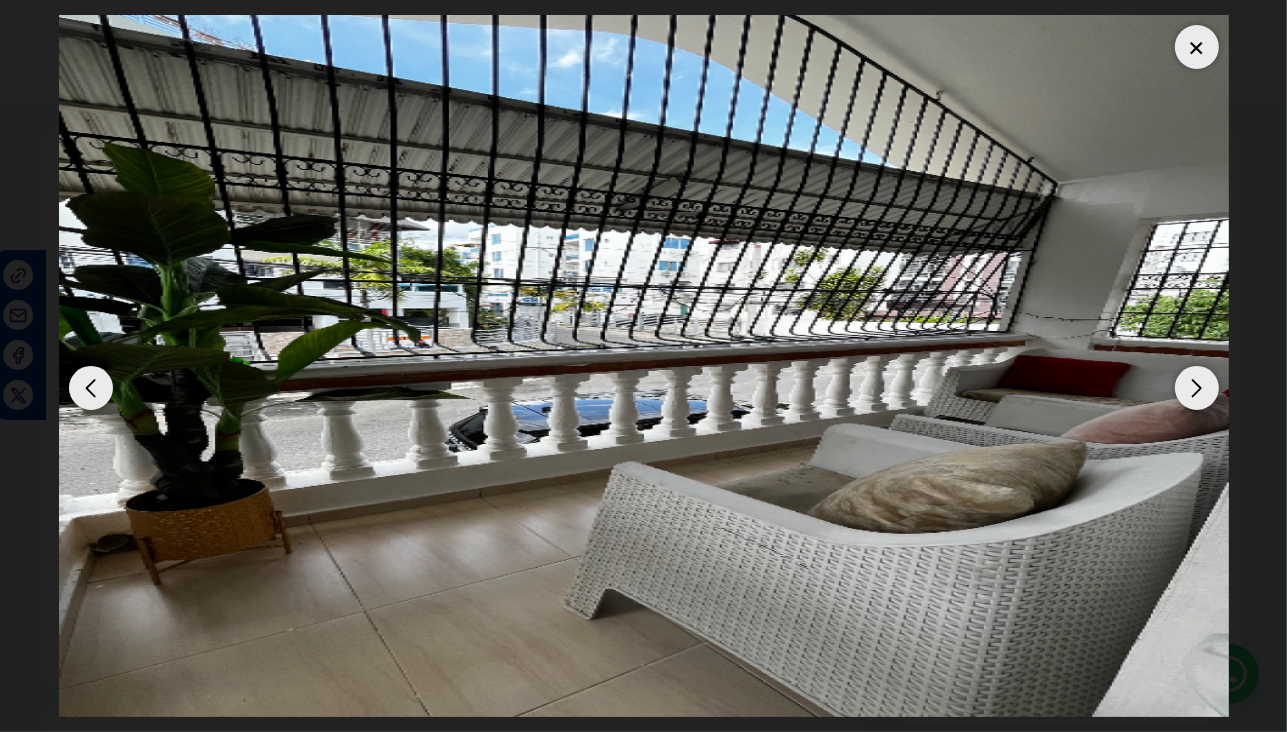 click at bounding box center (1197, 388) 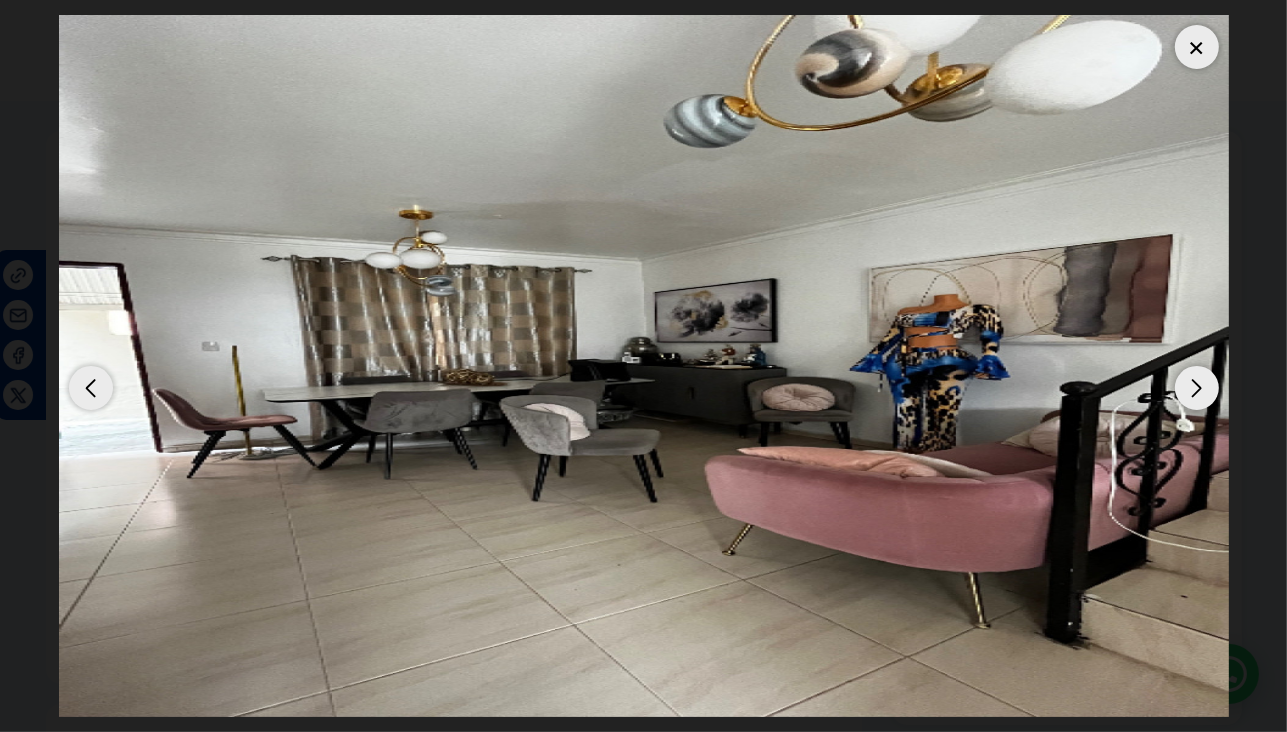 click at bounding box center (1197, 388) 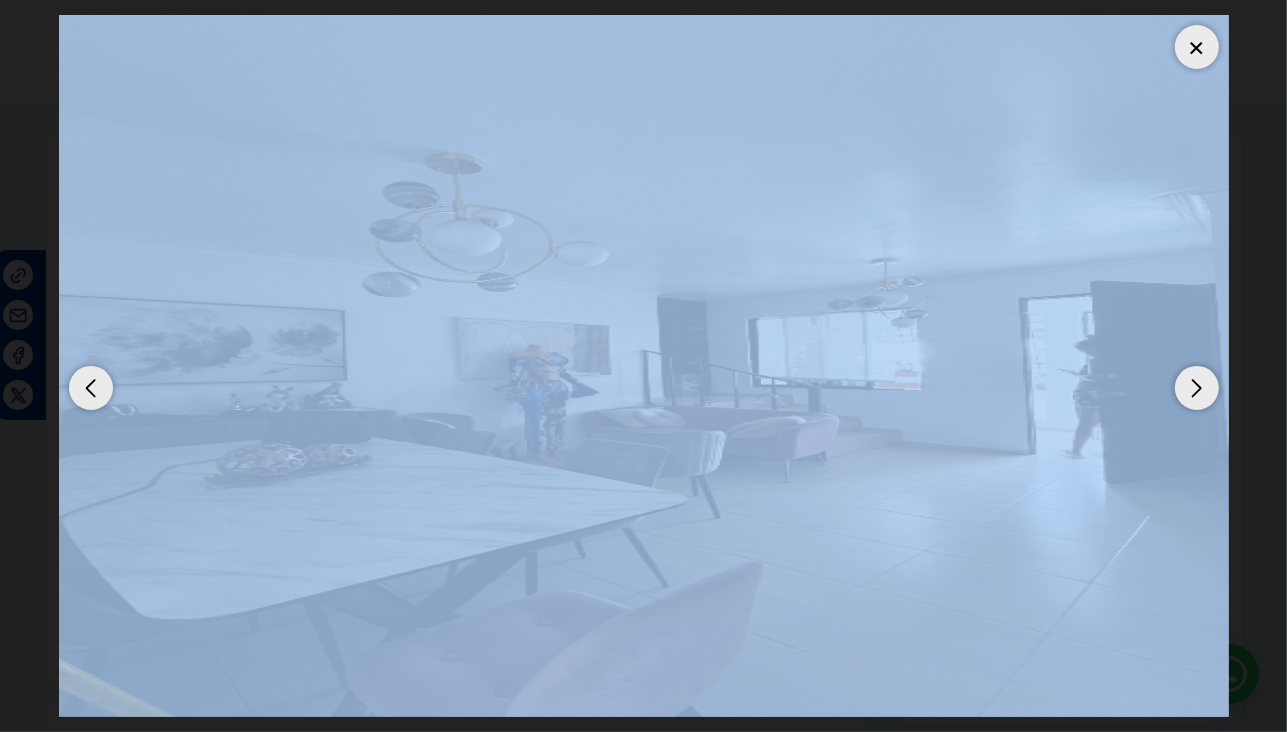 click at bounding box center (1197, 388) 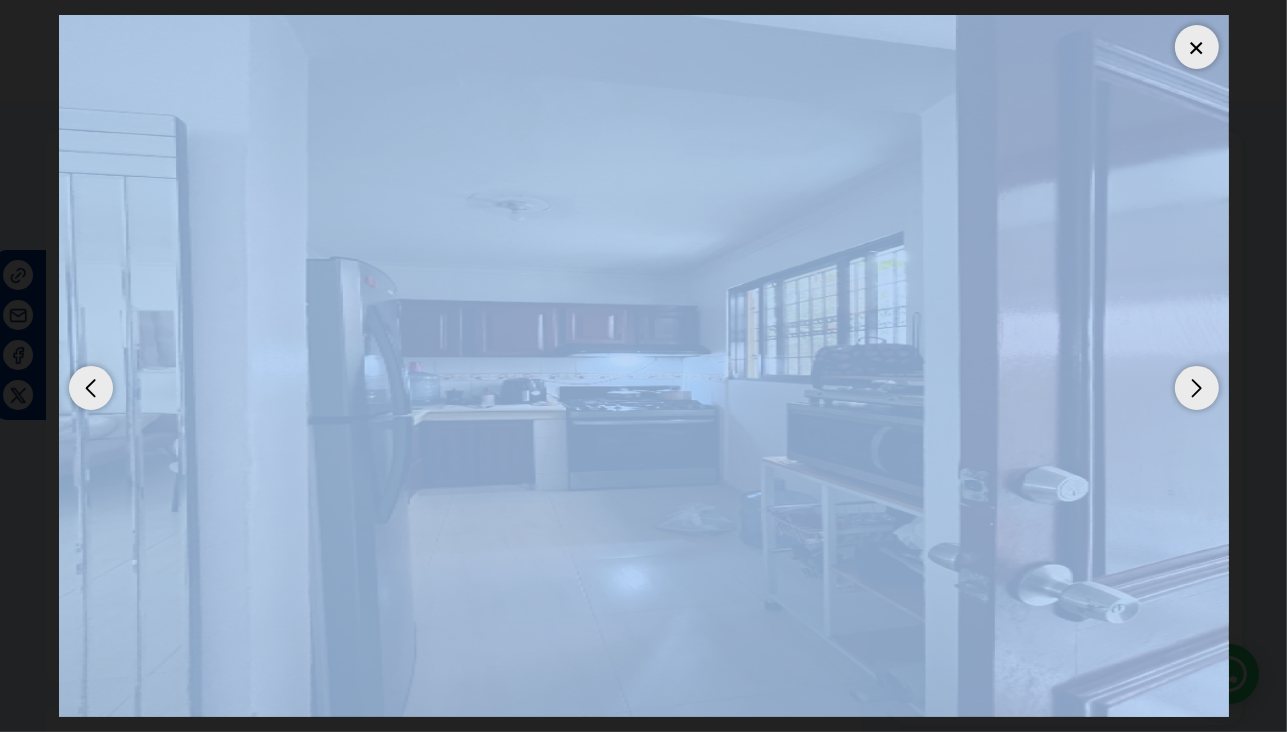 click at bounding box center (1197, 388) 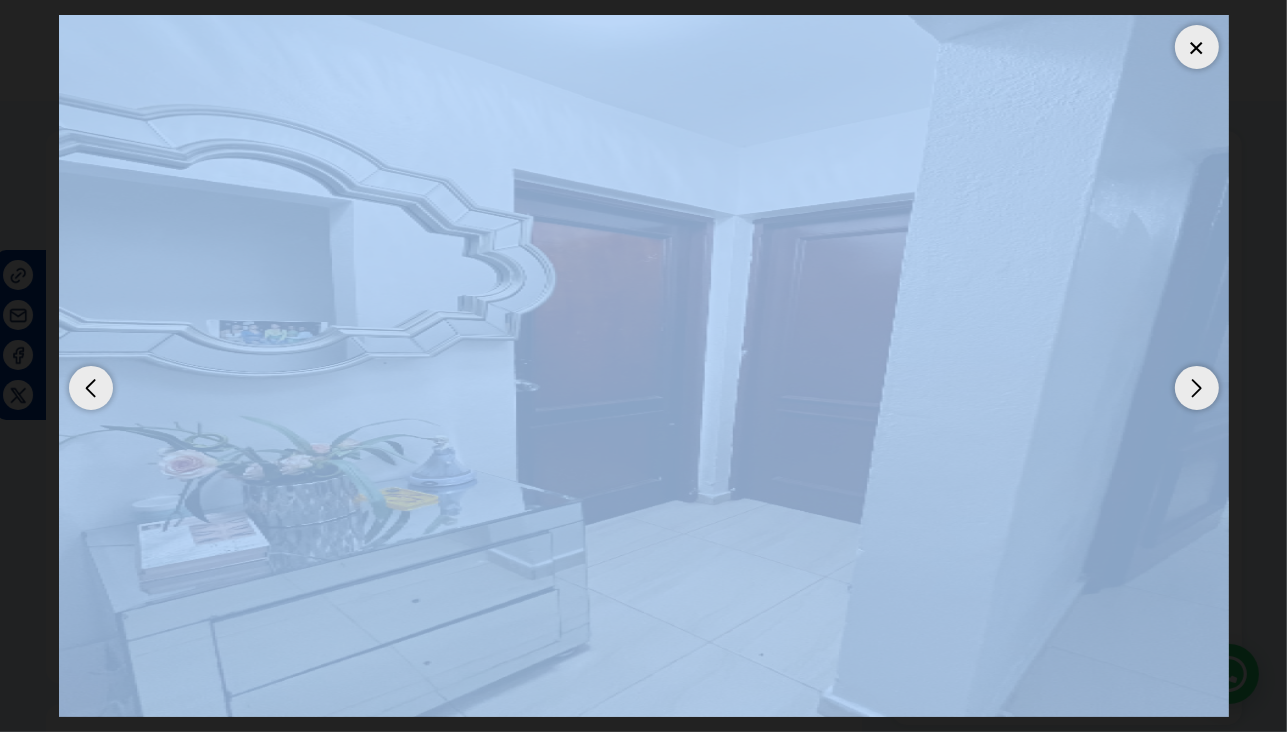 click at bounding box center [1197, 388] 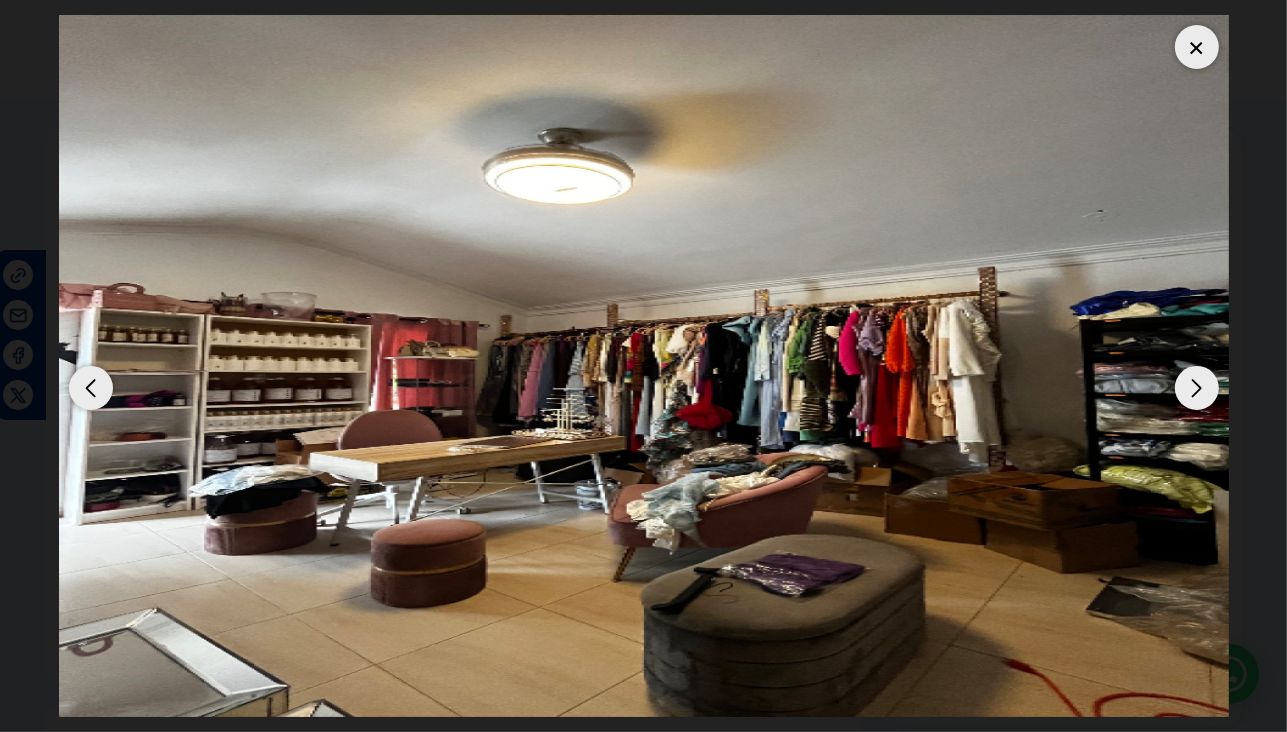 click at bounding box center [1197, 388] 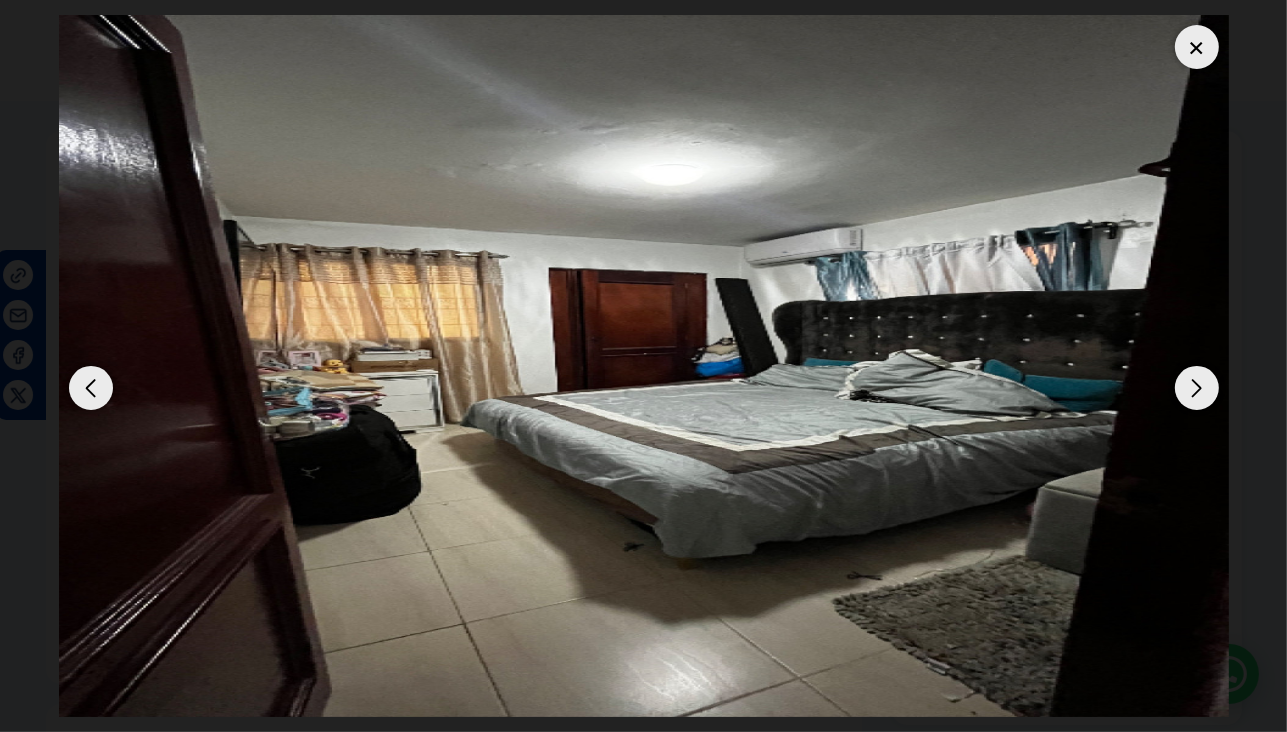 click at bounding box center [1197, 388] 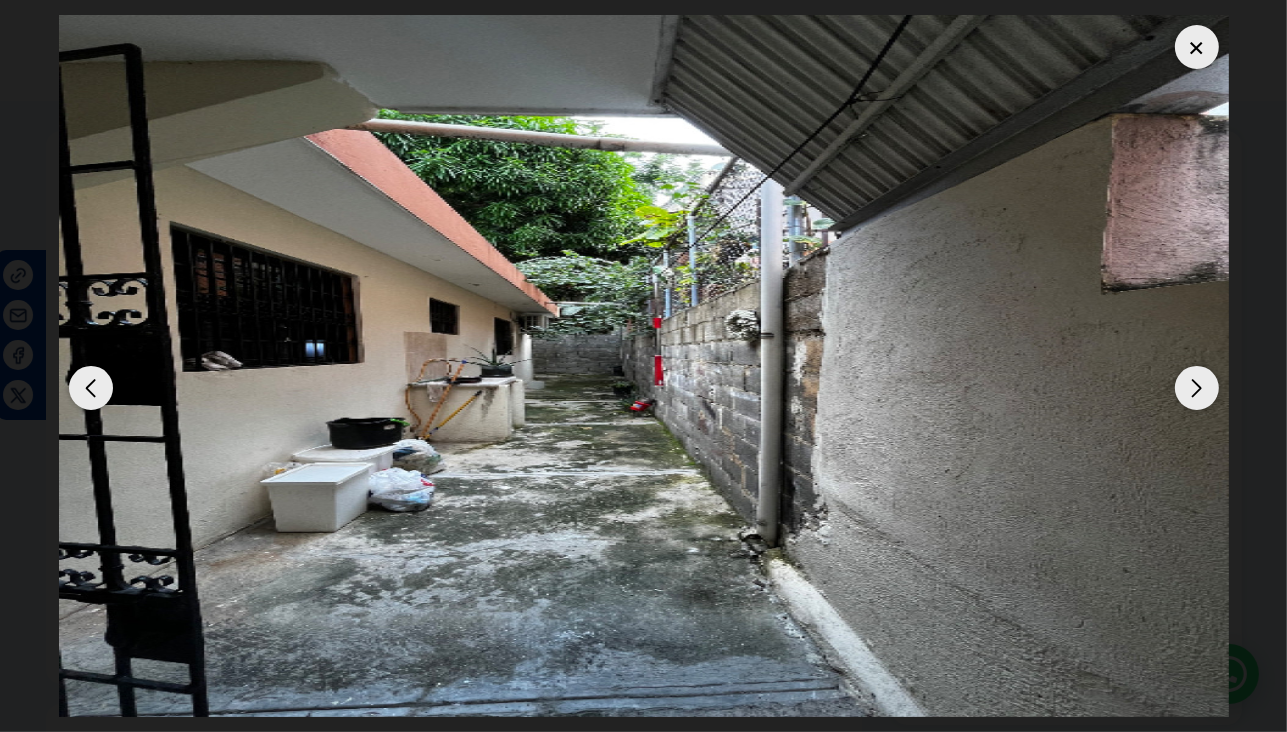 click at bounding box center [1197, 388] 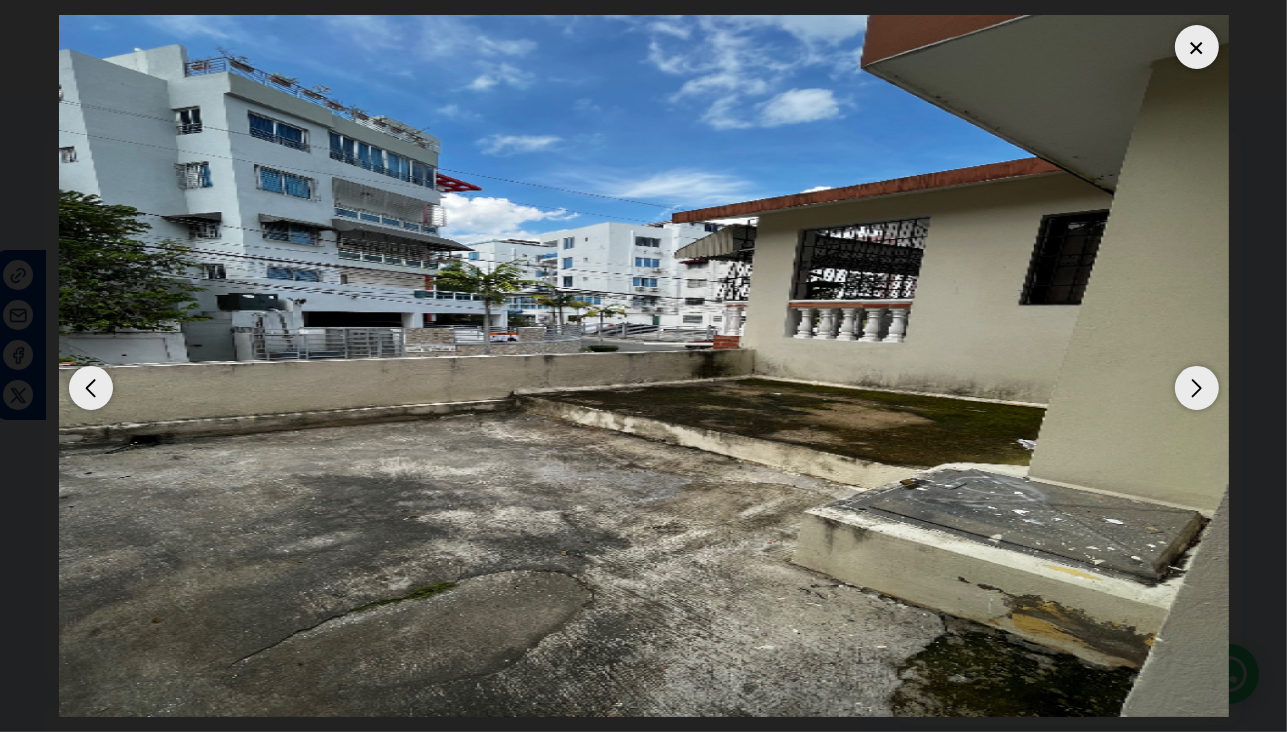 click at bounding box center (91, 388) 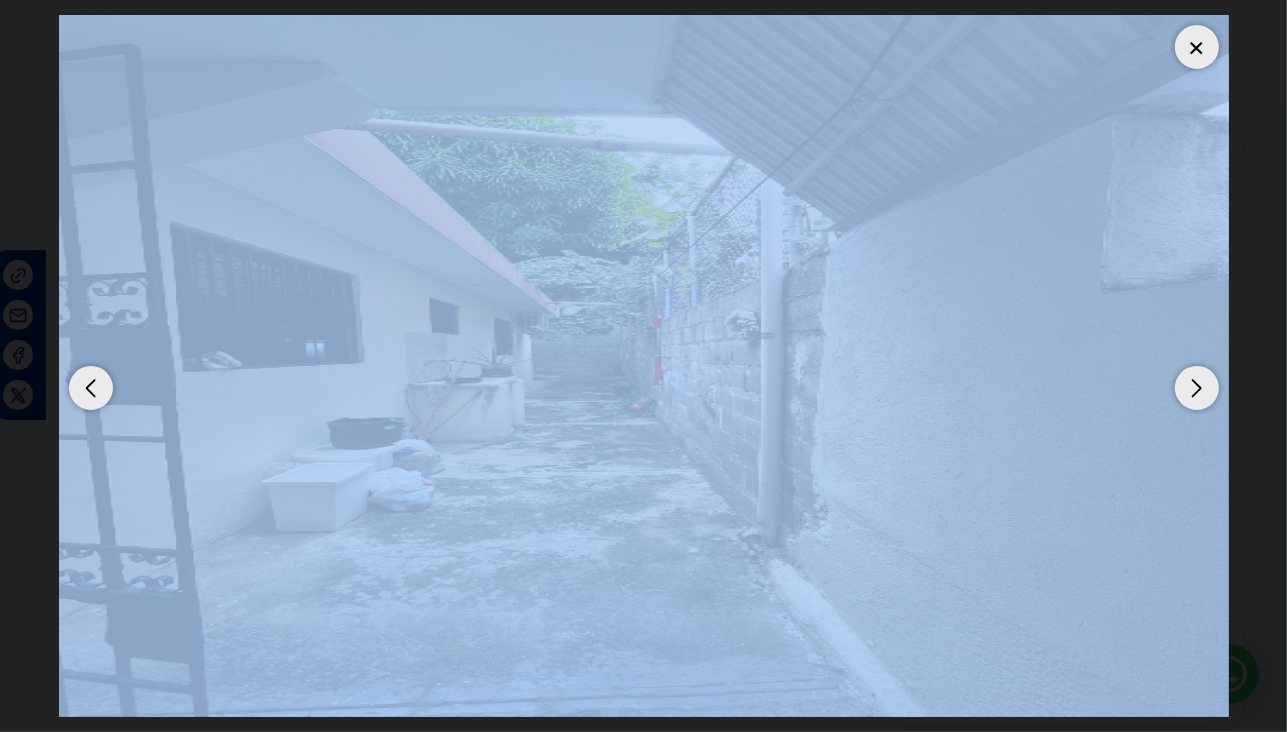 click at bounding box center (91, 388) 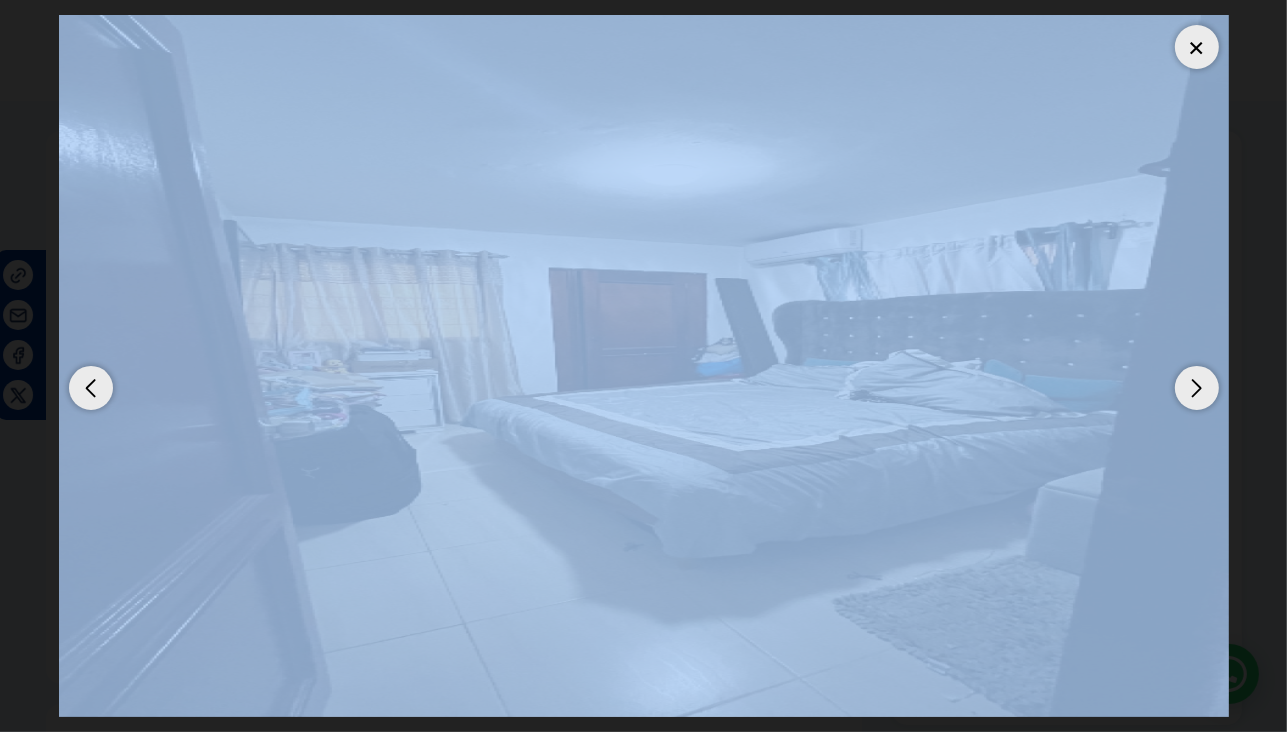 click at bounding box center (91, 388) 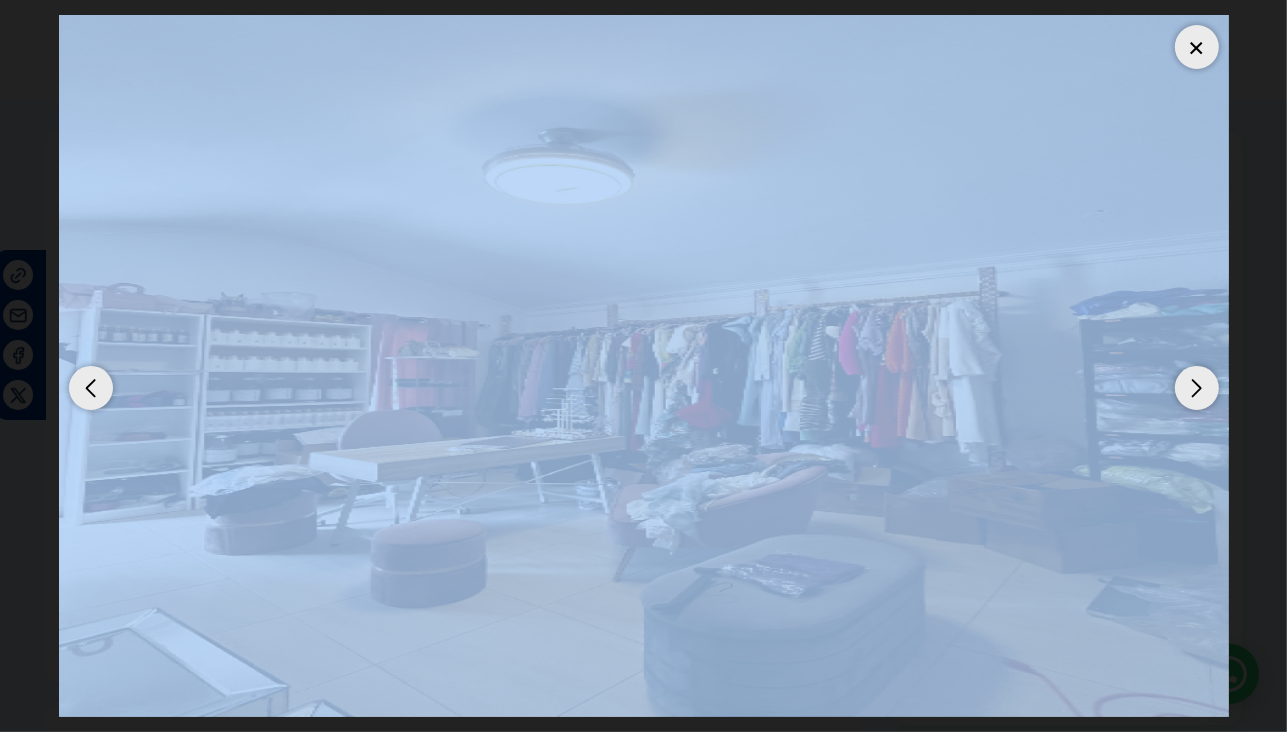 click at bounding box center (644, 366) 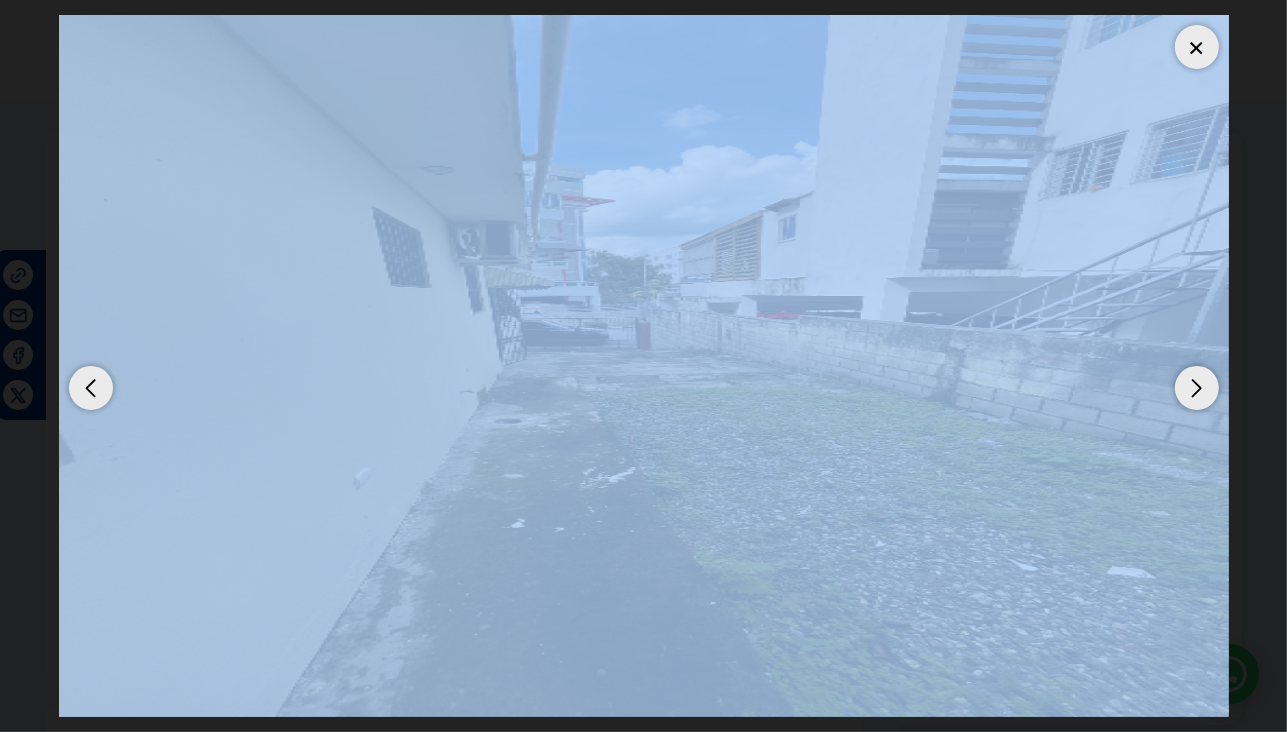 click at bounding box center [1197, 47] 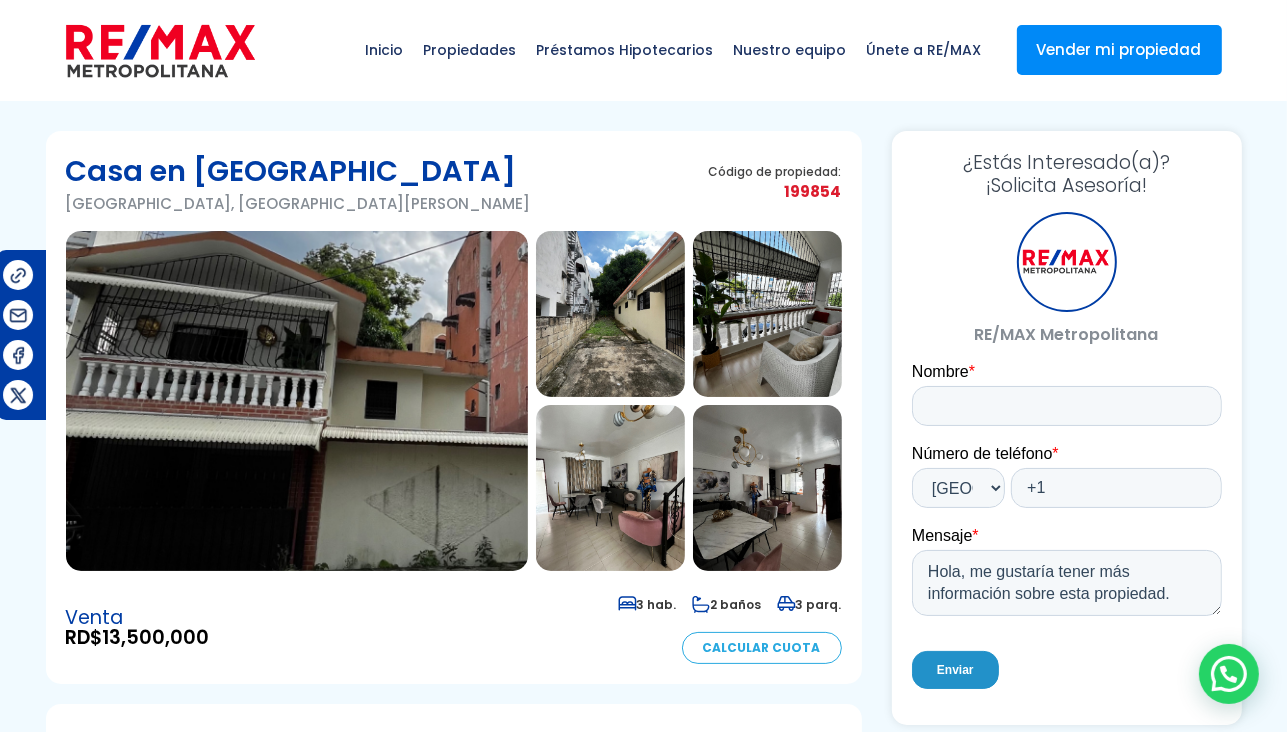 drag, startPoint x: 709, startPoint y: 165, endPoint x: 612, endPoint y: 156, distance: 97.41663 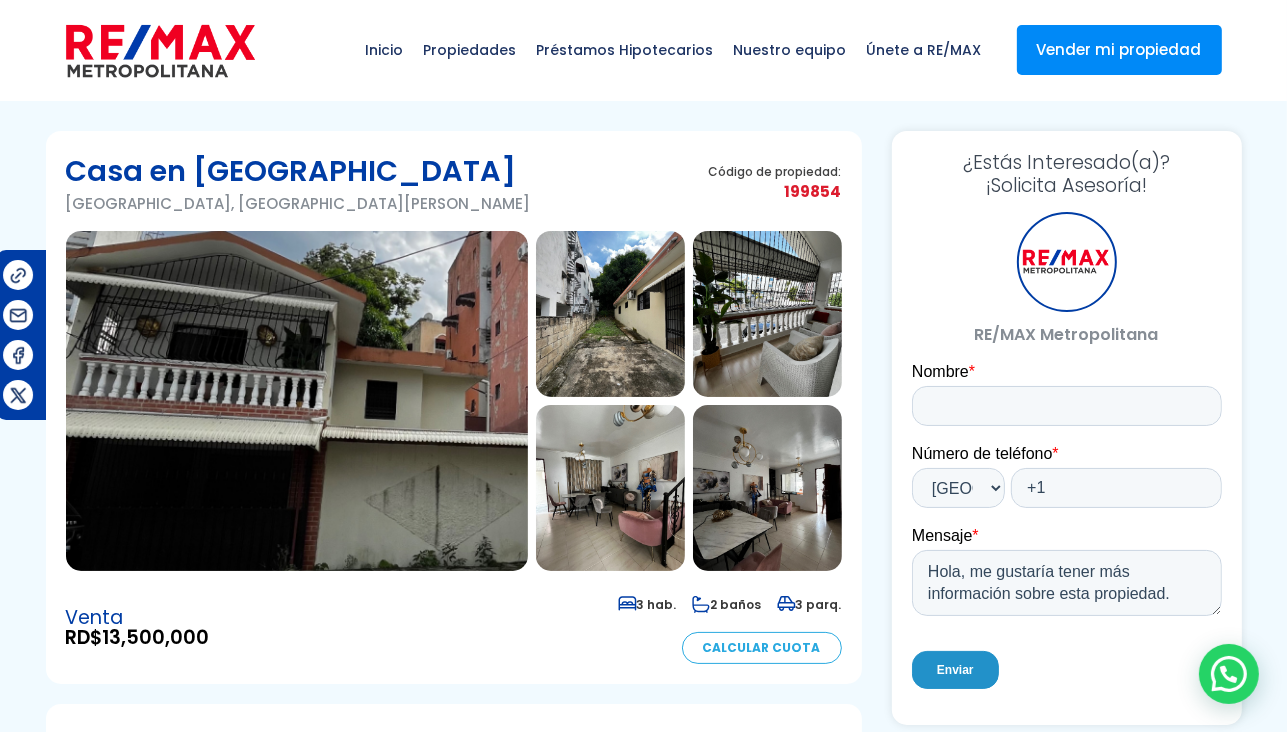 click on "Casa en Residencial Condado
Residencial Condado, Santo Domingo De Guzmán
Código de propiedad:
199854" at bounding box center [454, 191] 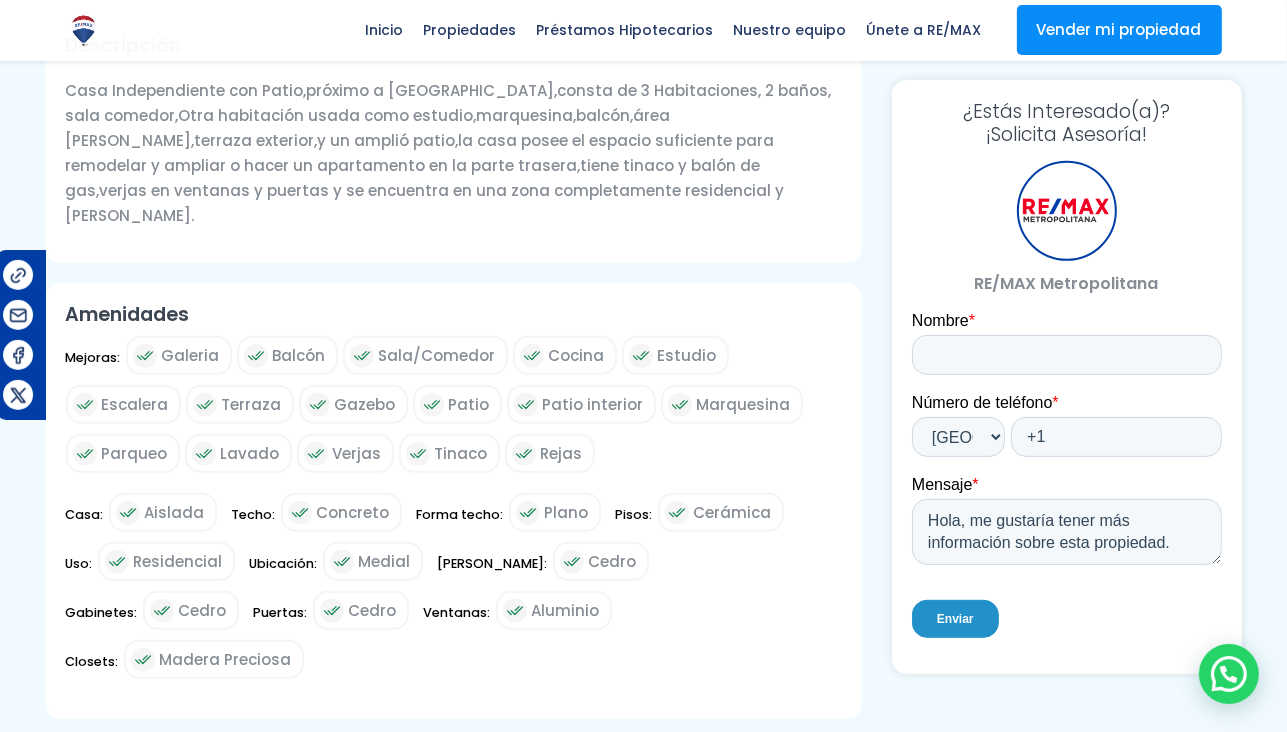 scroll, scrollTop: 800, scrollLeft: 0, axis: vertical 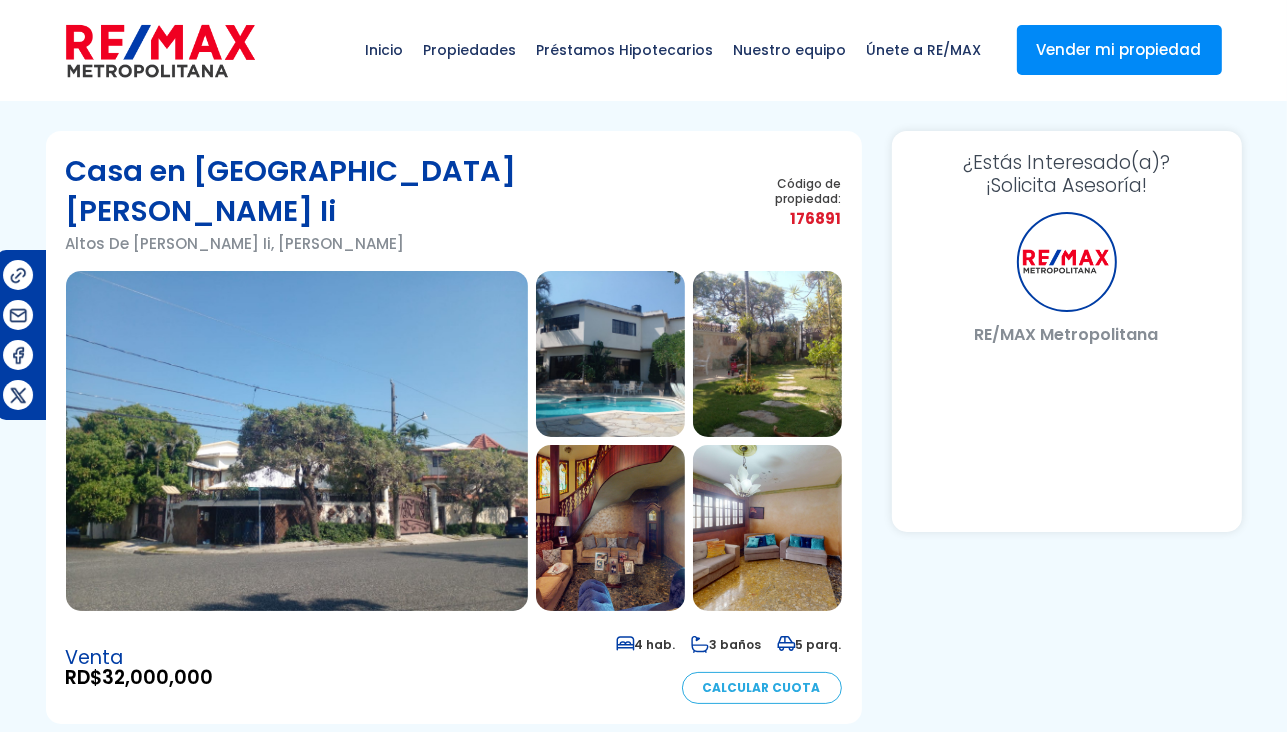 select on "DO" 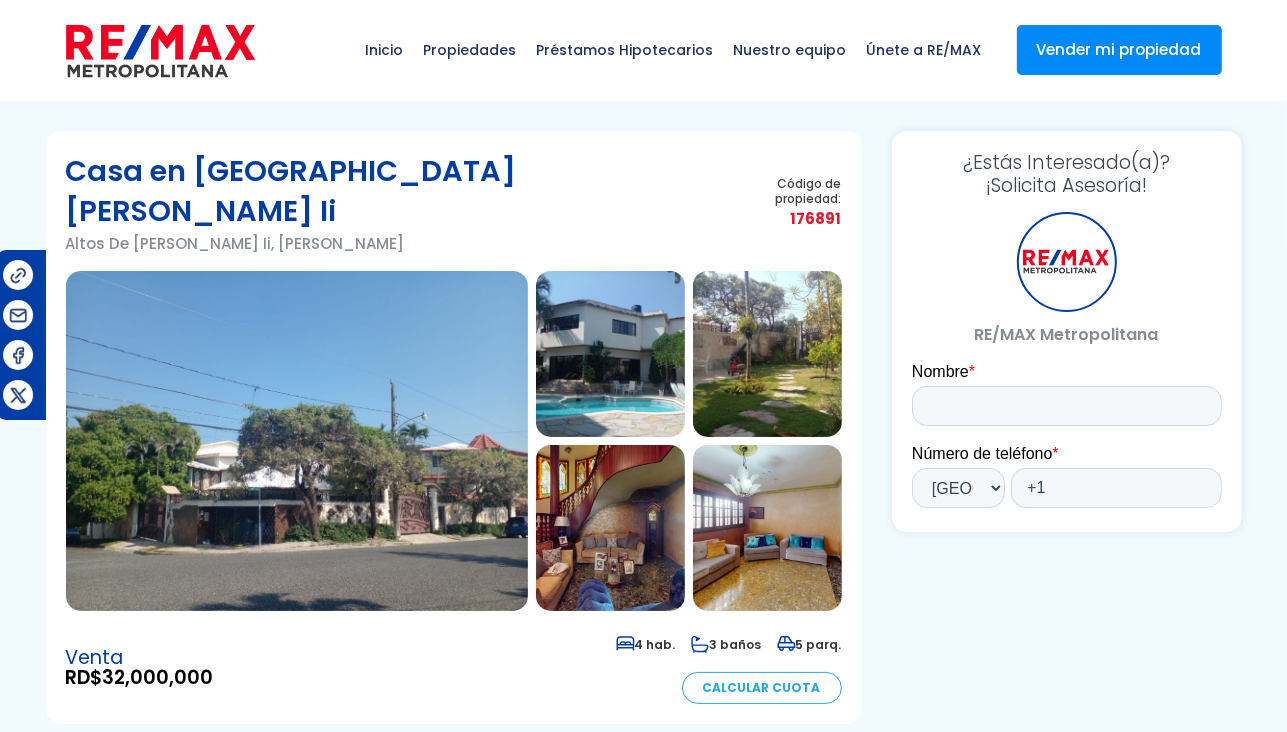 scroll, scrollTop: 0, scrollLeft: 0, axis: both 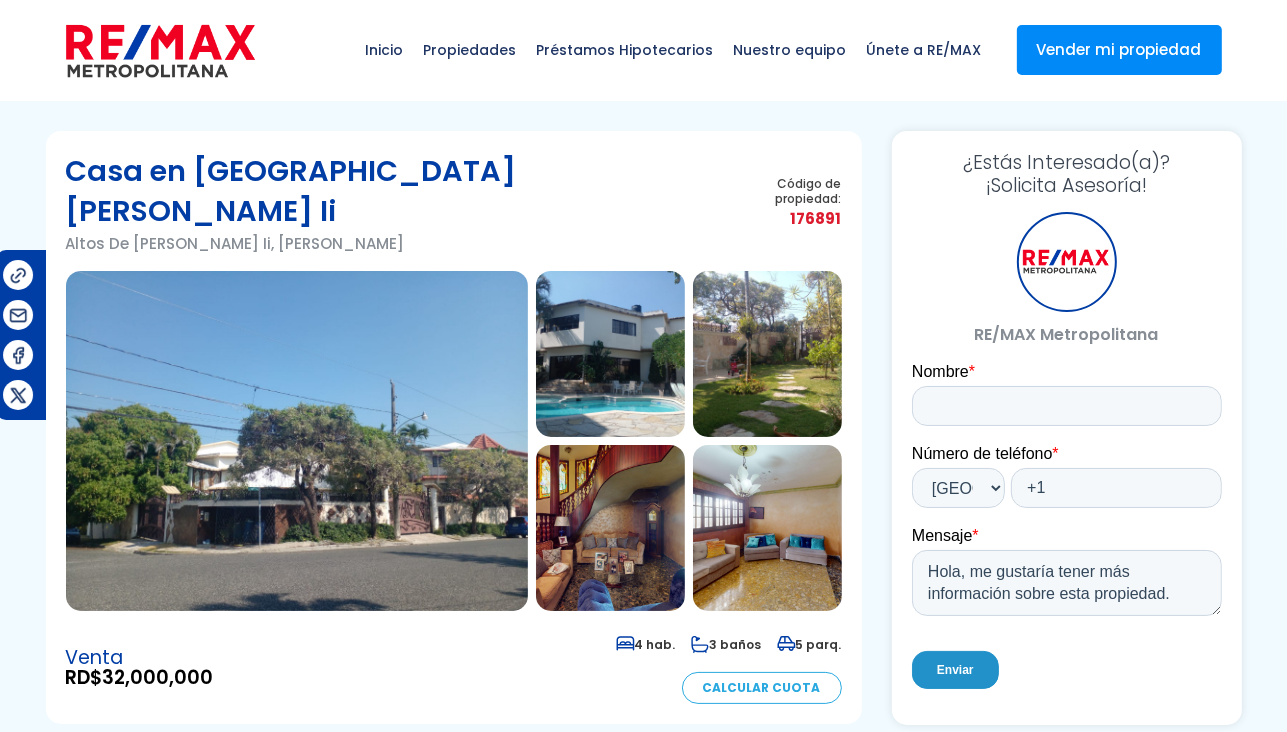 click at bounding box center [610, 354] 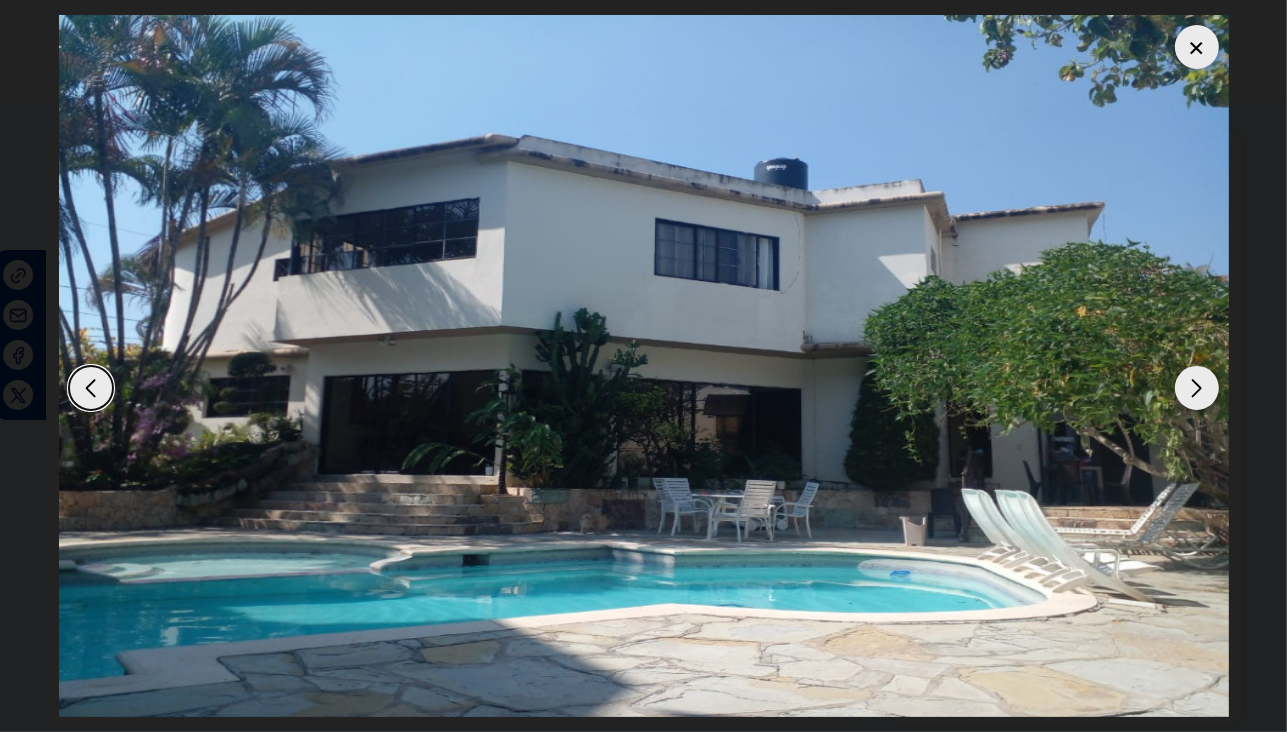 click at bounding box center [1197, 388] 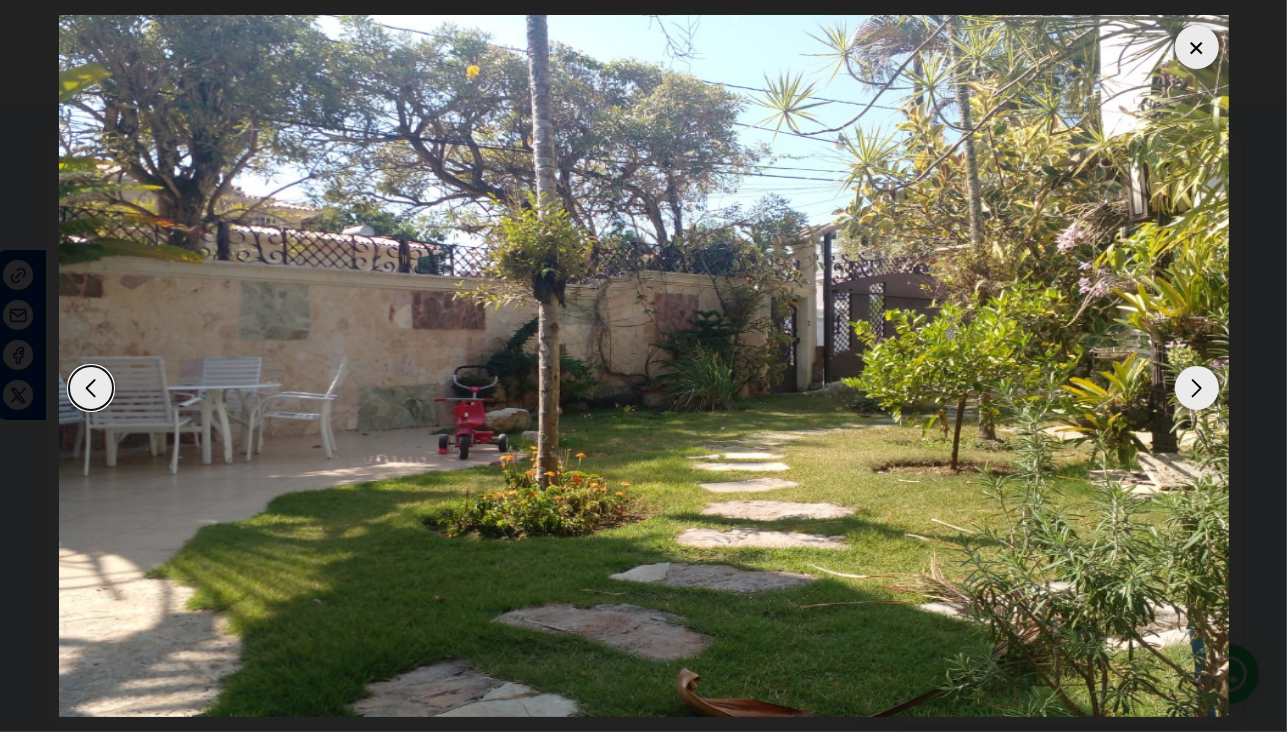 click at bounding box center (1197, 388) 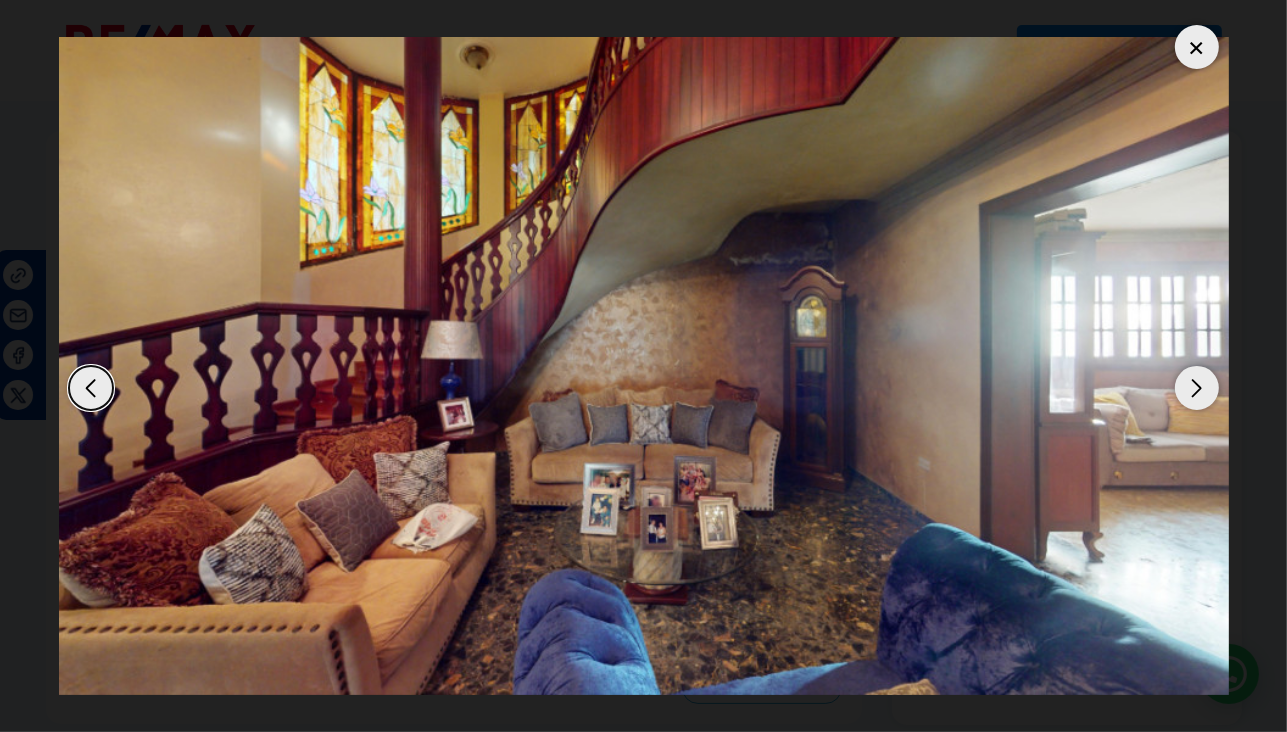 click at bounding box center (1197, 388) 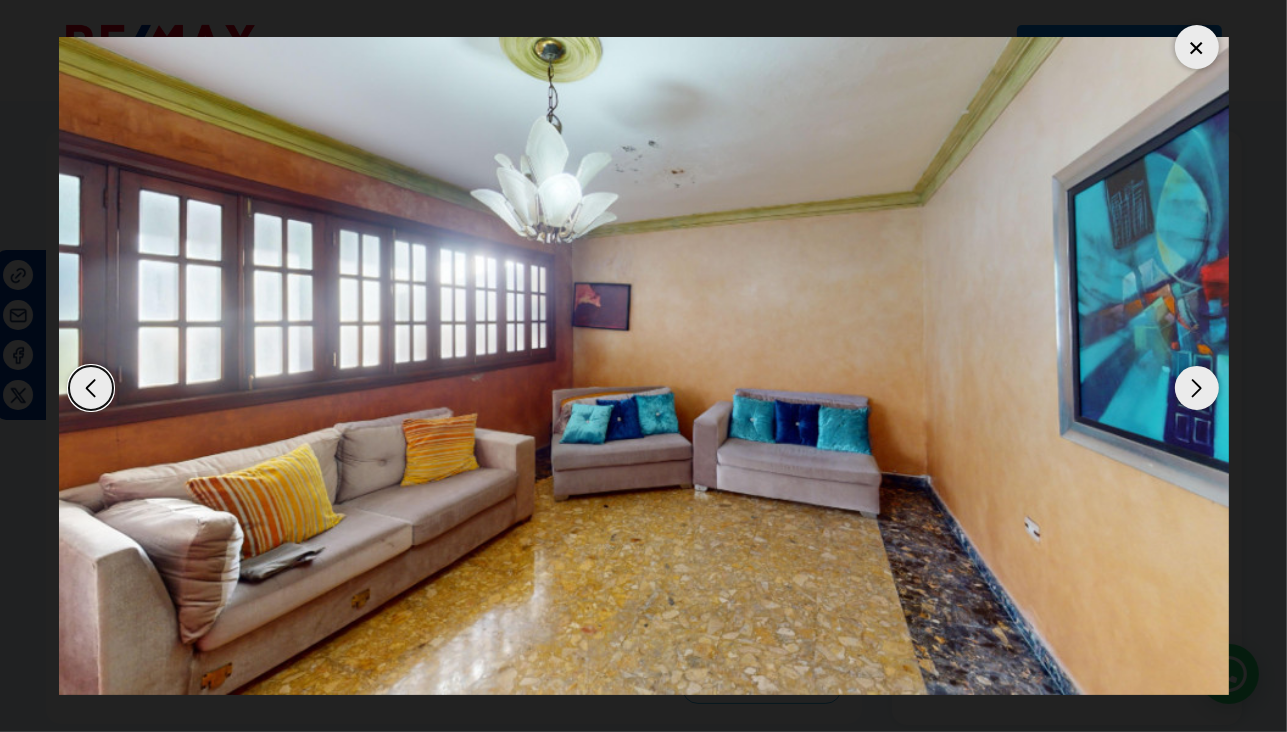 click at bounding box center (1197, 388) 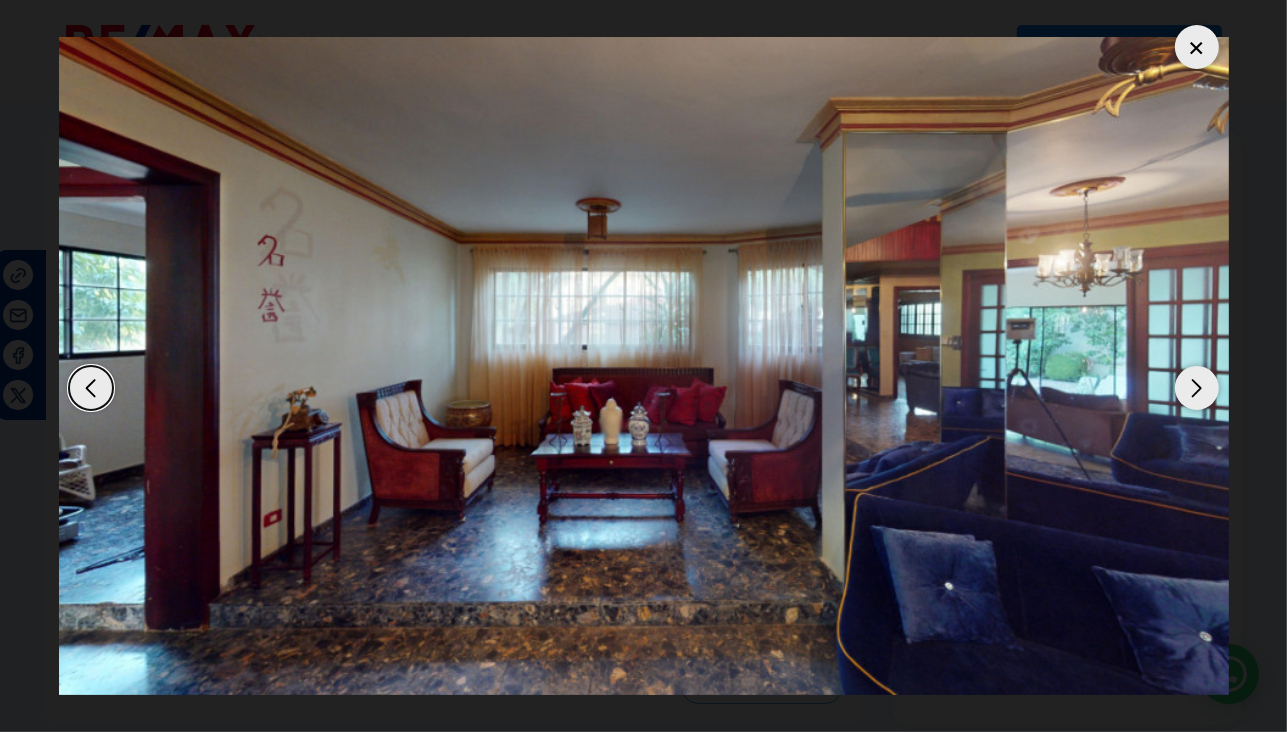 click at bounding box center [1197, 388] 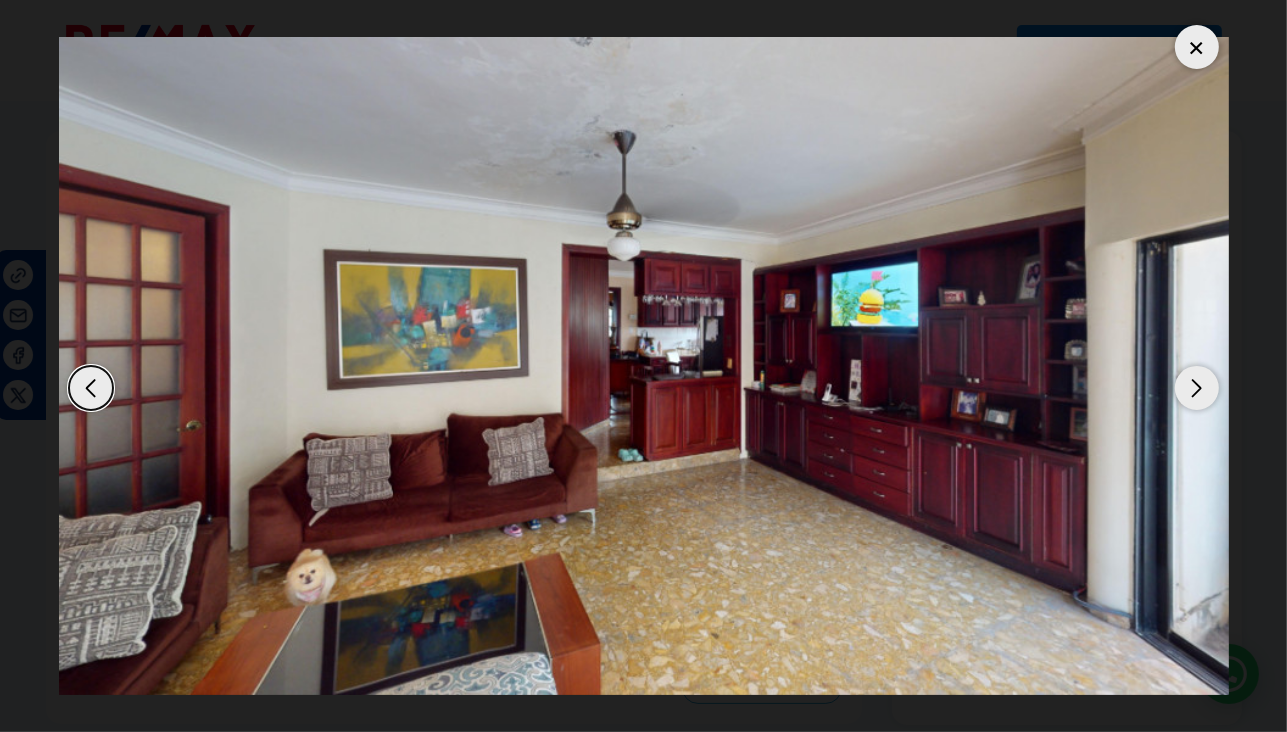 click at bounding box center [1197, 388] 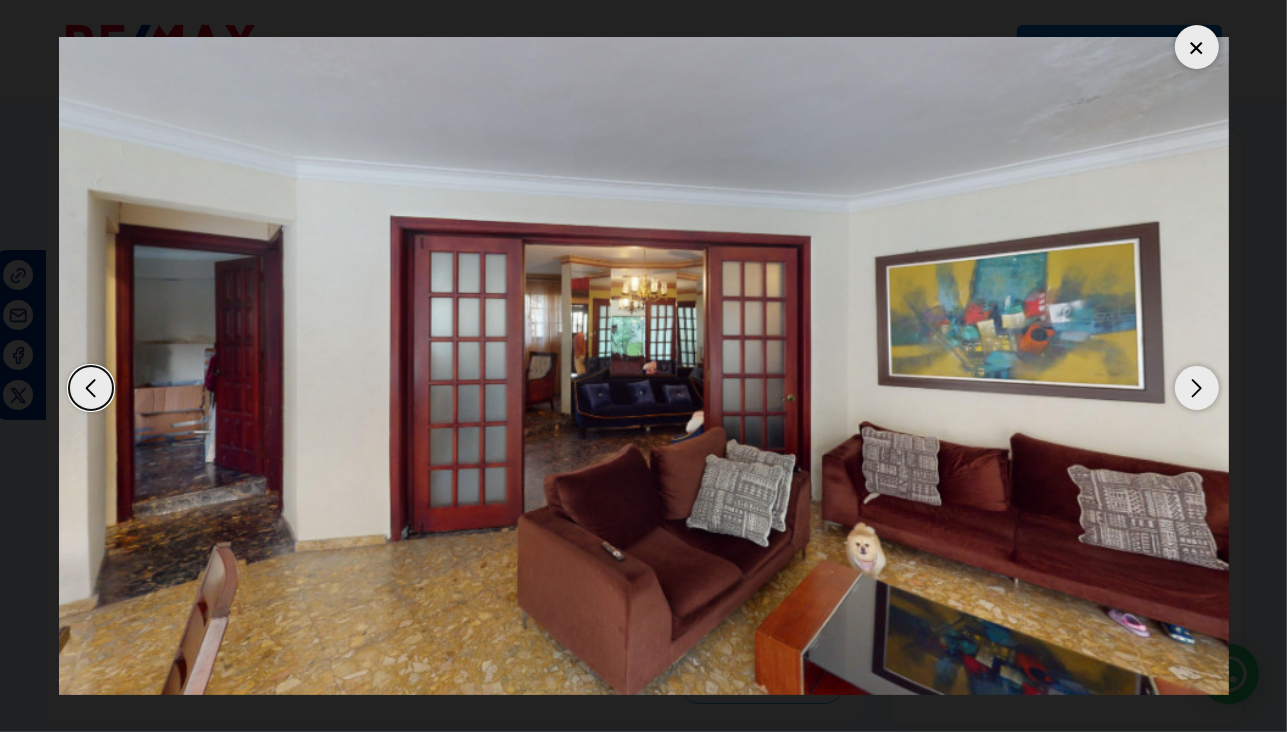 click at bounding box center [1197, 388] 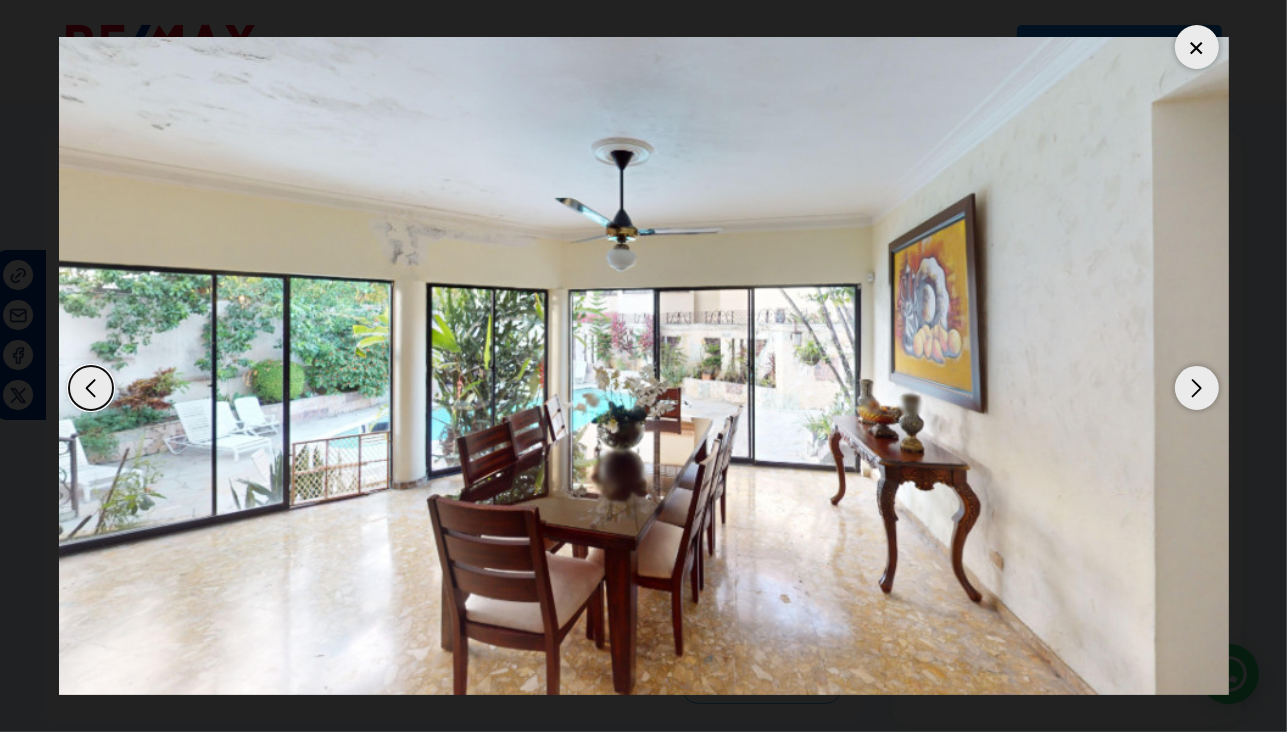 click at bounding box center (1197, 388) 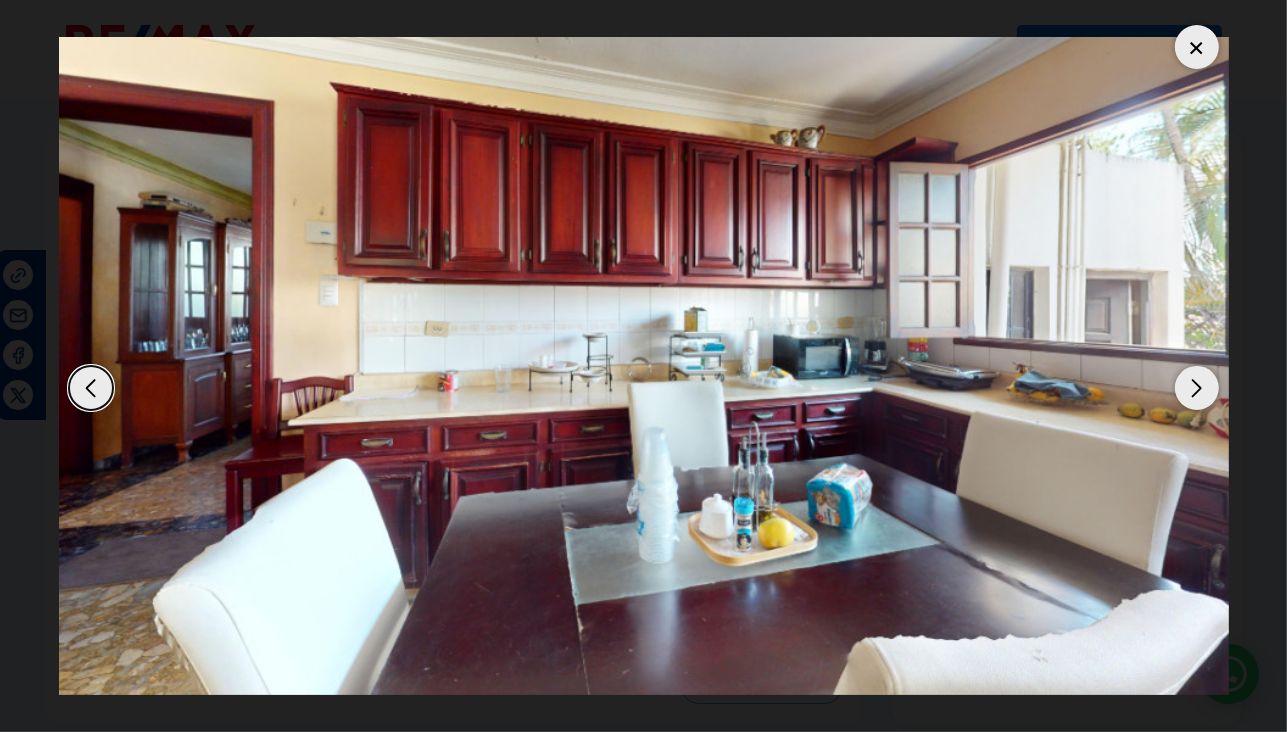 click at bounding box center (1197, 388) 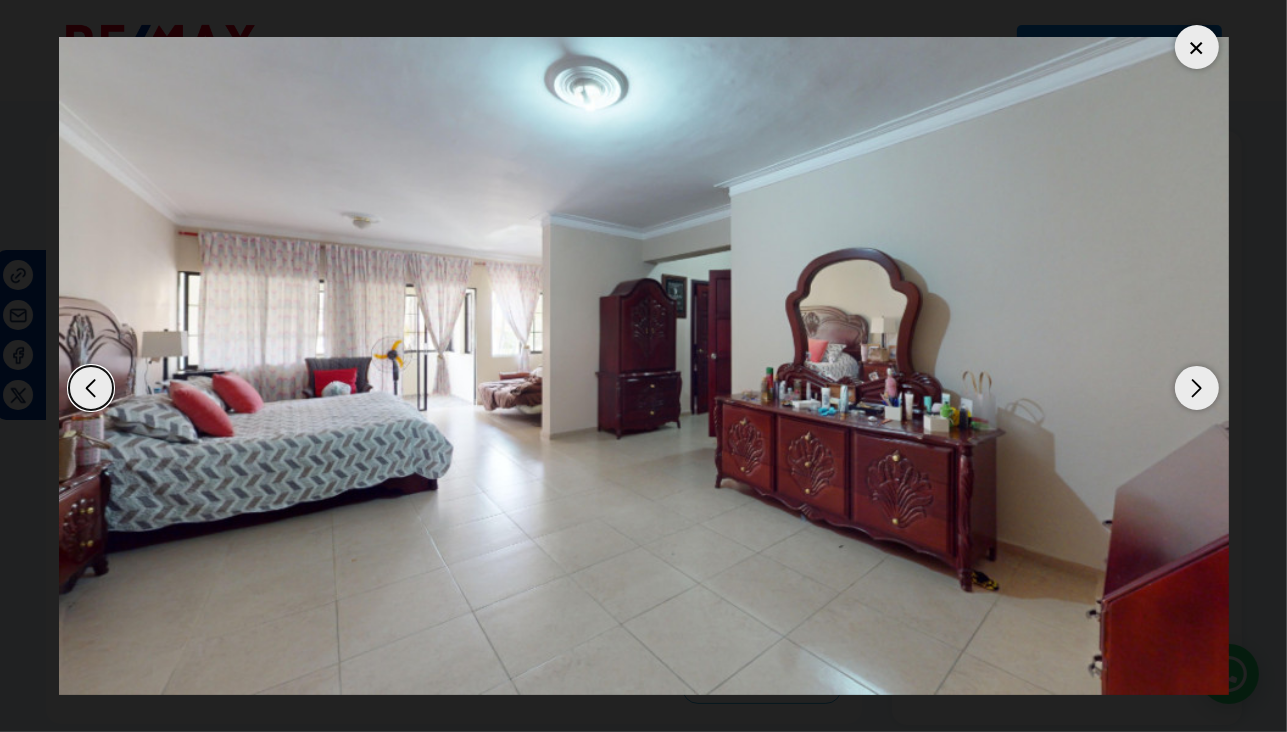 click at bounding box center (1197, 388) 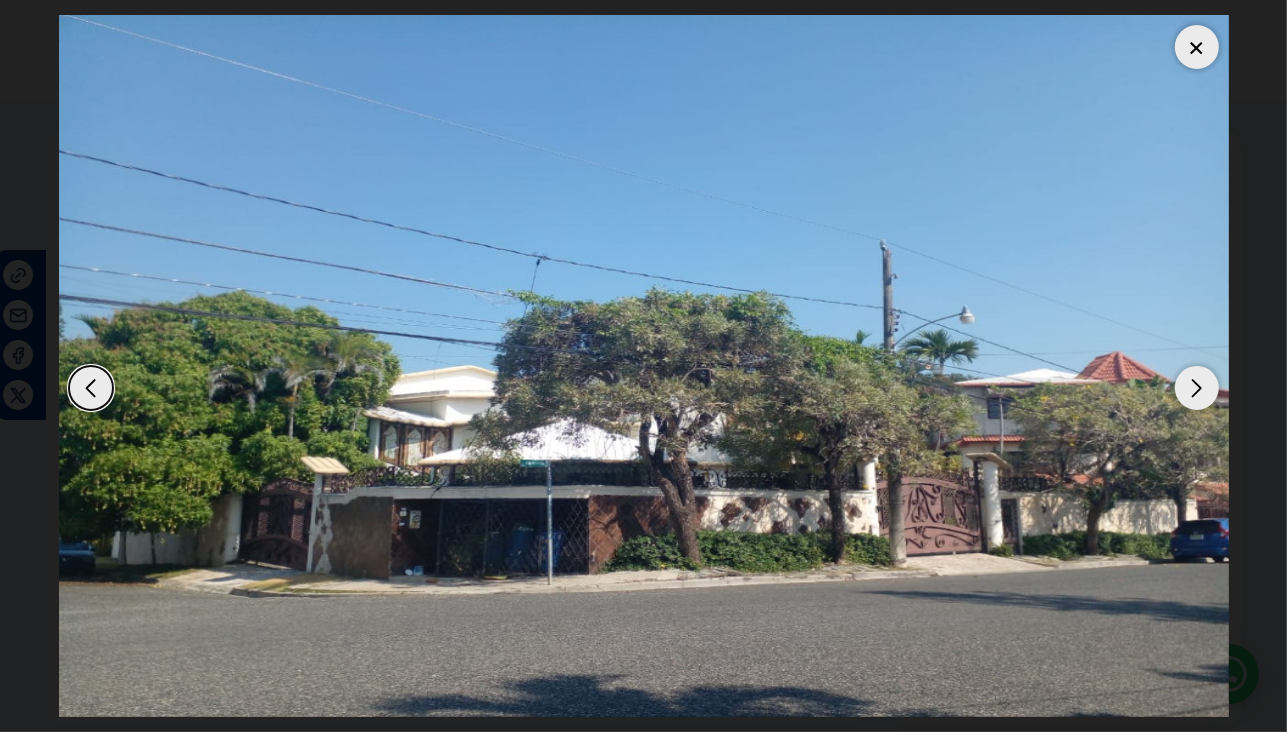 click at bounding box center (1197, 388) 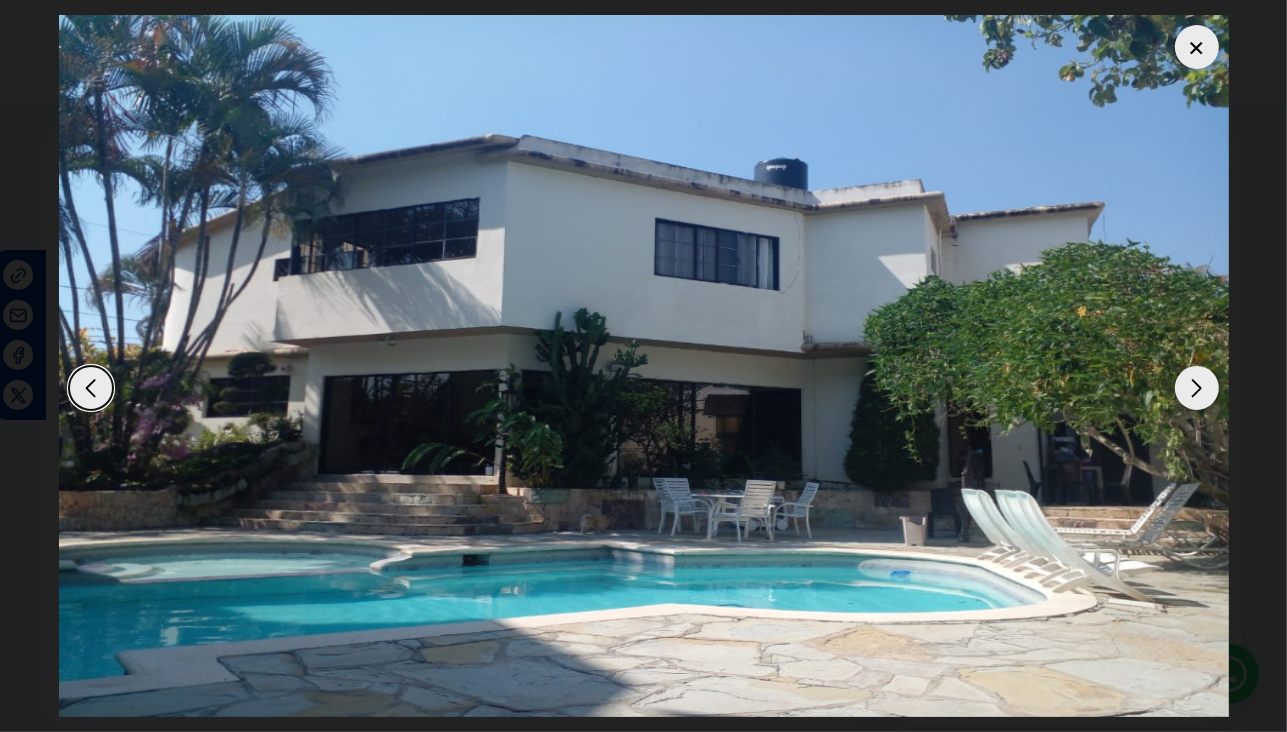 click at bounding box center (1197, 388) 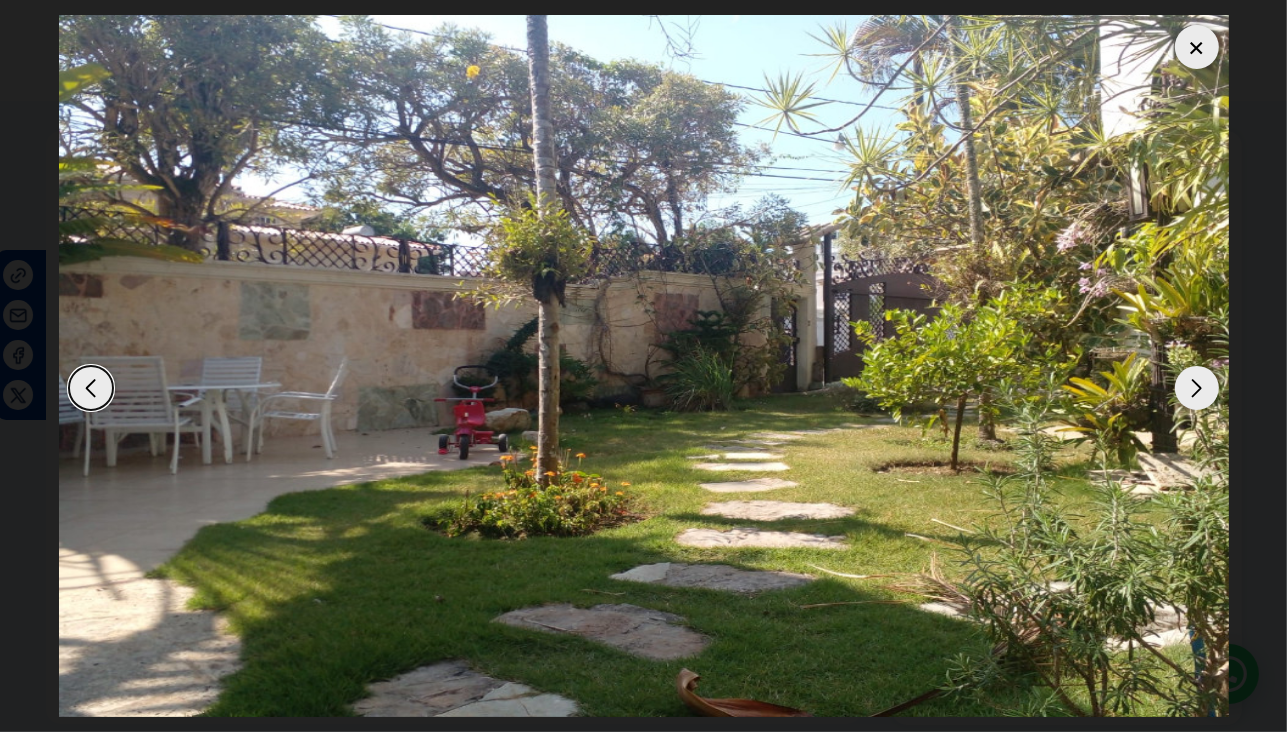 click at bounding box center [1197, 388] 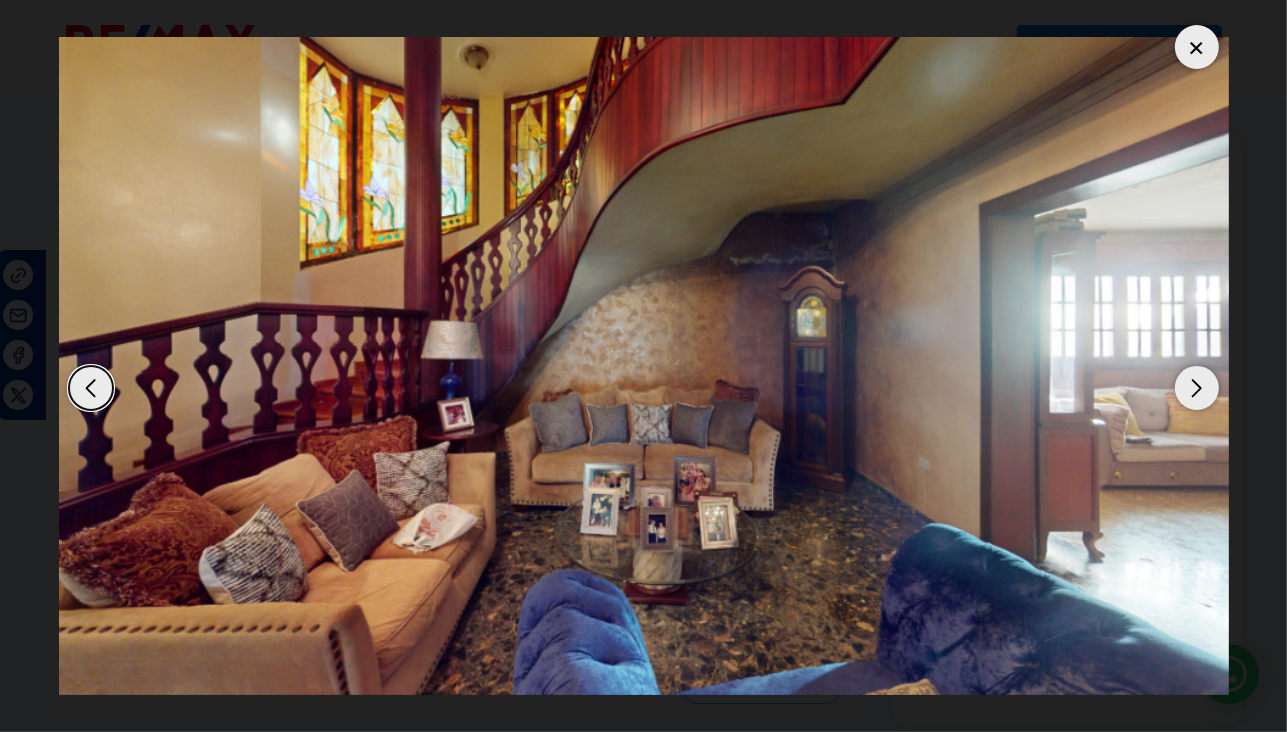 click at bounding box center [1197, 47] 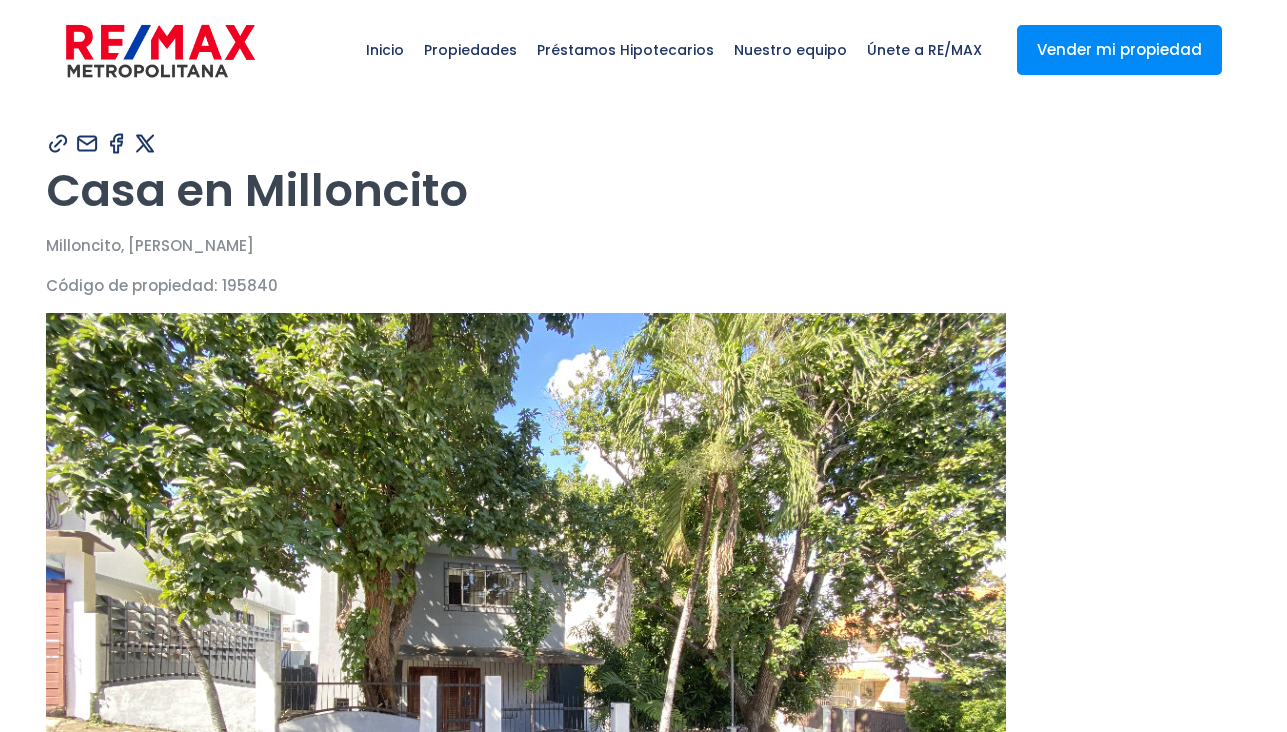 scroll, scrollTop: 0, scrollLeft: 0, axis: both 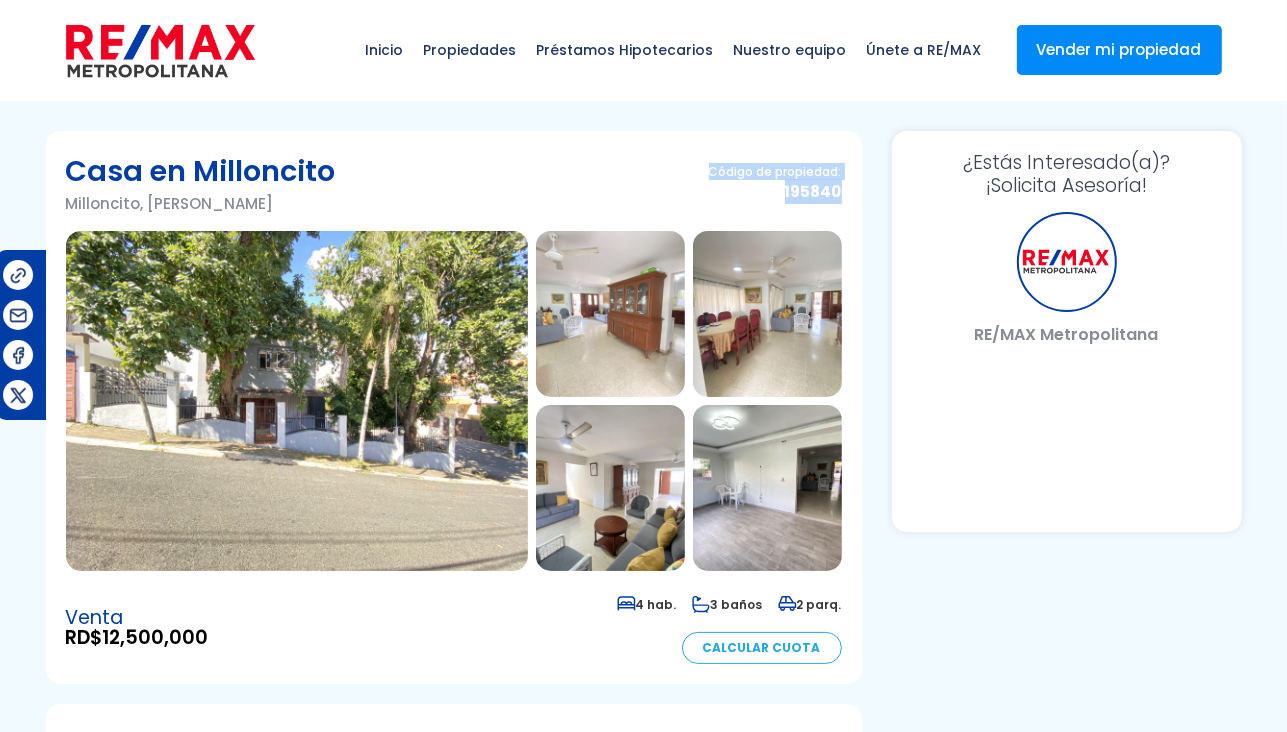 click at bounding box center [610, 314] 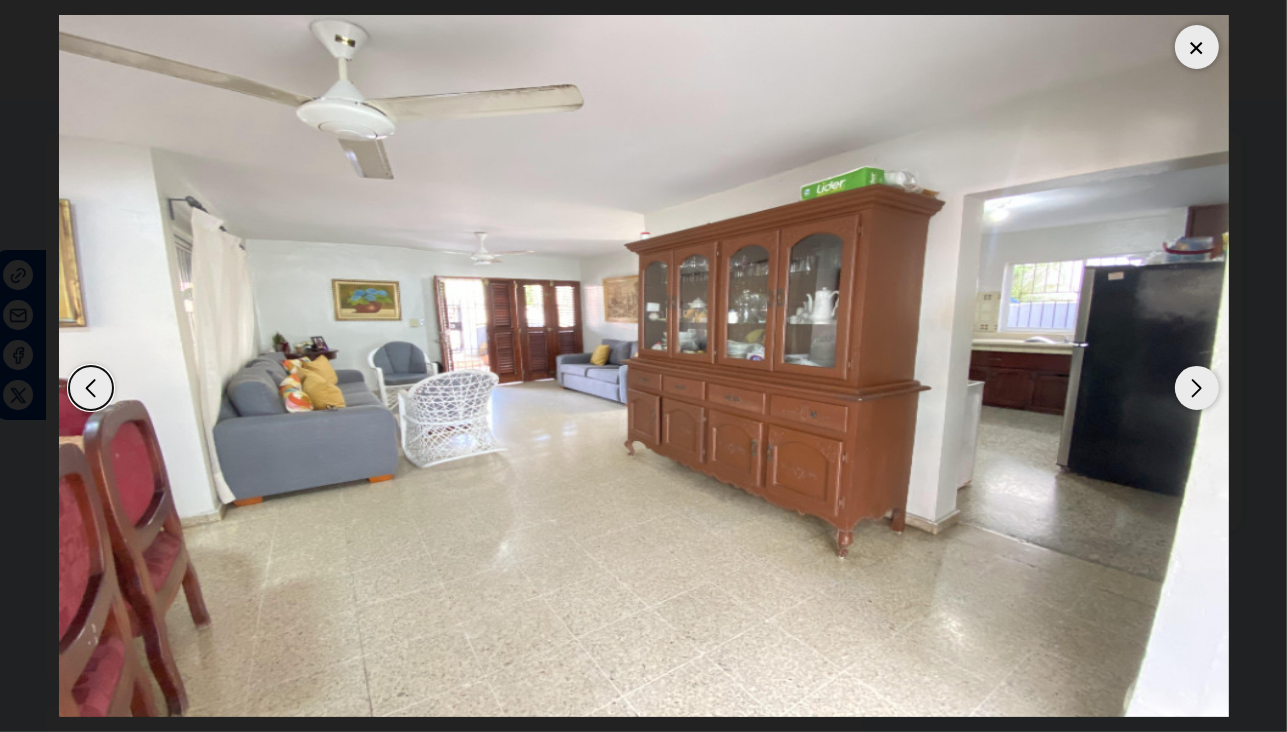 select on "DO" 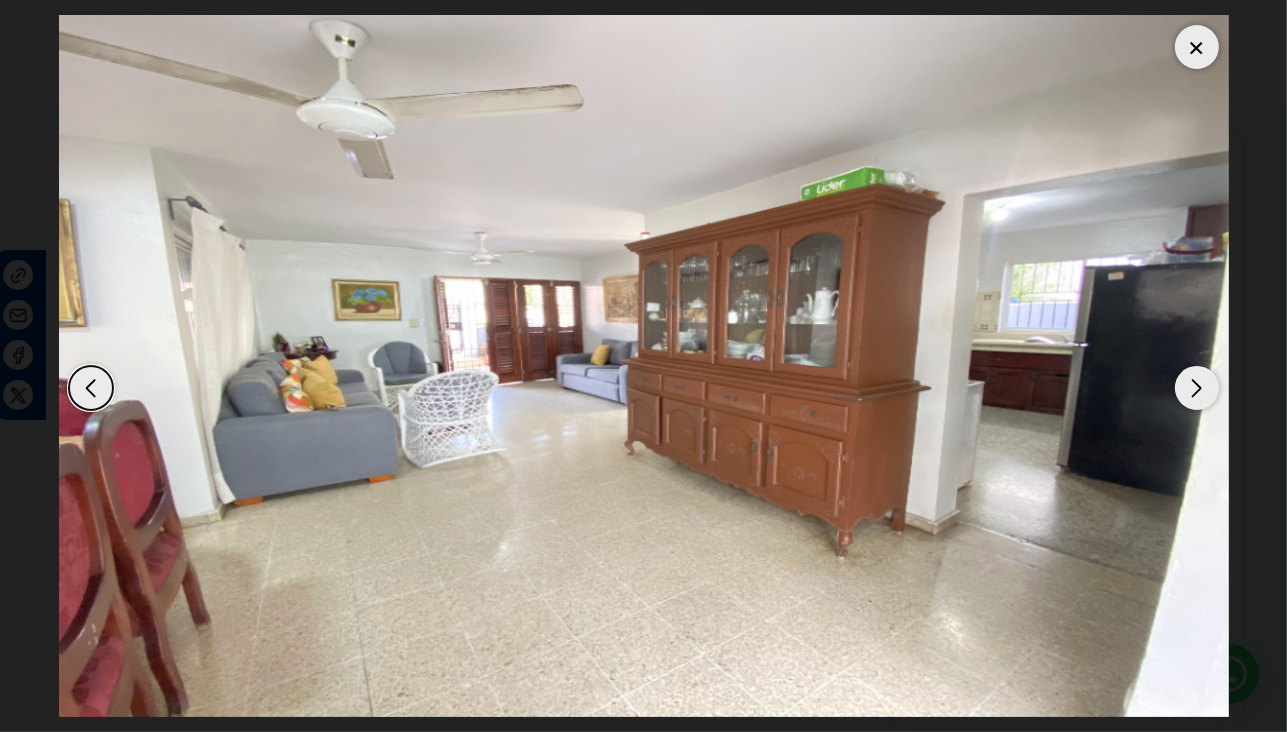 click at bounding box center [1197, 388] 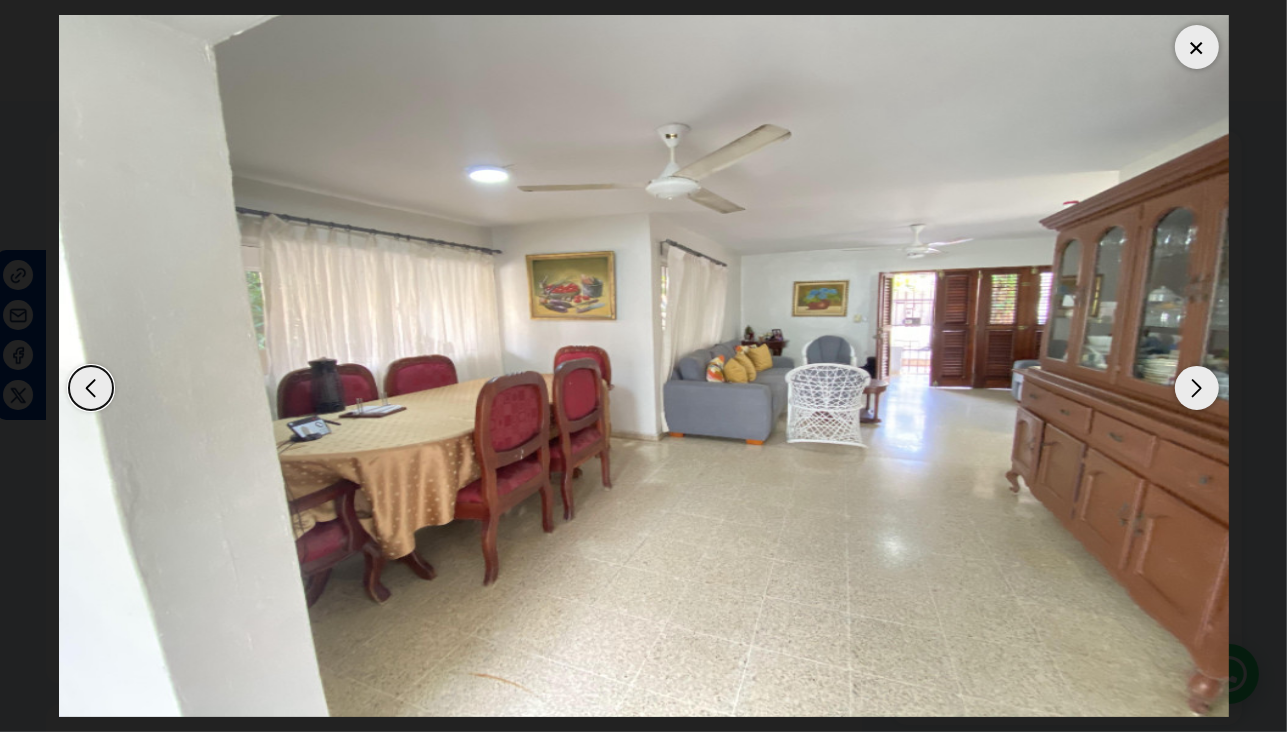 click at bounding box center [1197, 388] 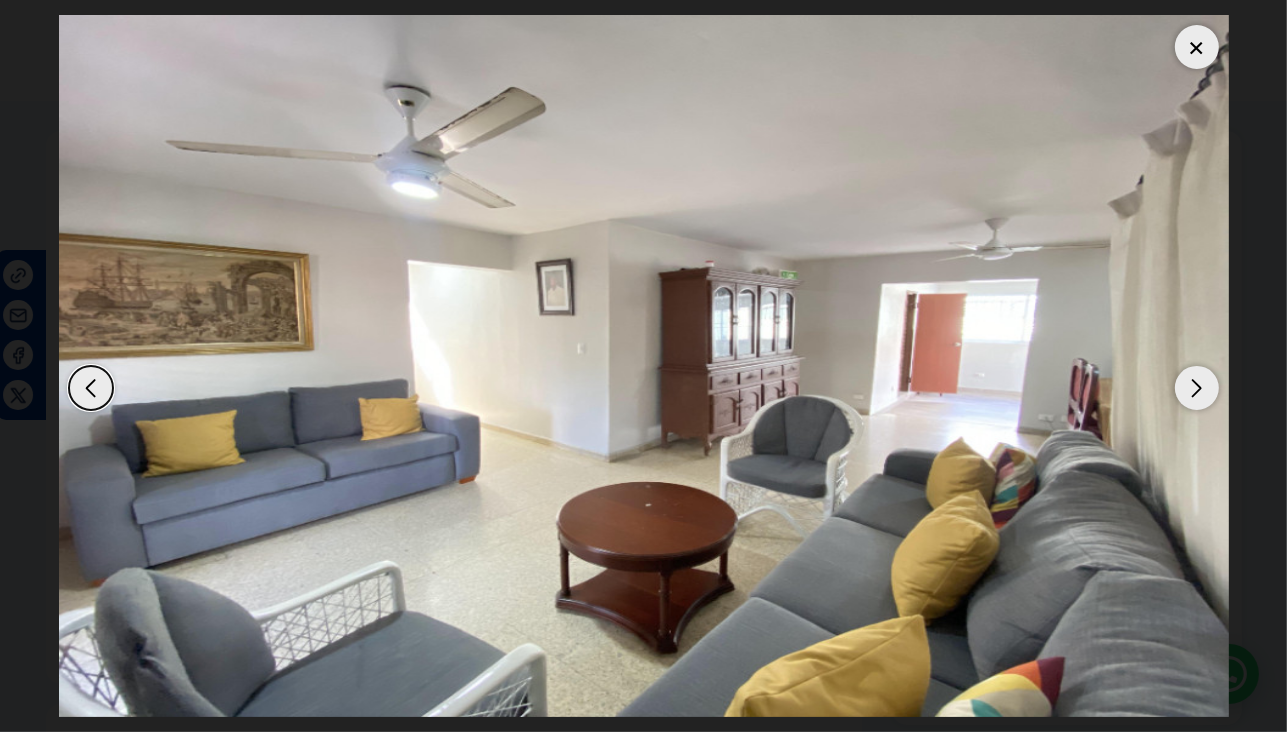 click at bounding box center [1197, 388] 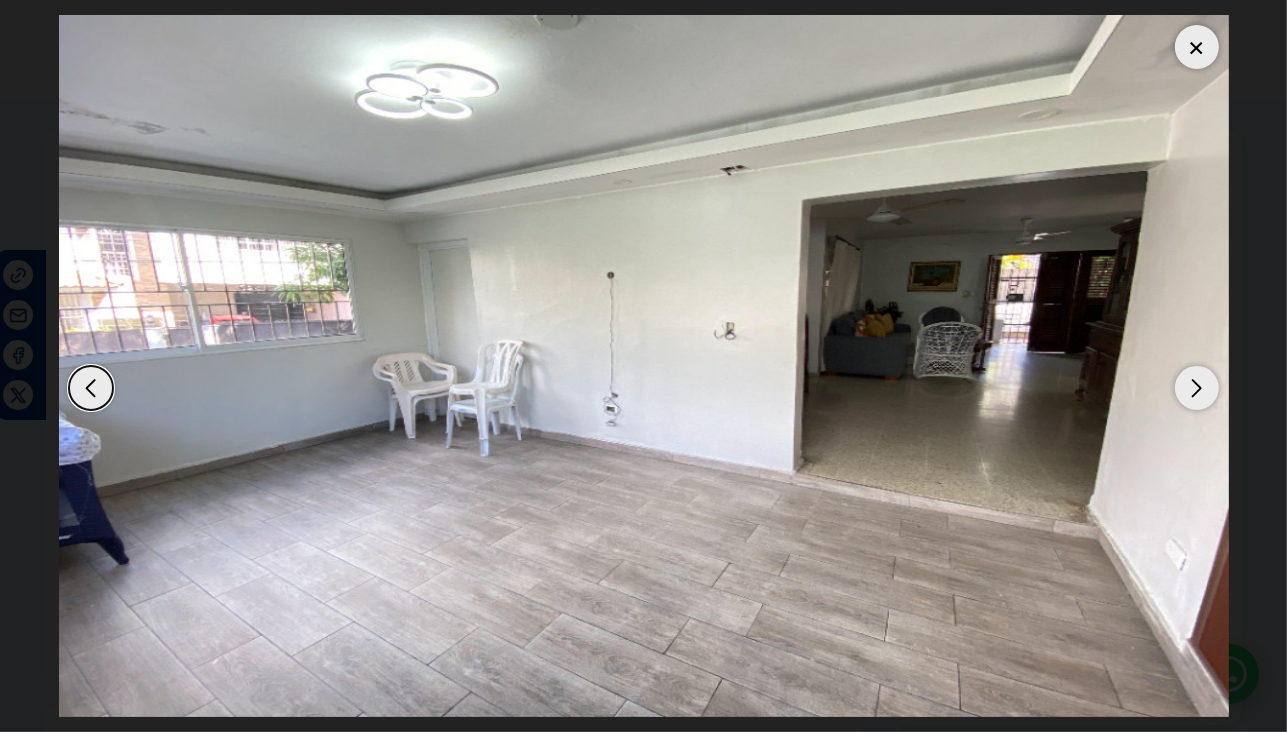 click at bounding box center (1197, 388) 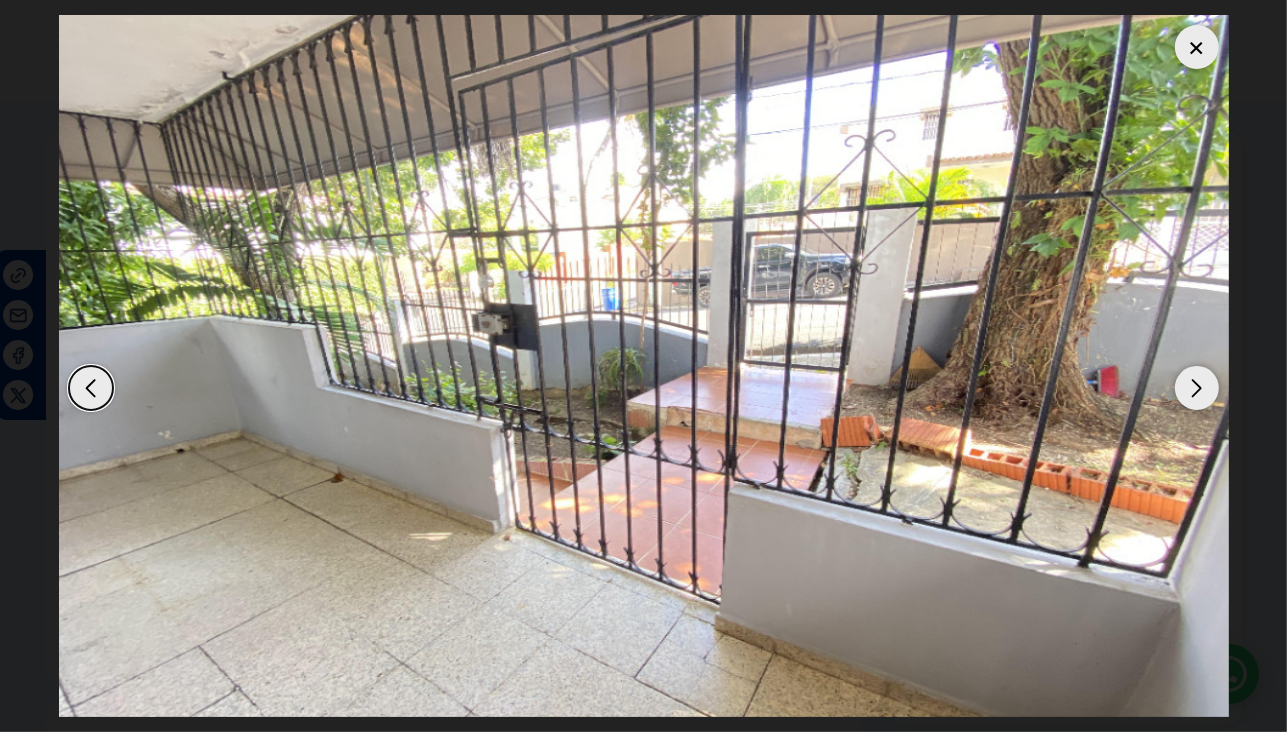click at bounding box center [1197, 388] 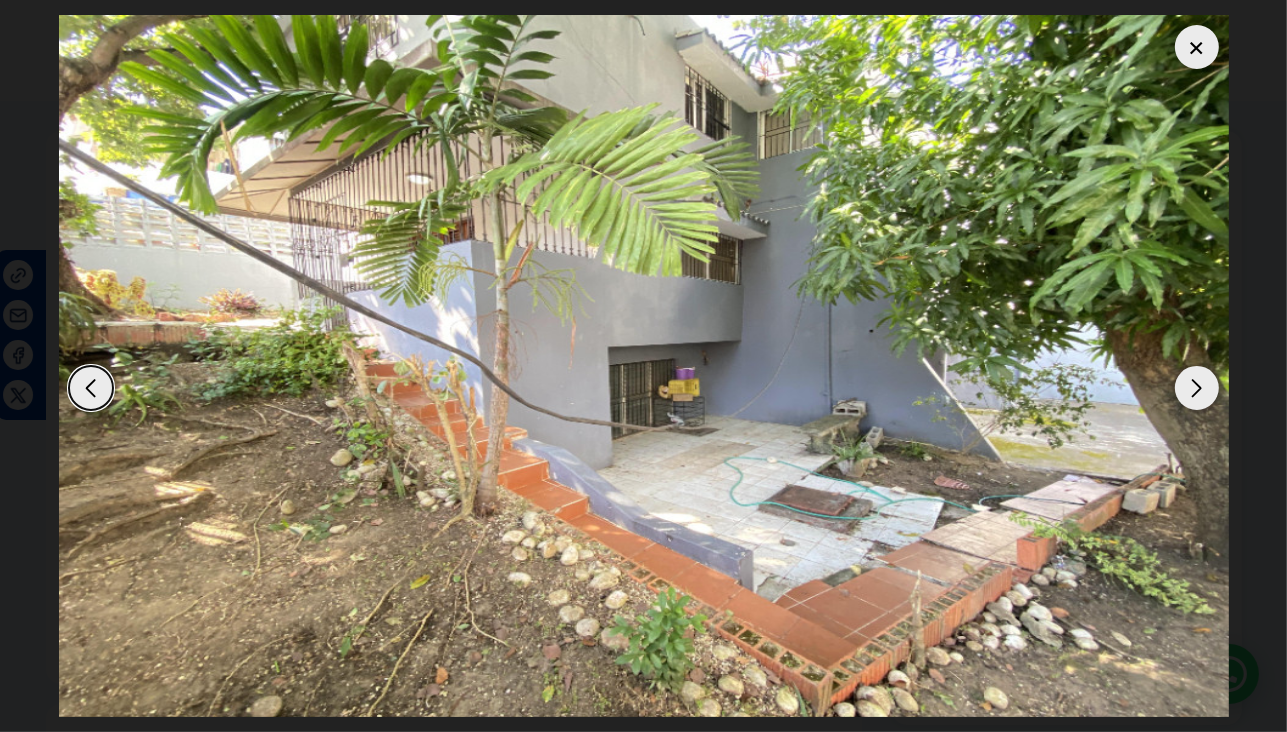 click at bounding box center [1197, 388] 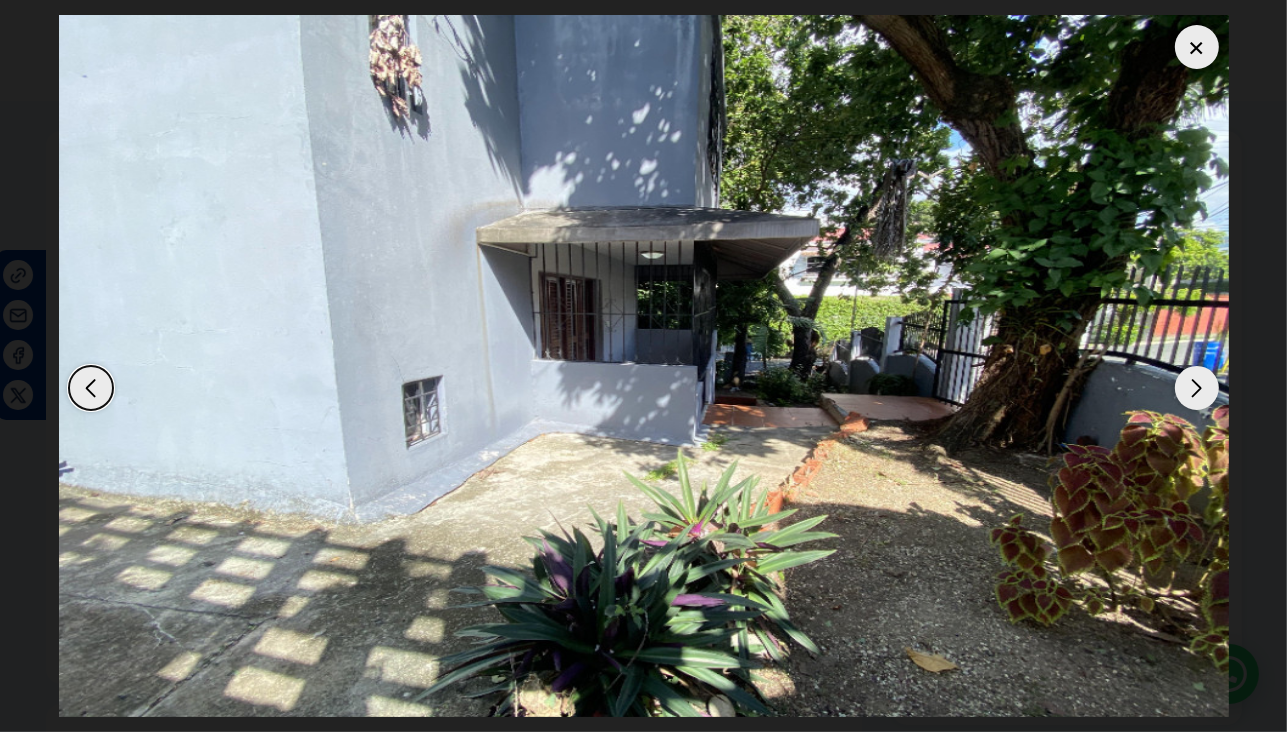 click at bounding box center (1197, 388) 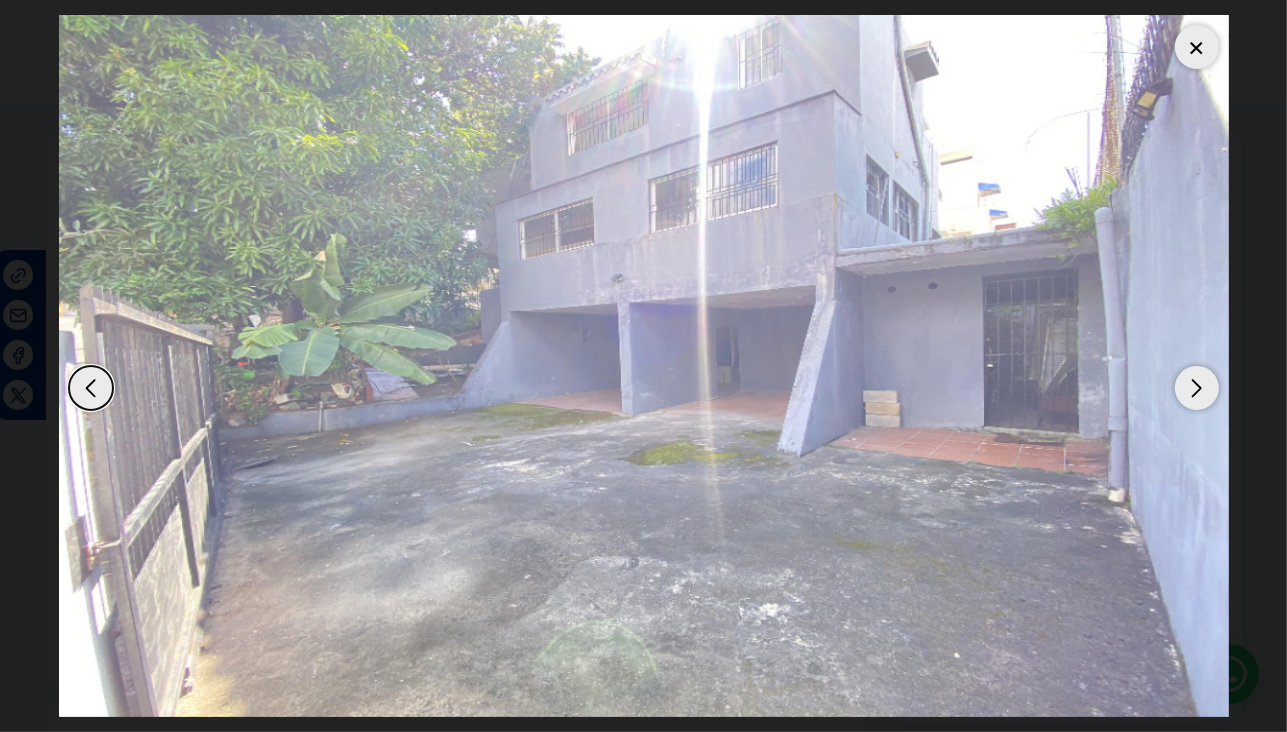 click at bounding box center (91, 388) 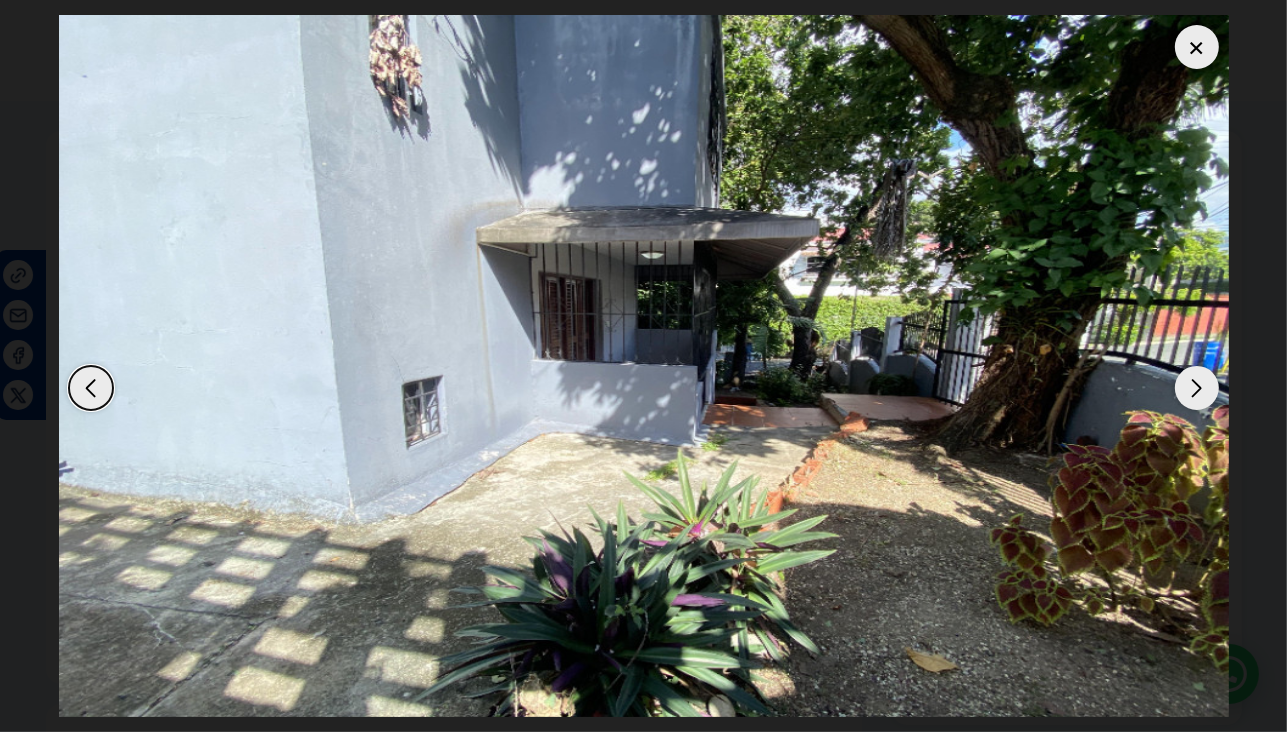 click at bounding box center [1197, 47] 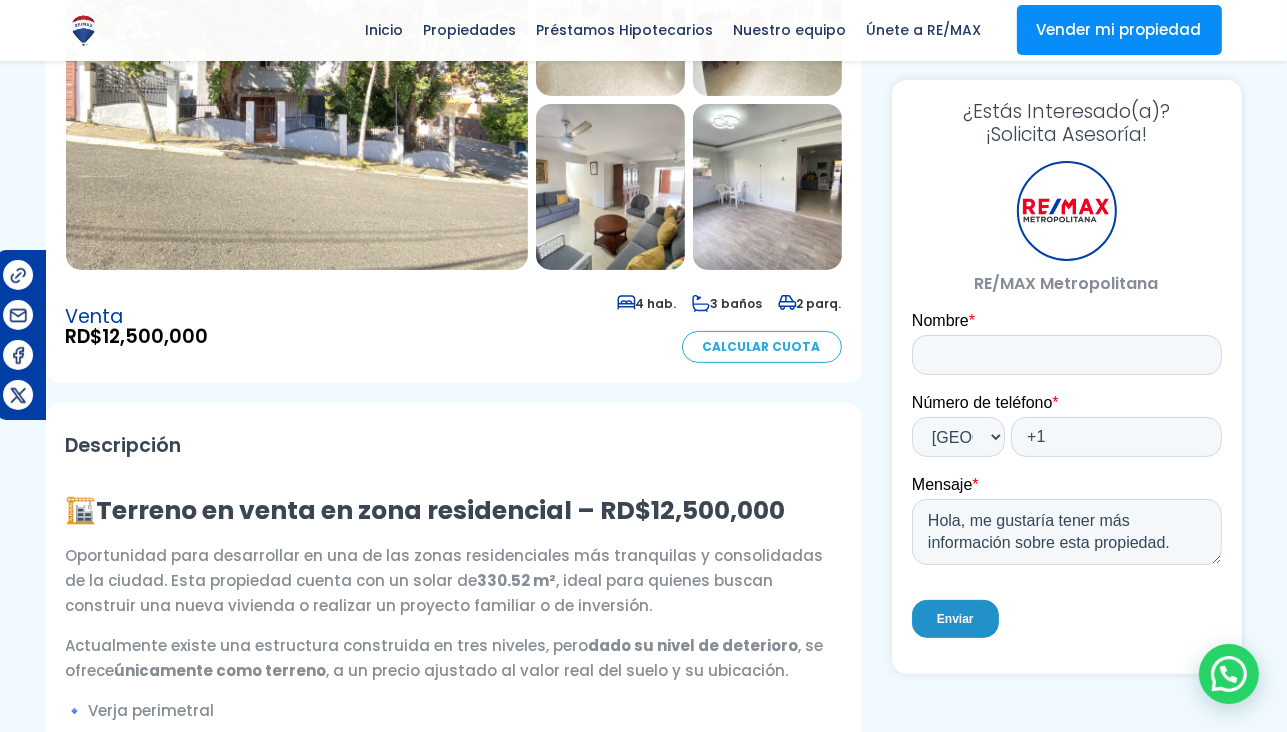scroll, scrollTop: 600, scrollLeft: 0, axis: vertical 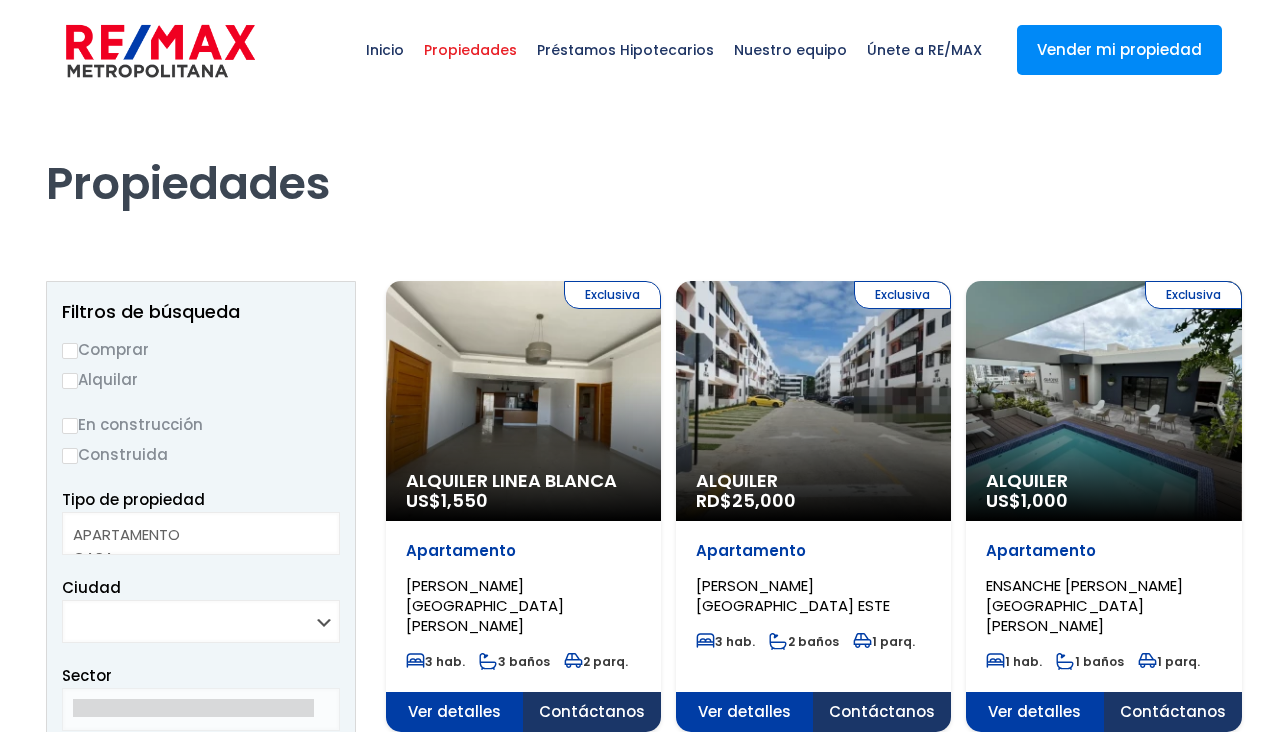 select 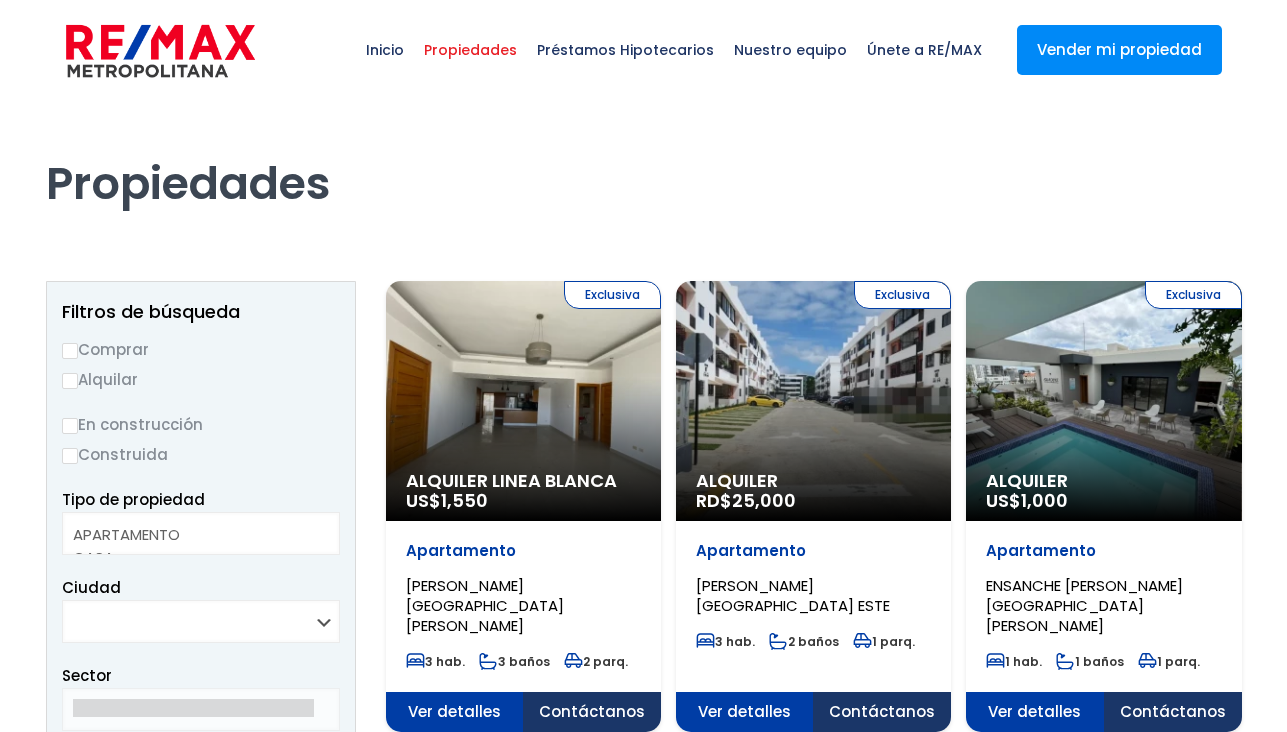 scroll, scrollTop: 0, scrollLeft: 0, axis: both 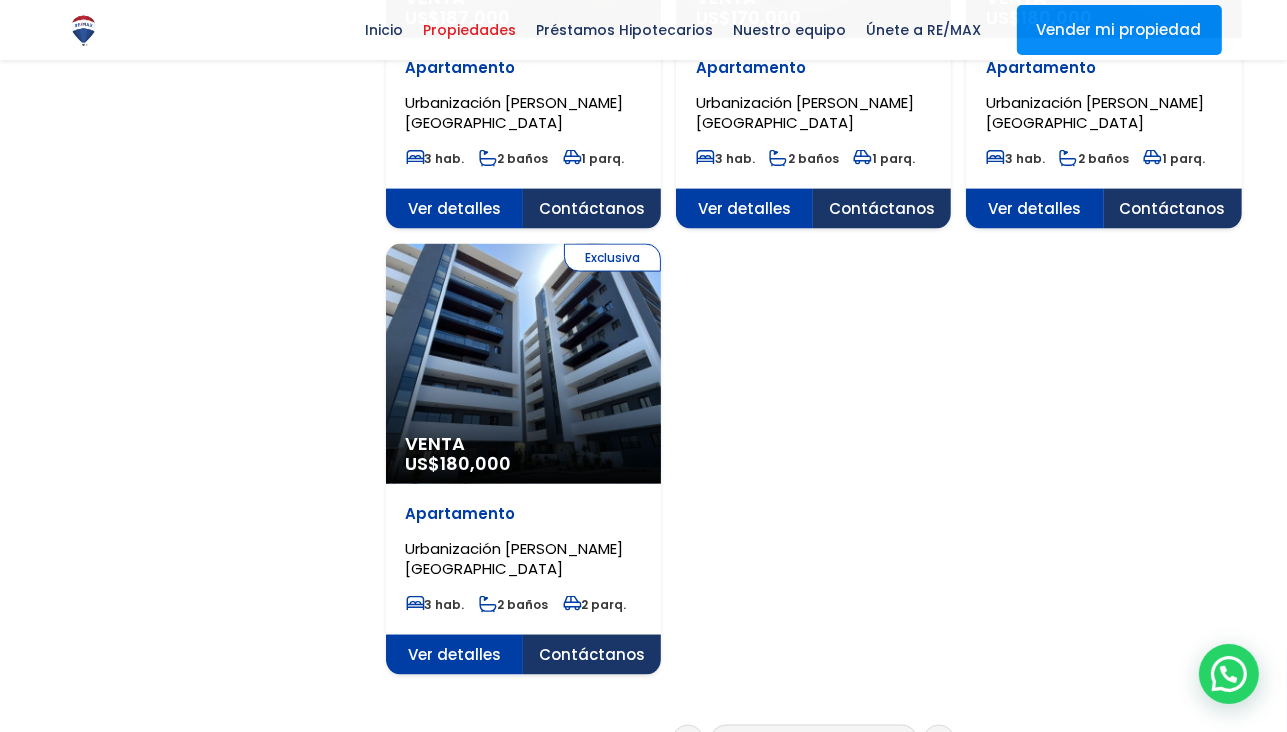 click on "1" at bounding box center (740, 740) 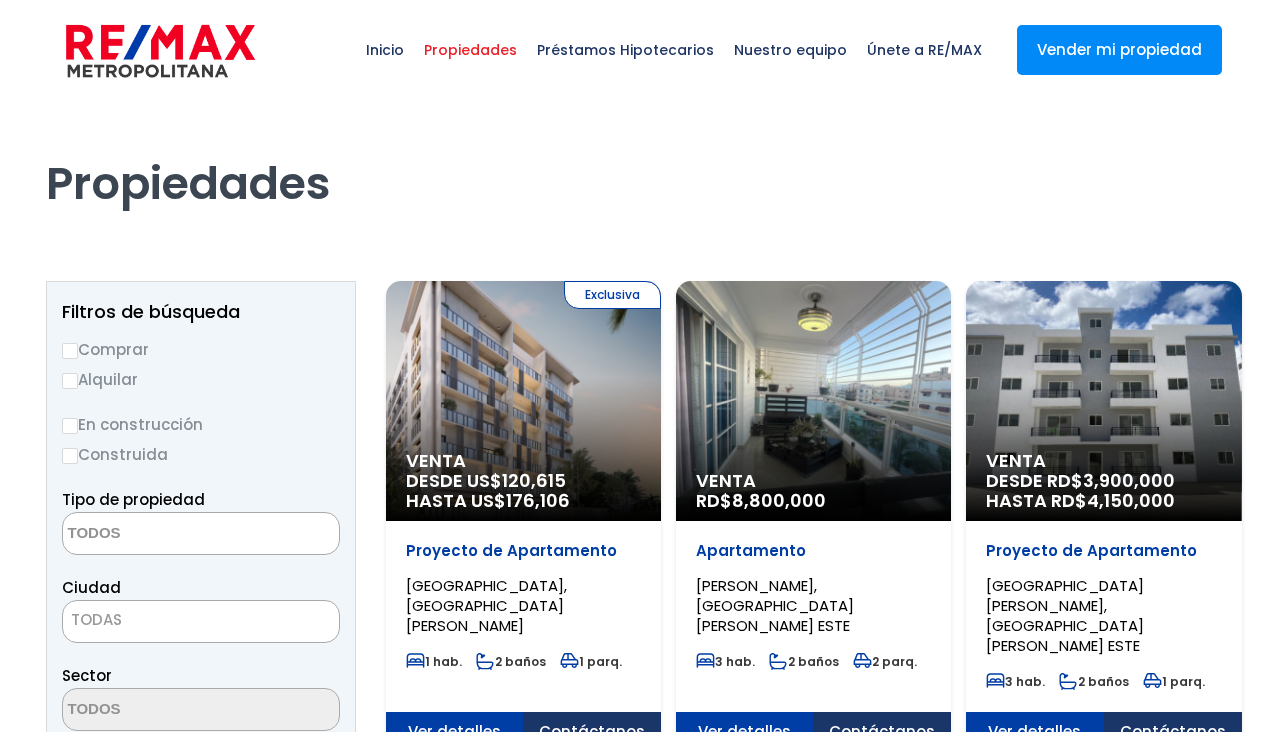 select 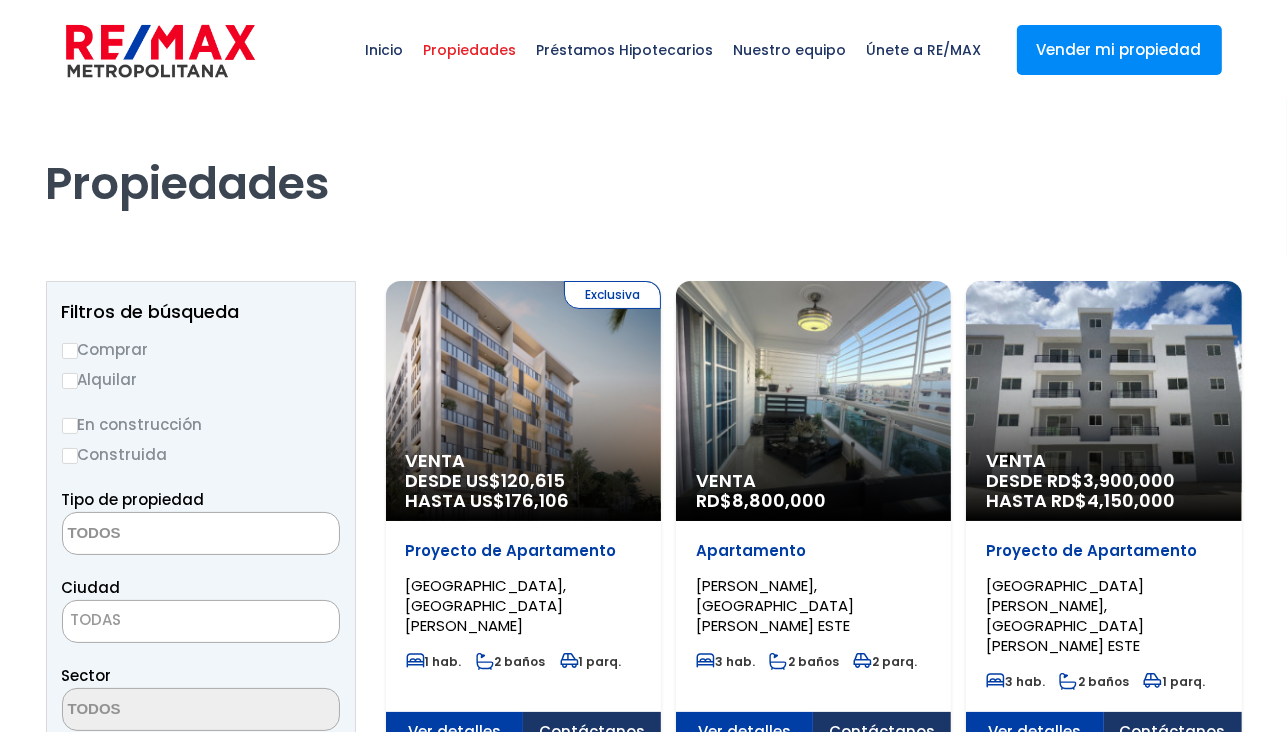 scroll, scrollTop: 0, scrollLeft: 0, axis: both 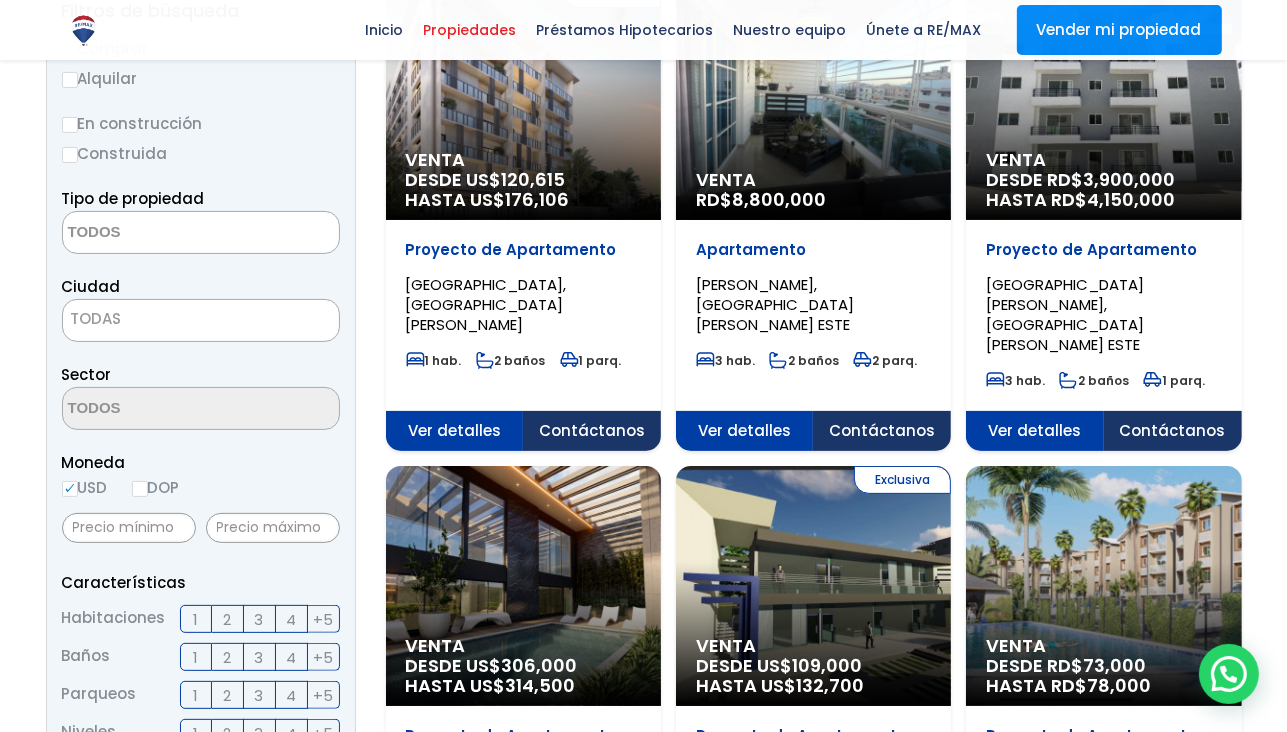 click on "DOP" at bounding box center (140, 489) 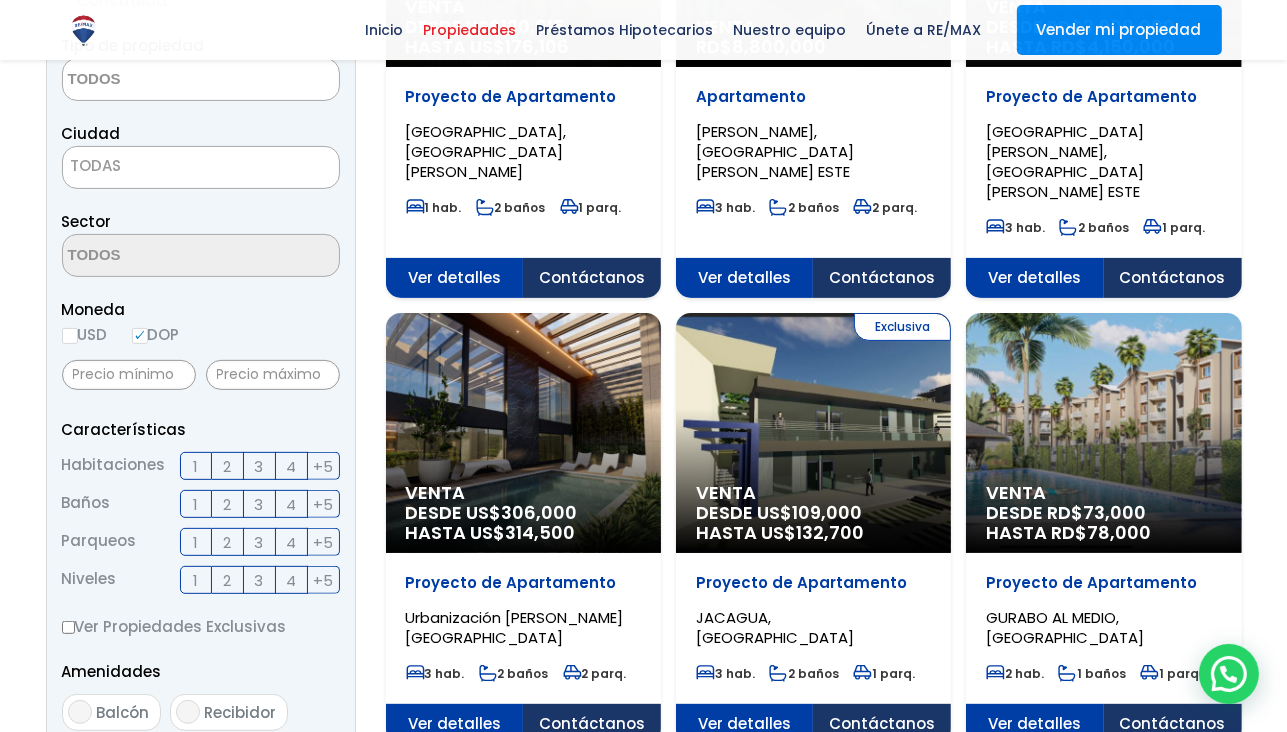 scroll, scrollTop: 500, scrollLeft: 0, axis: vertical 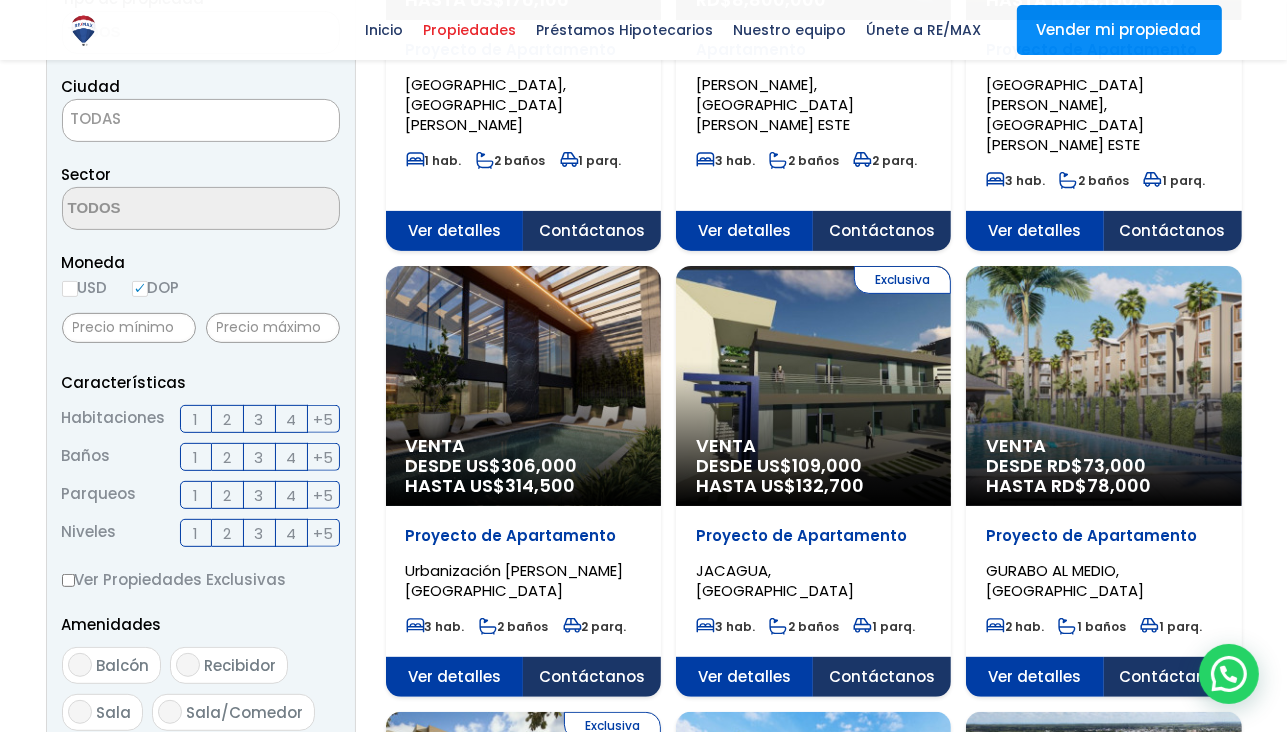 click on "3" at bounding box center [259, 419] 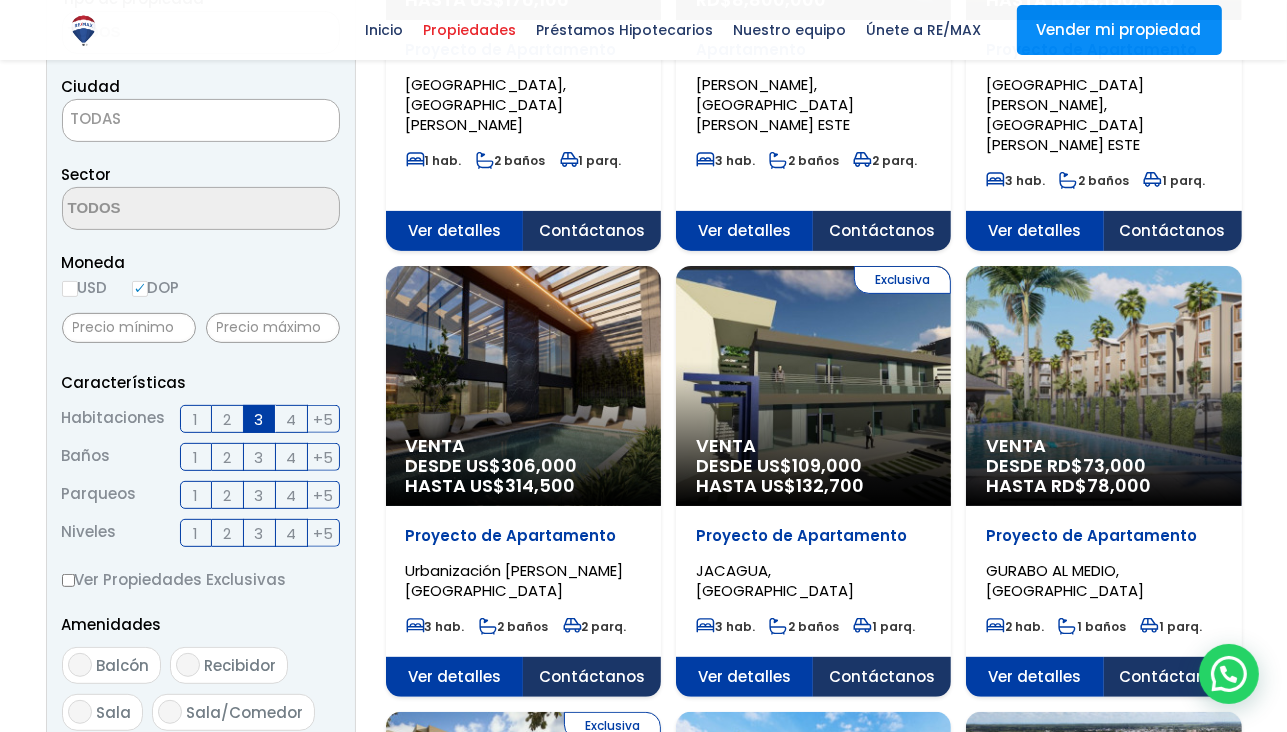 click on "4" at bounding box center (292, 419) 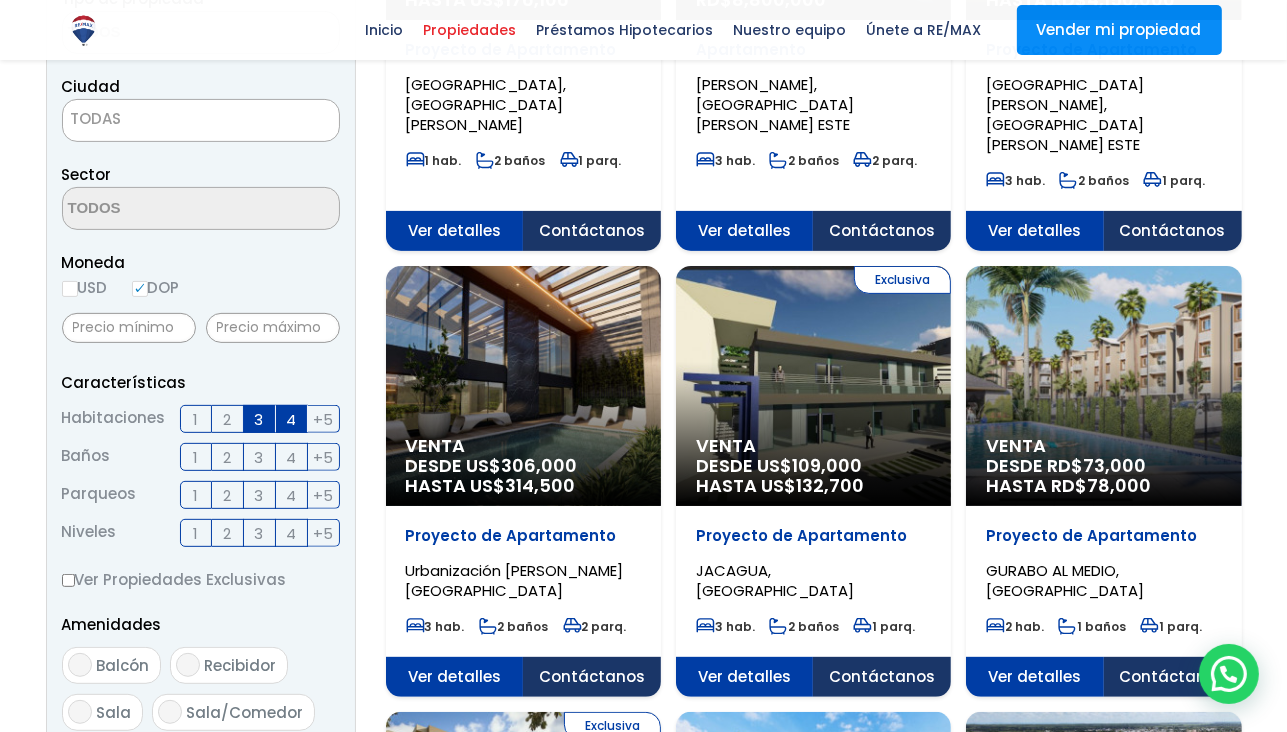 click on "3" at bounding box center [259, 419] 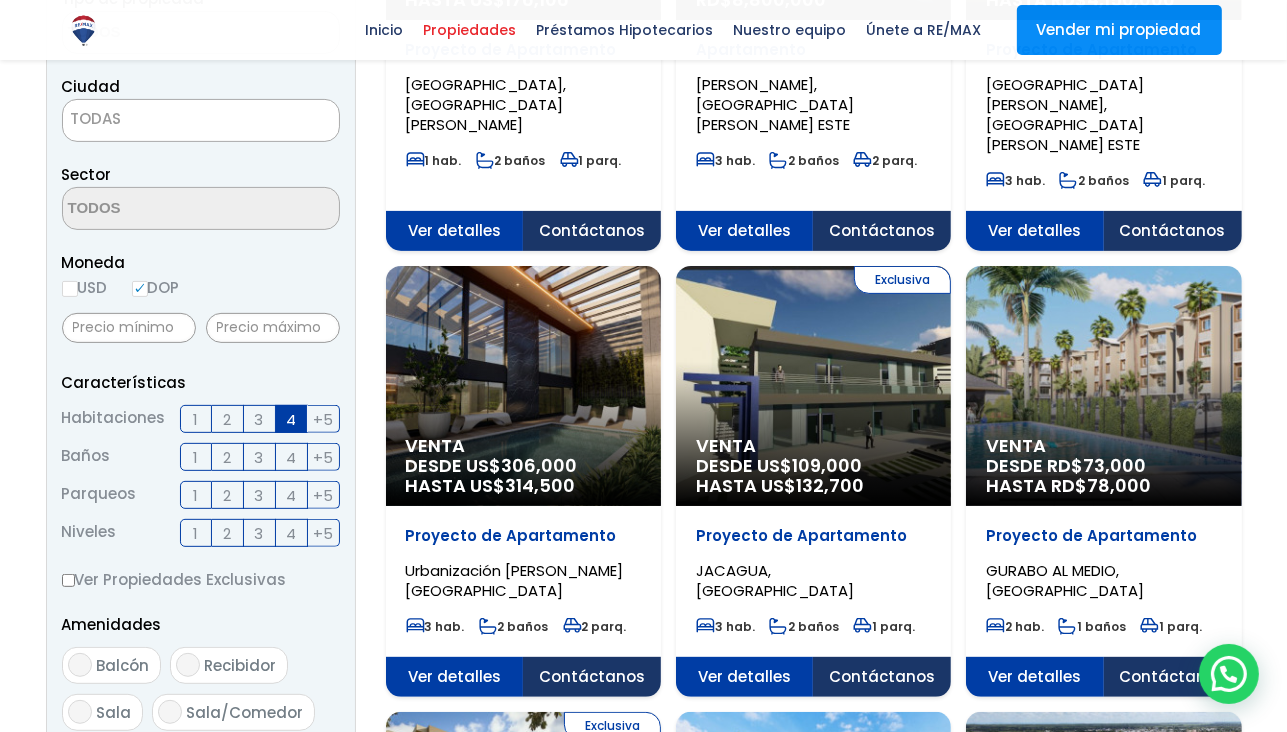 click on "2" at bounding box center [227, 457] 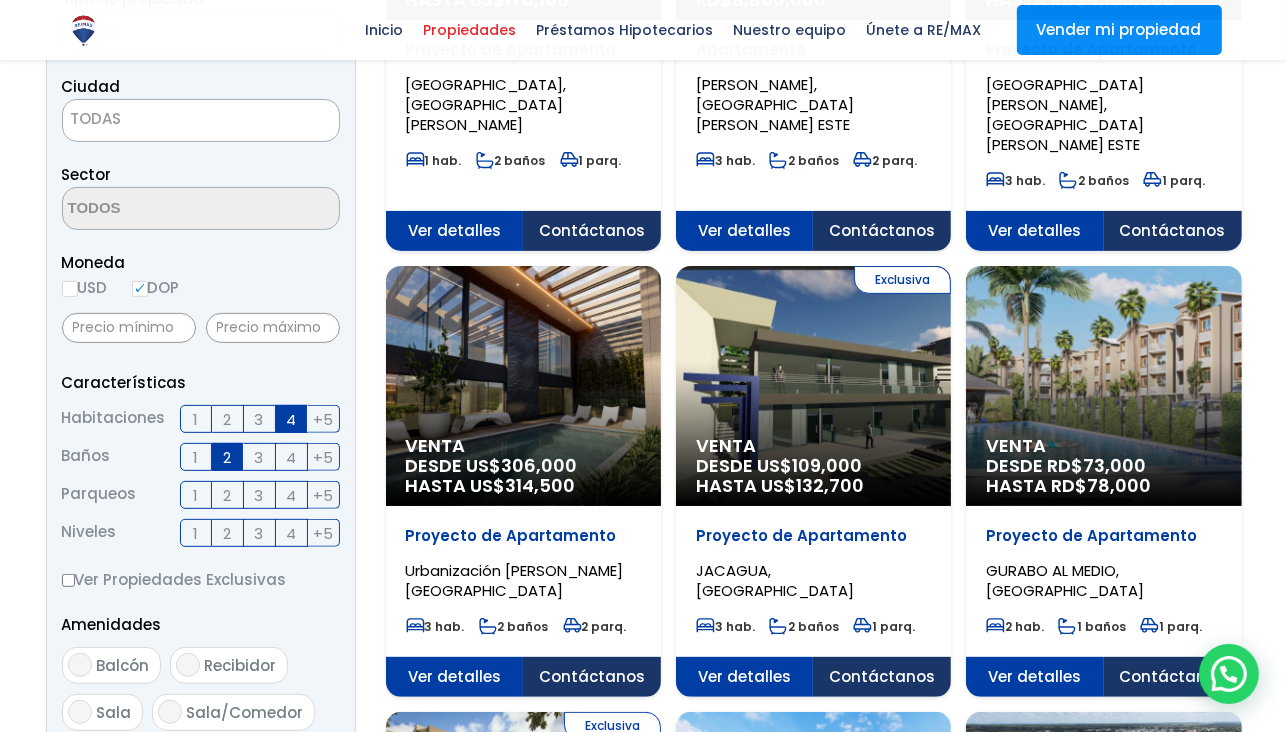 click on "3" at bounding box center (260, 457) 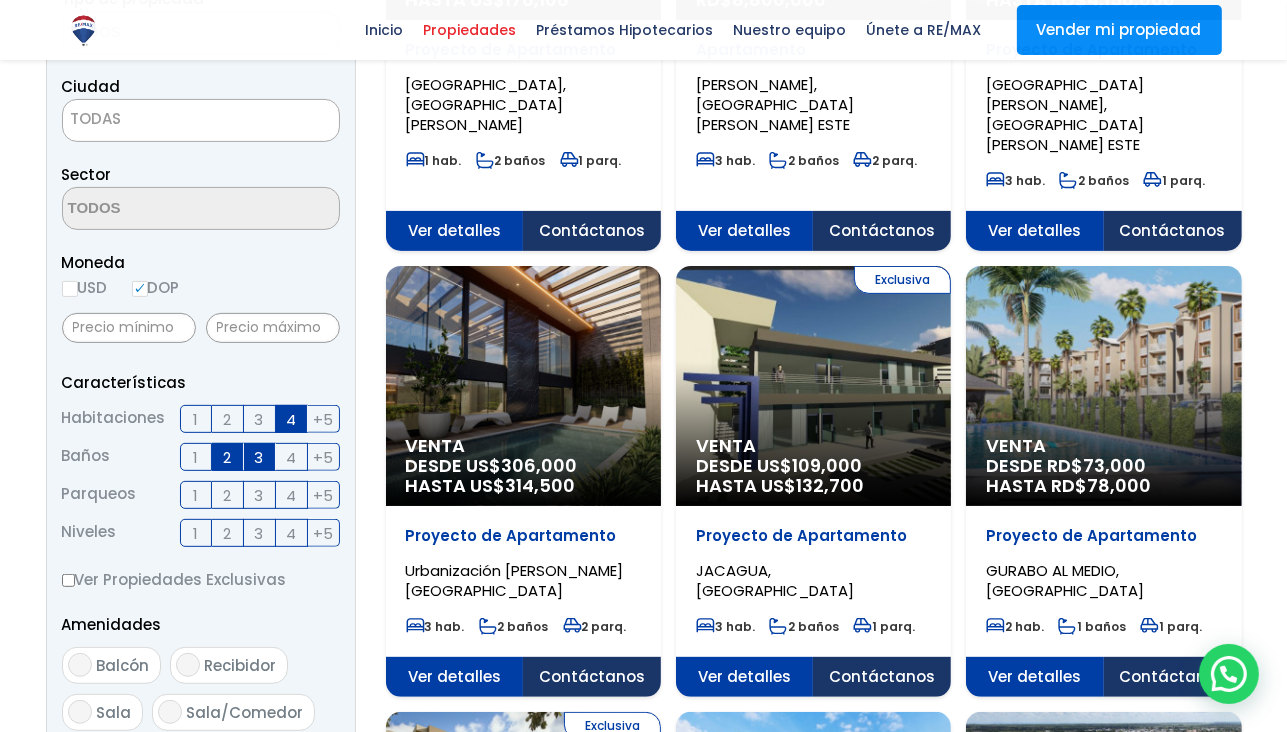 click on "2" at bounding box center (227, 457) 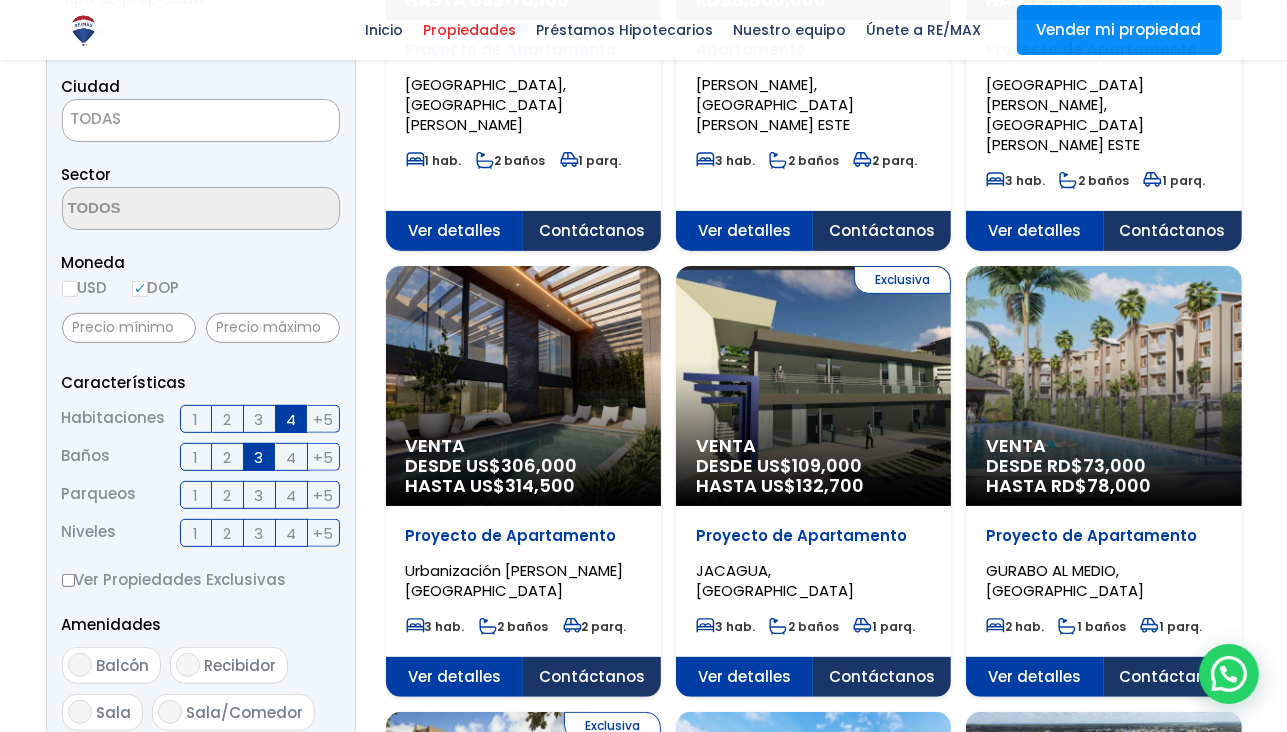 click on "2" at bounding box center [227, 495] 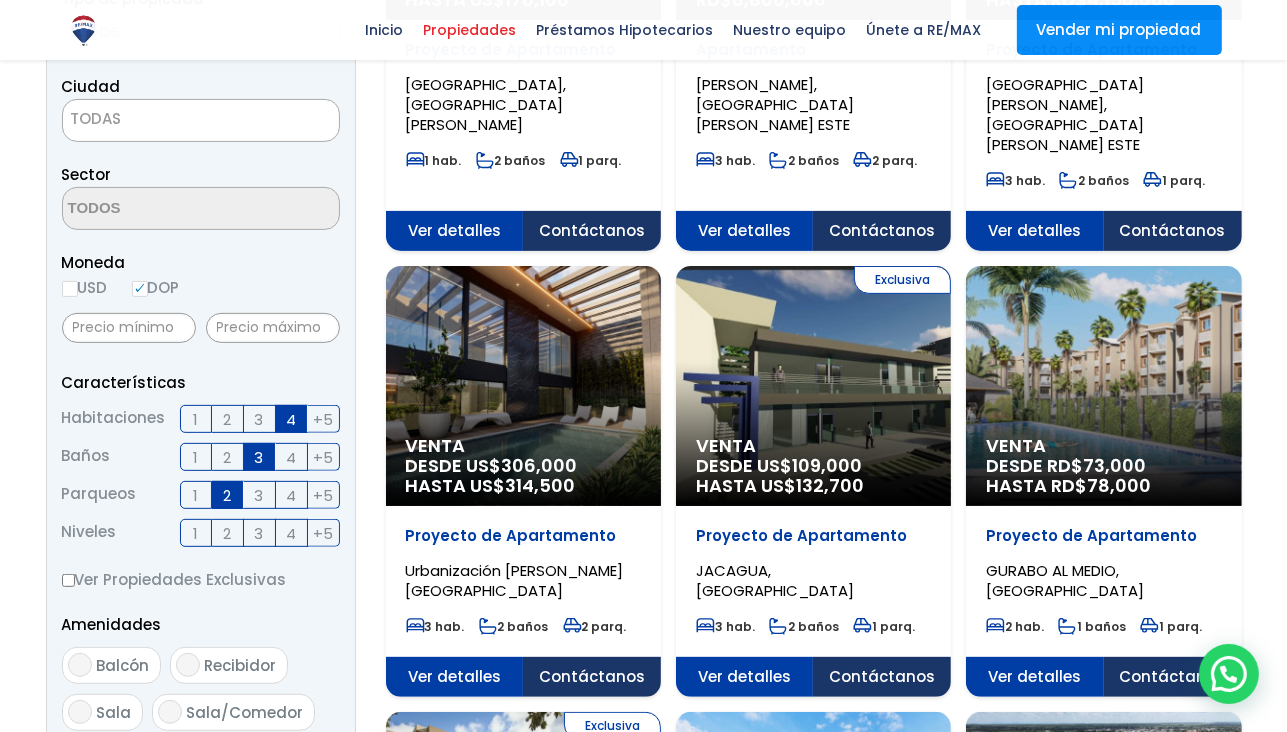 click on "1" at bounding box center [196, 533] 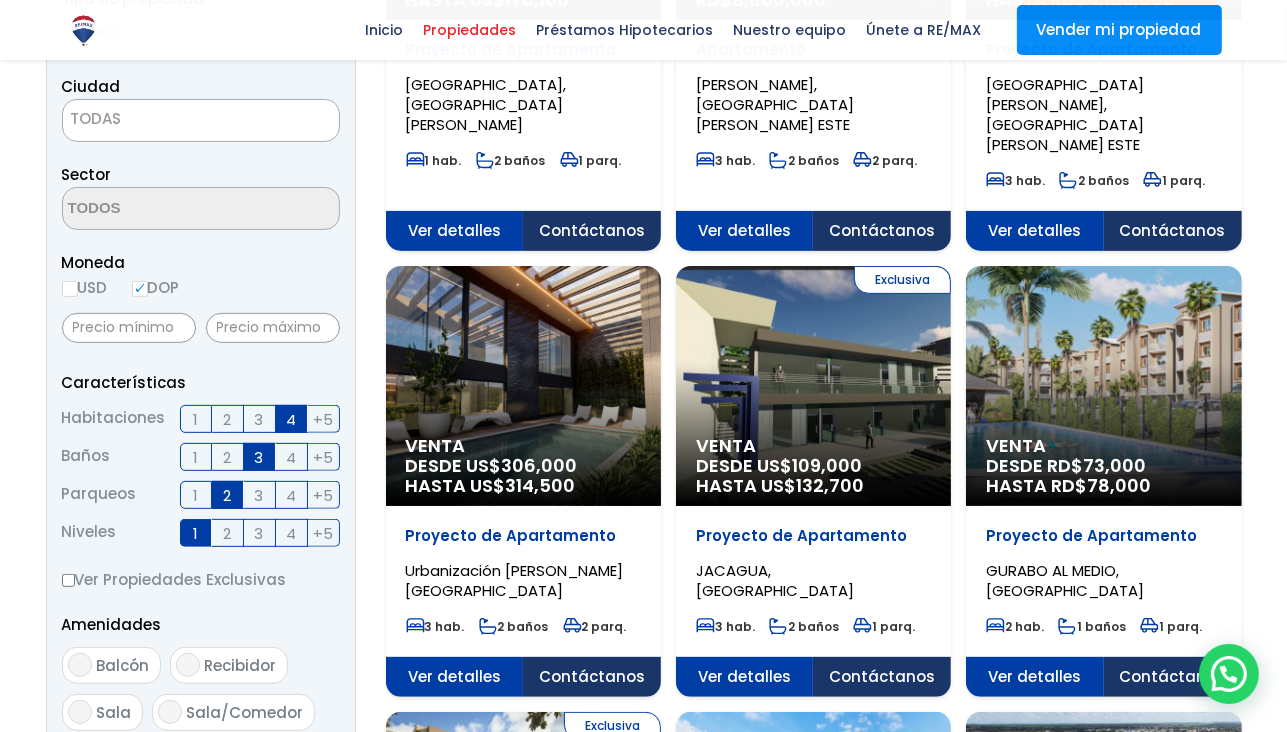 click on "2" at bounding box center (227, 533) 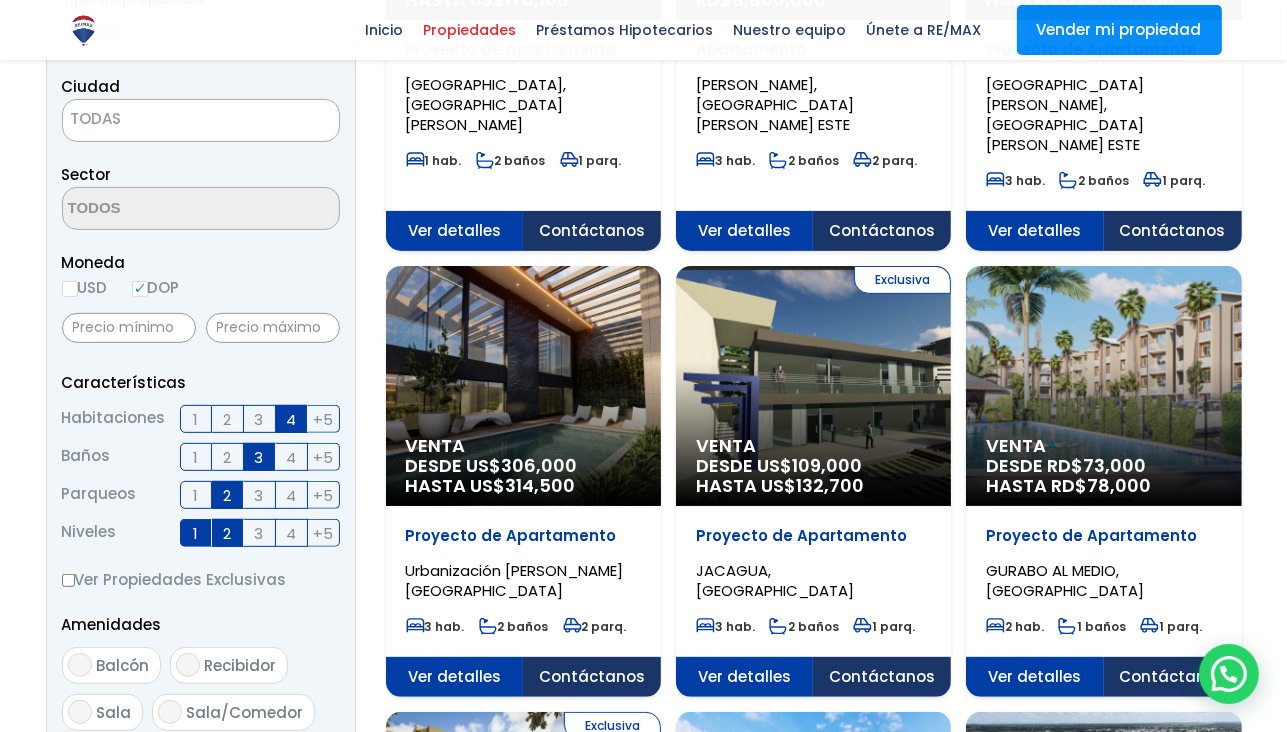click on "1" at bounding box center (196, 533) 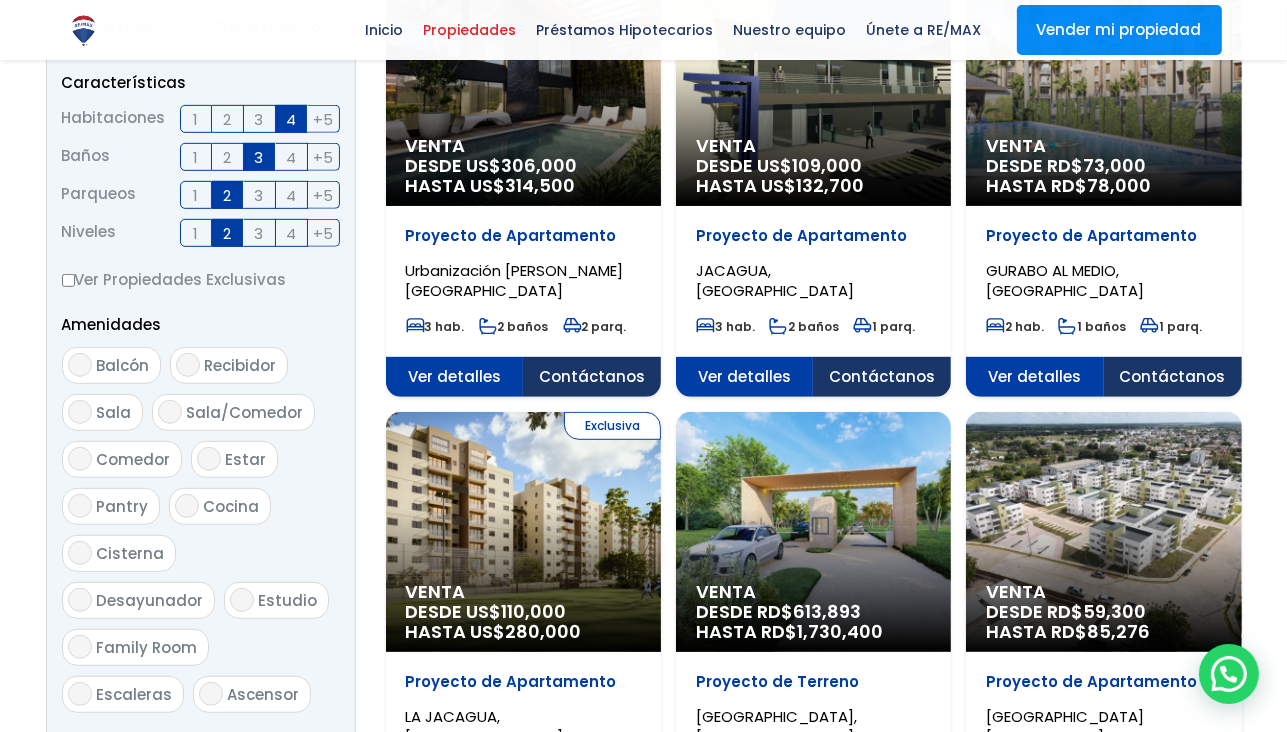 scroll, scrollTop: 1100, scrollLeft: 0, axis: vertical 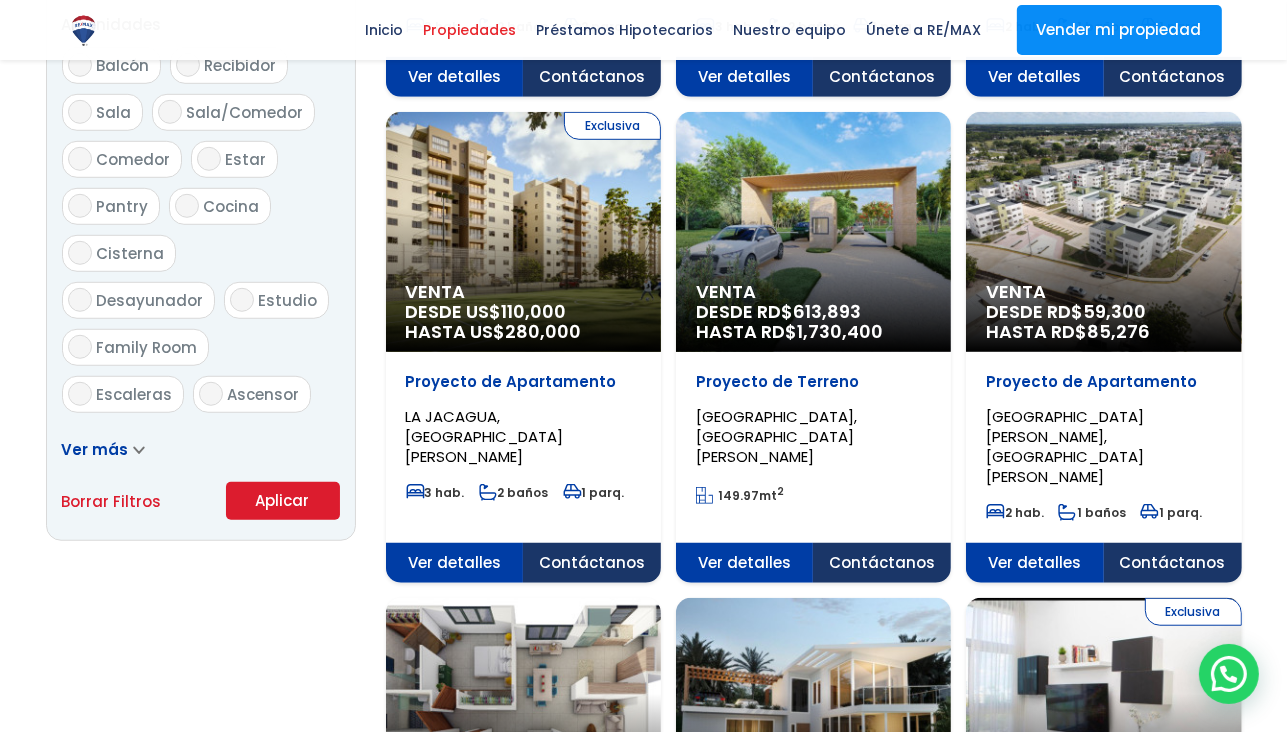 click on "Aplicar" at bounding box center (283, 501) 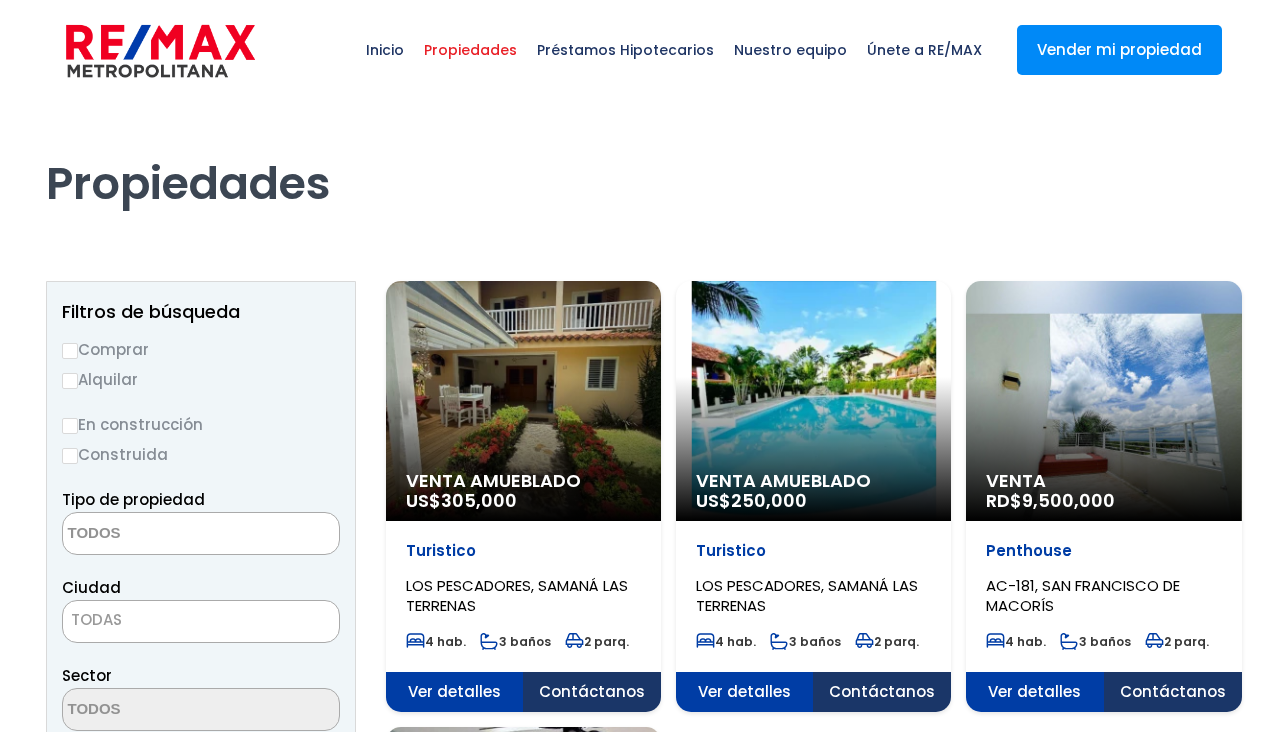 select 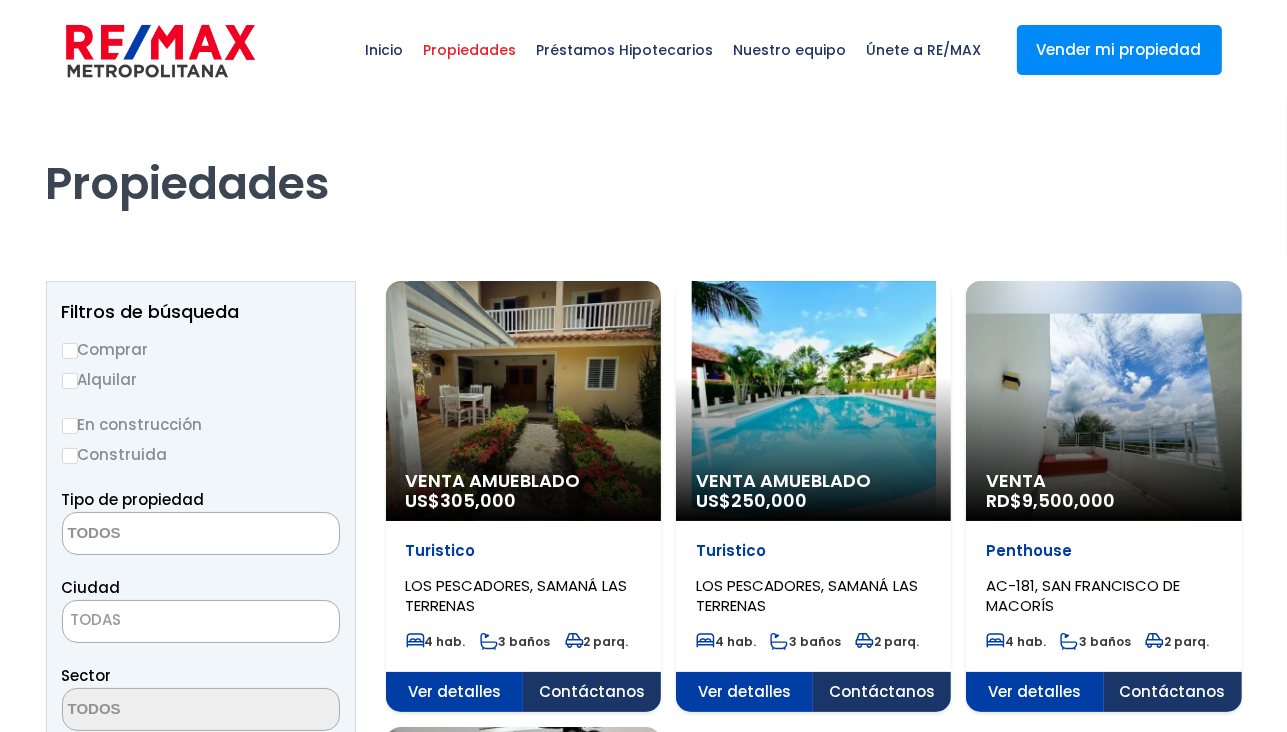 scroll, scrollTop: 0, scrollLeft: 0, axis: both 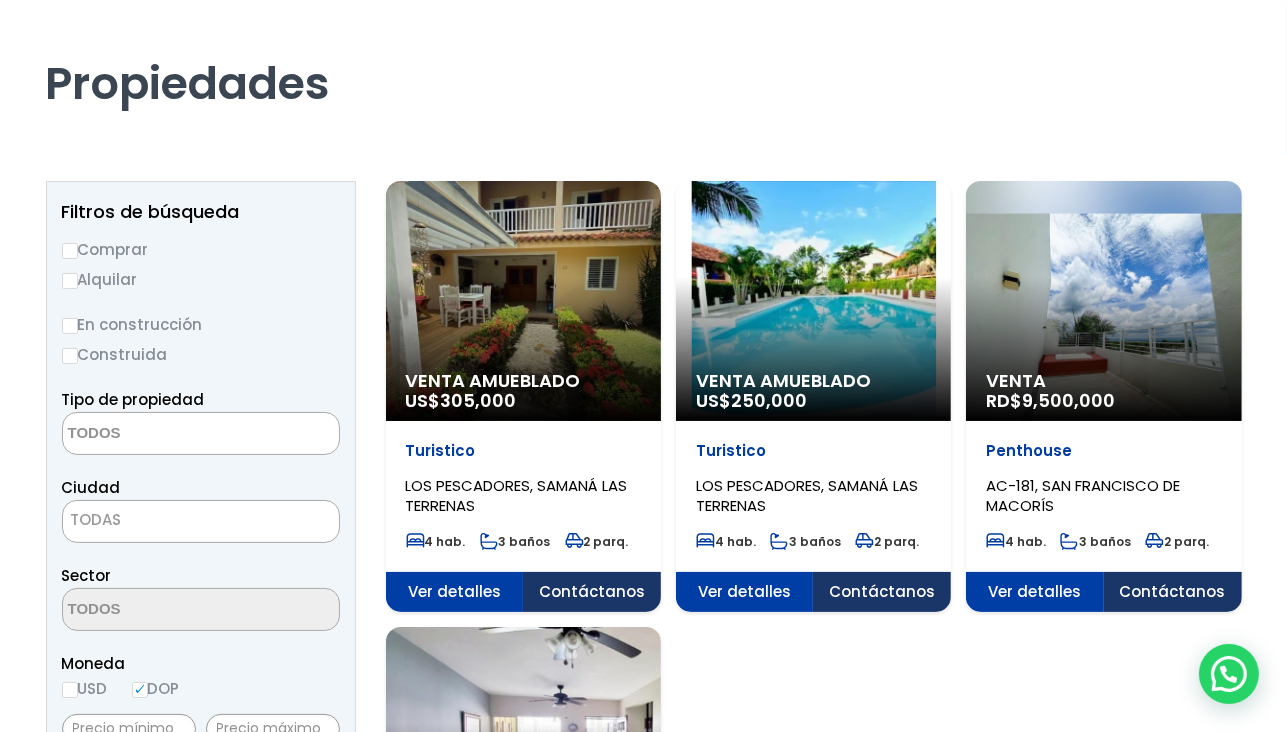 click on "Venta
RD$  9,500,000" at bounding box center [523, 301] 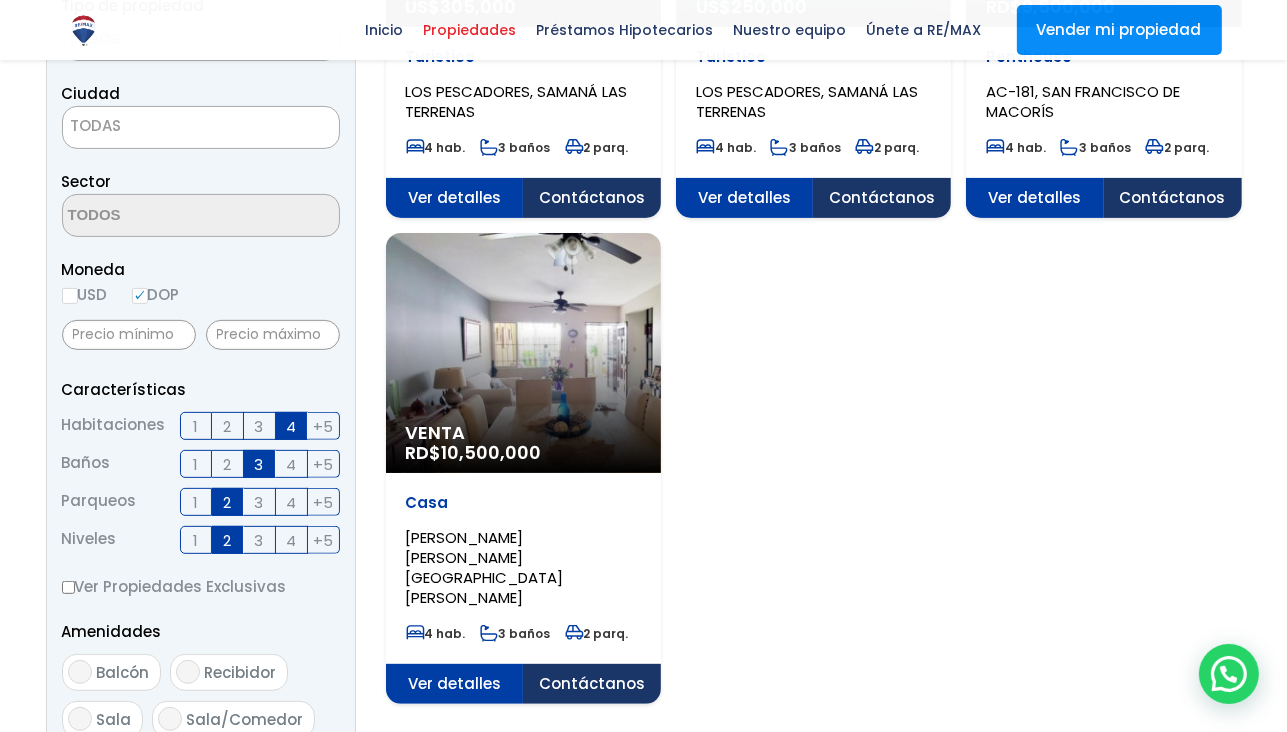 scroll, scrollTop: 408, scrollLeft: 0, axis: vertical 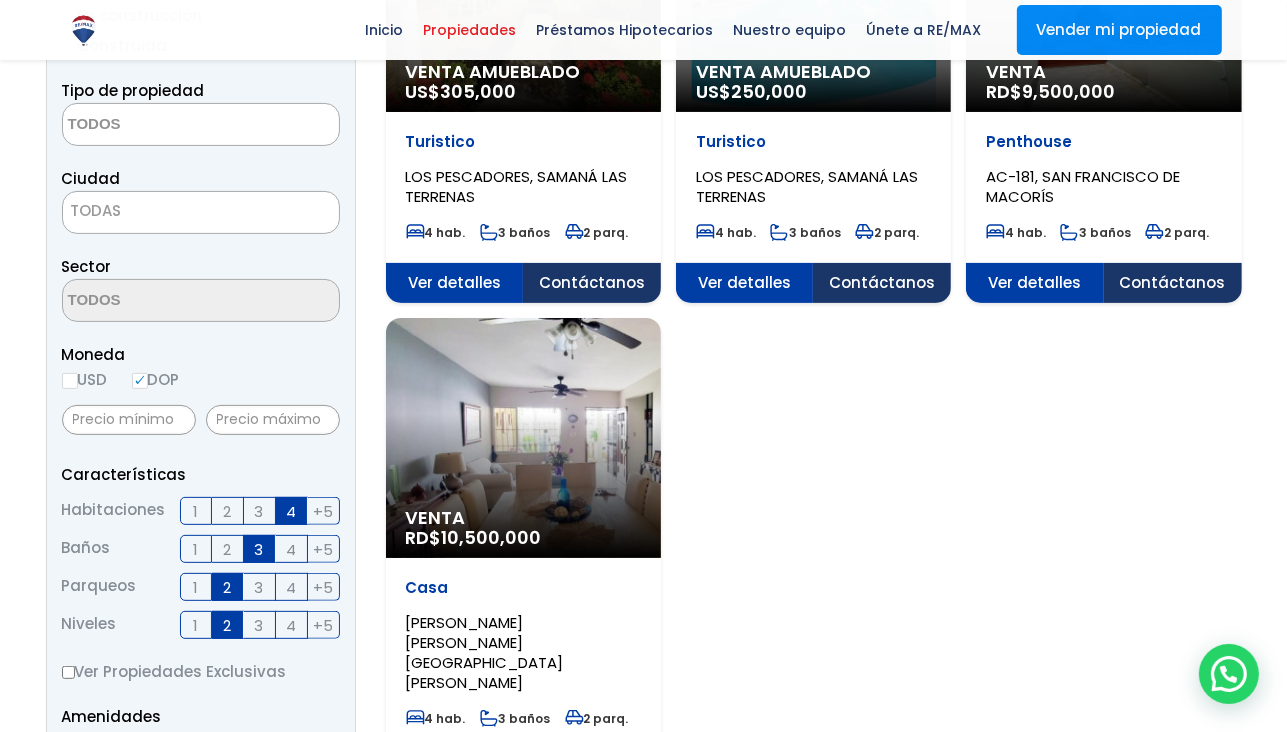 click on "Venta
RD$  10,500,000" at bounding box center [523, -8] 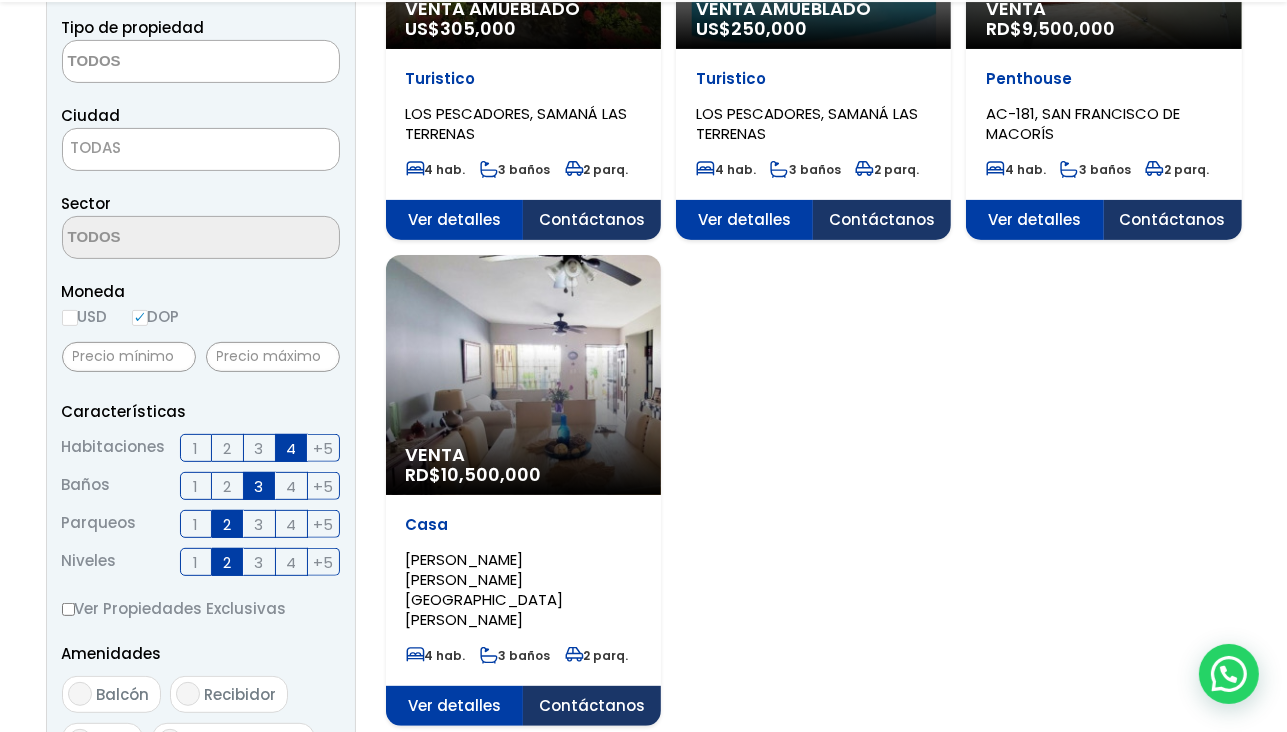 scroll, scrollTop: 600, scrollLeft: 0, axis: vertical 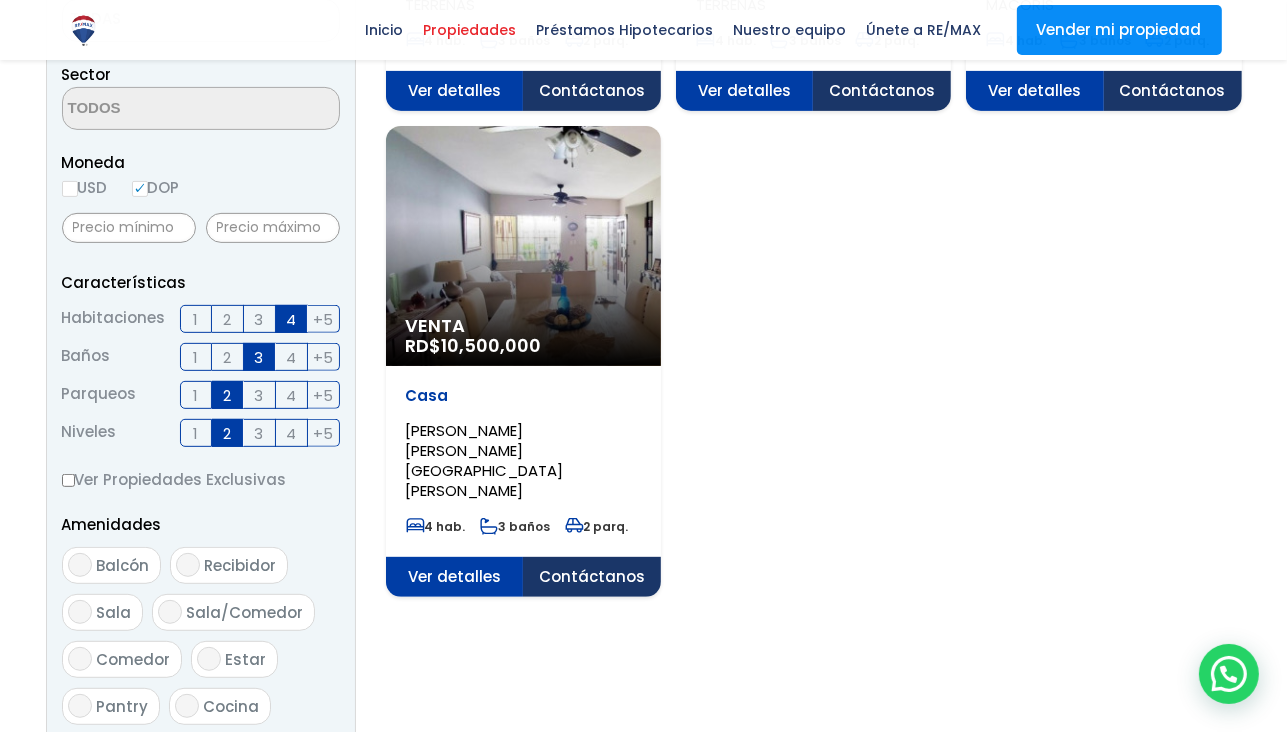 click on "2" at bounding box center (227, 357) 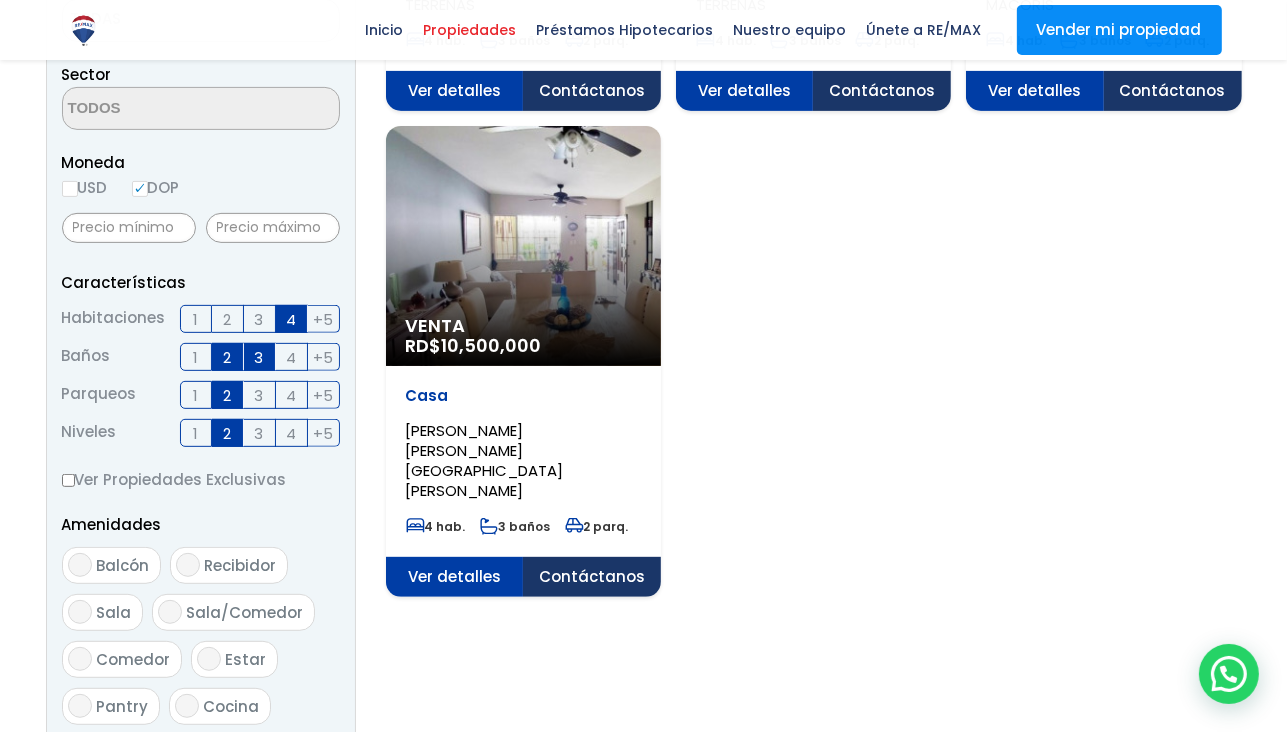 click on "3" at bounding box center (259, 357) 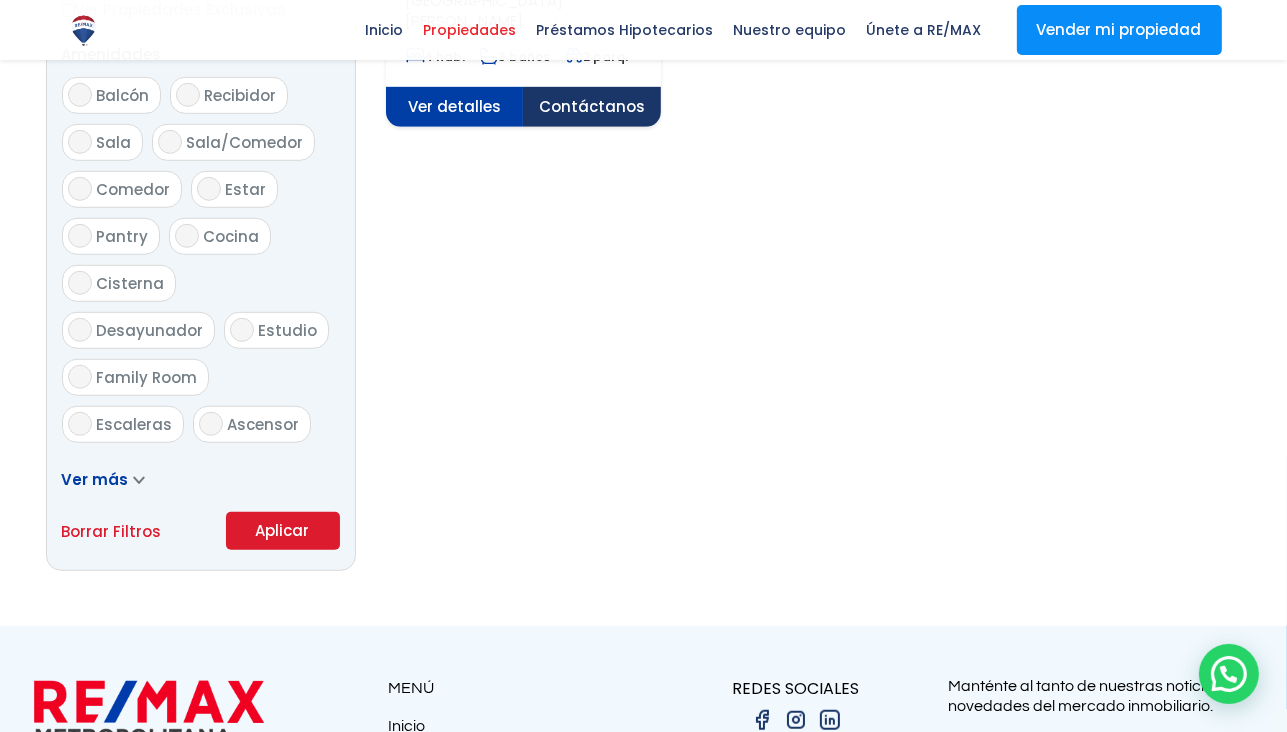 scroll, scrollTop: 1100, scrollLeft: 0, axis: vertical 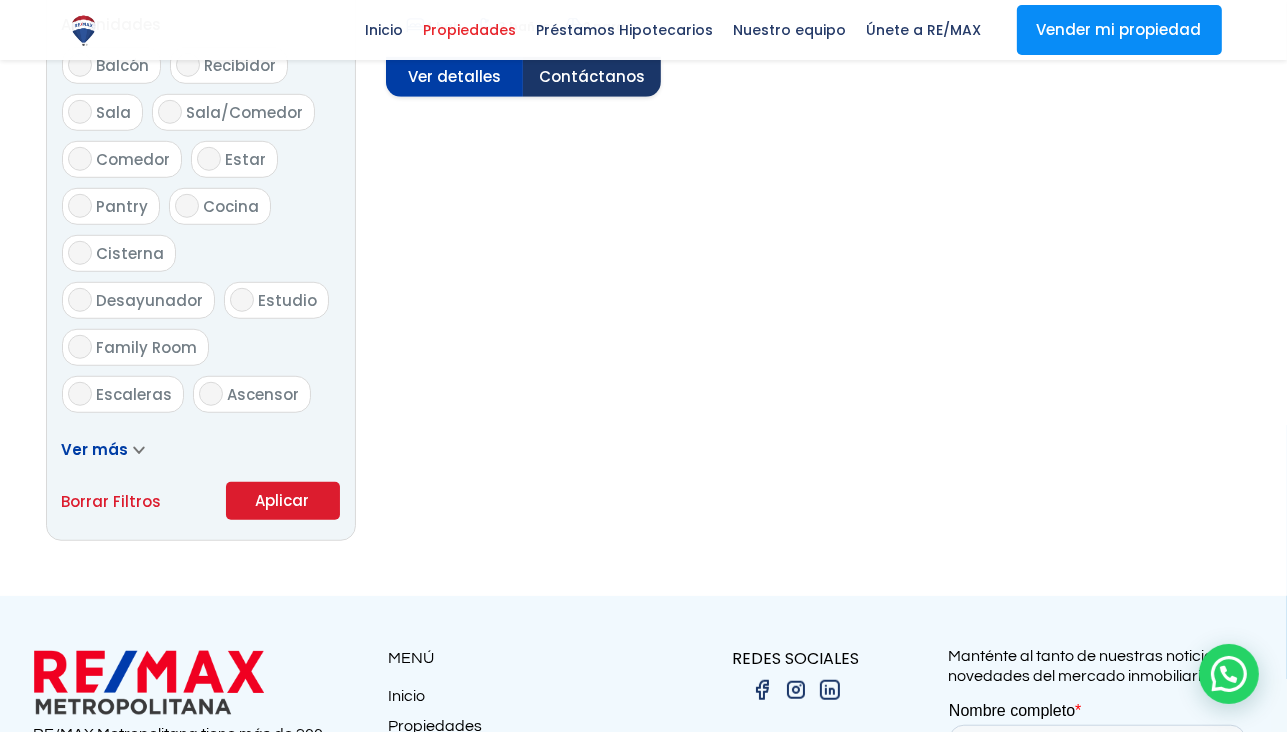 click on "Aplicar" at bounding box center (283, 501) 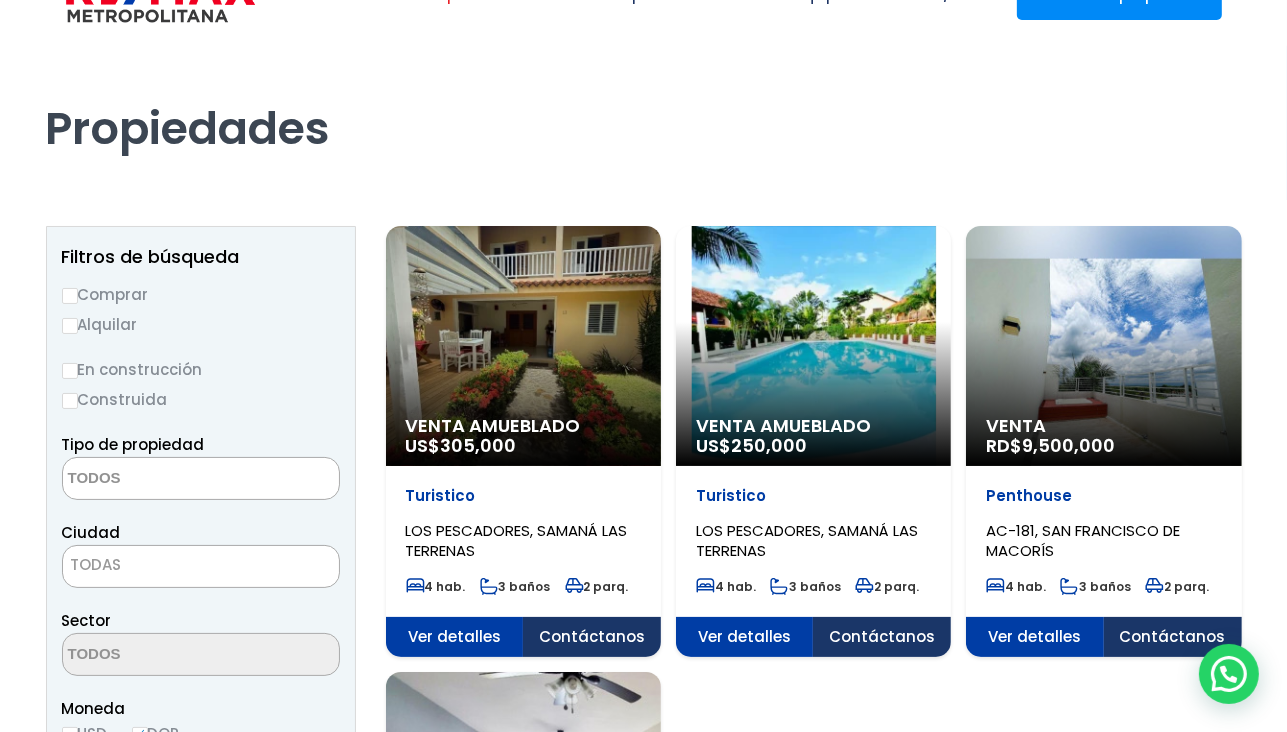 scroll, scrollTop: 0, scrollLeft: 0, axis: both 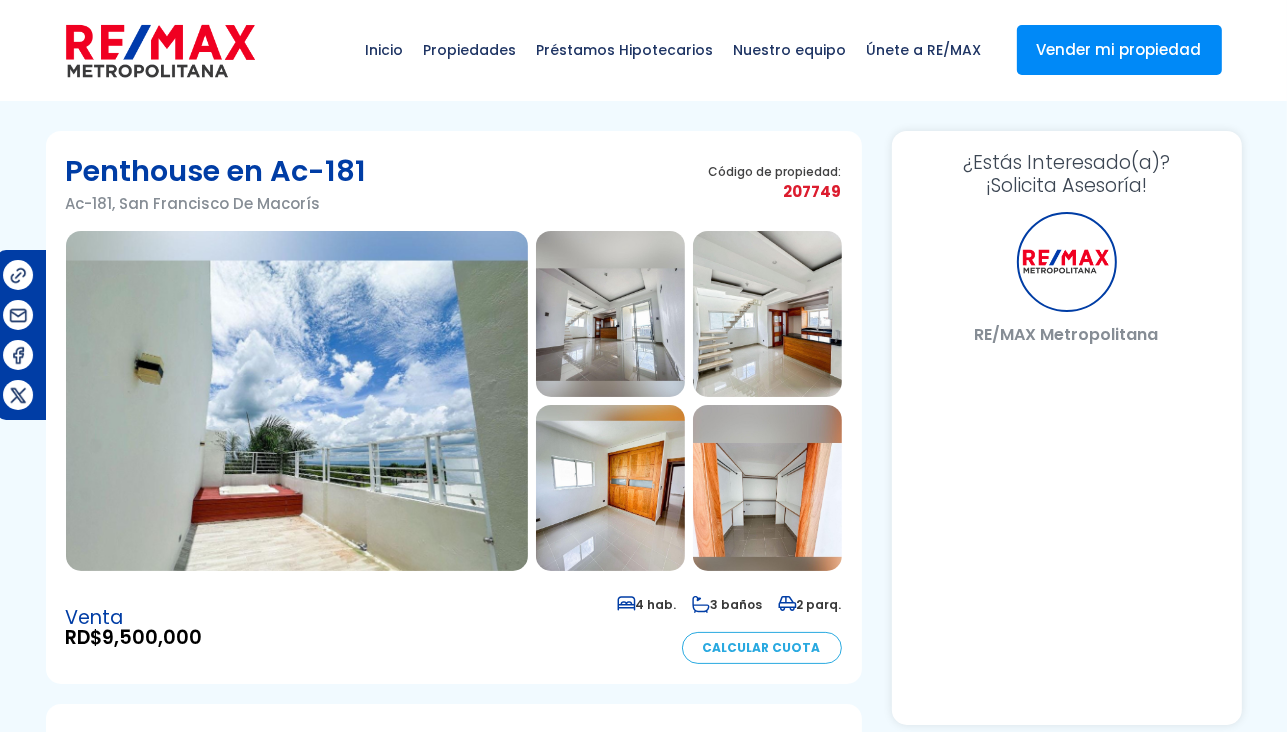 select on "DO" 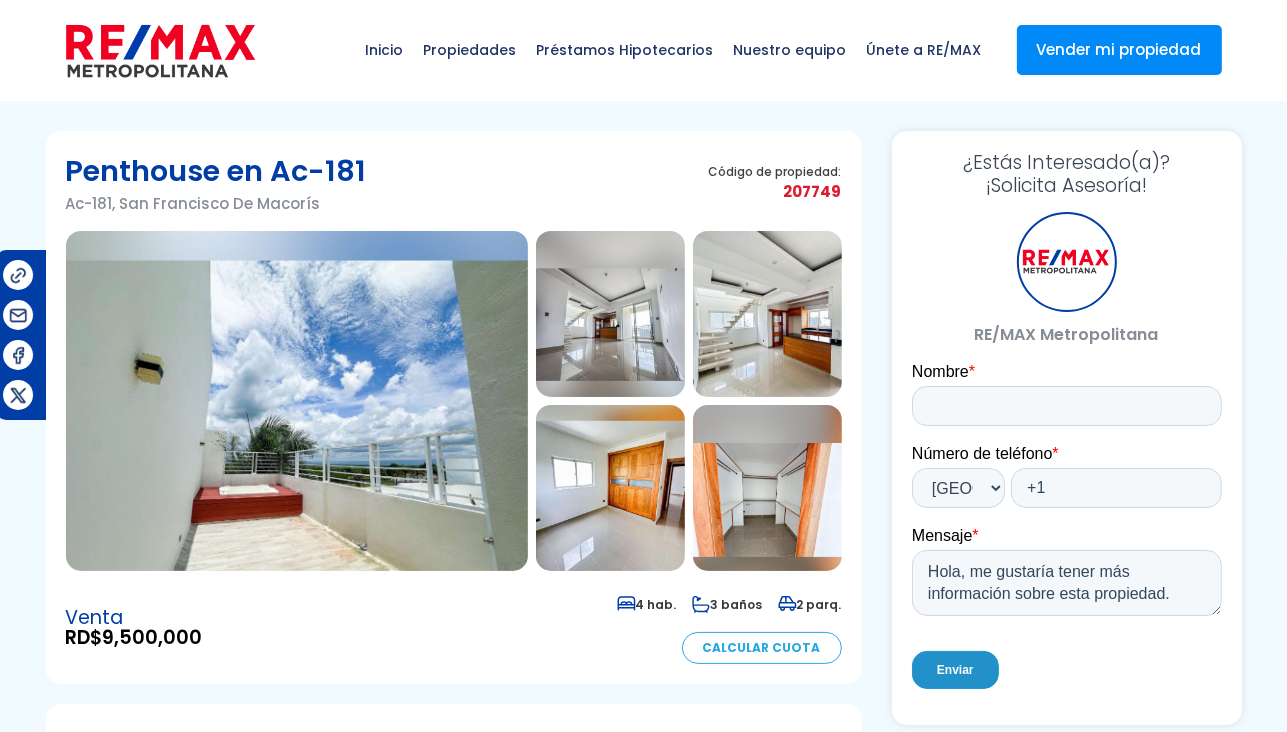 scroll, scrollTop: 0, scrollLeft: 0, axis: both 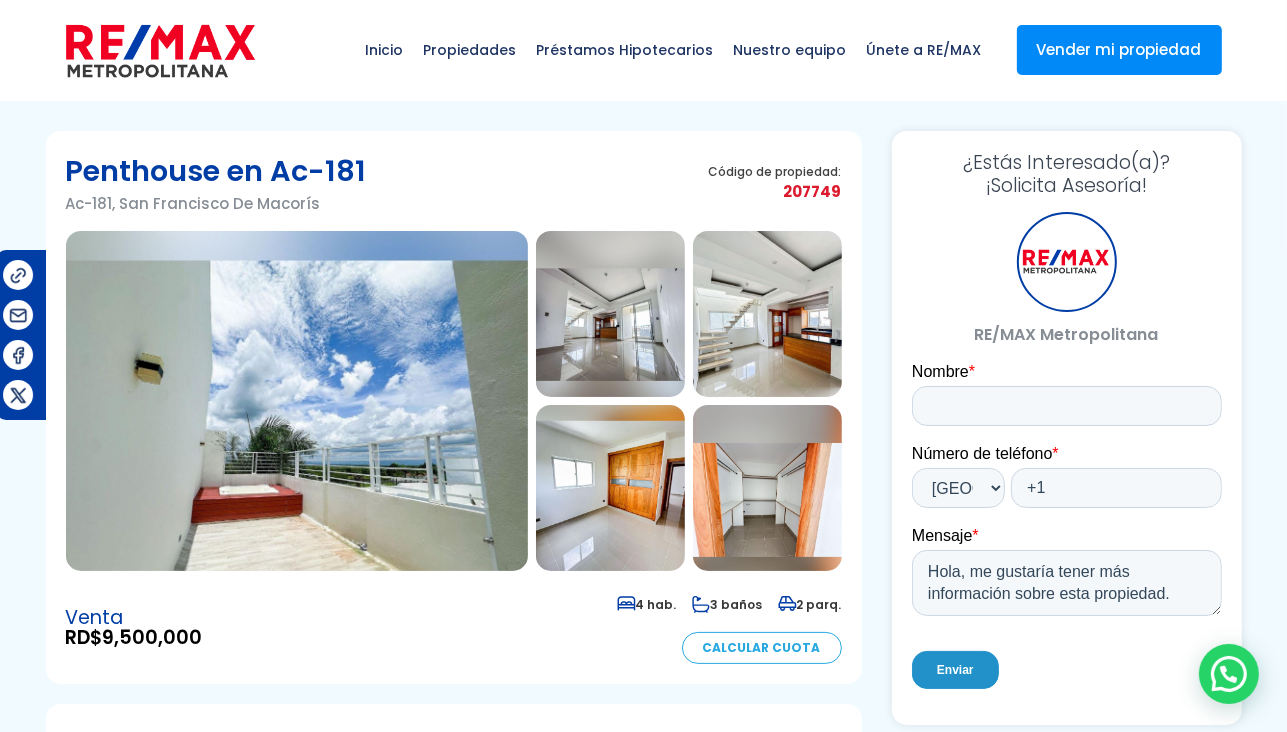 click at bounding box center [610, 314] 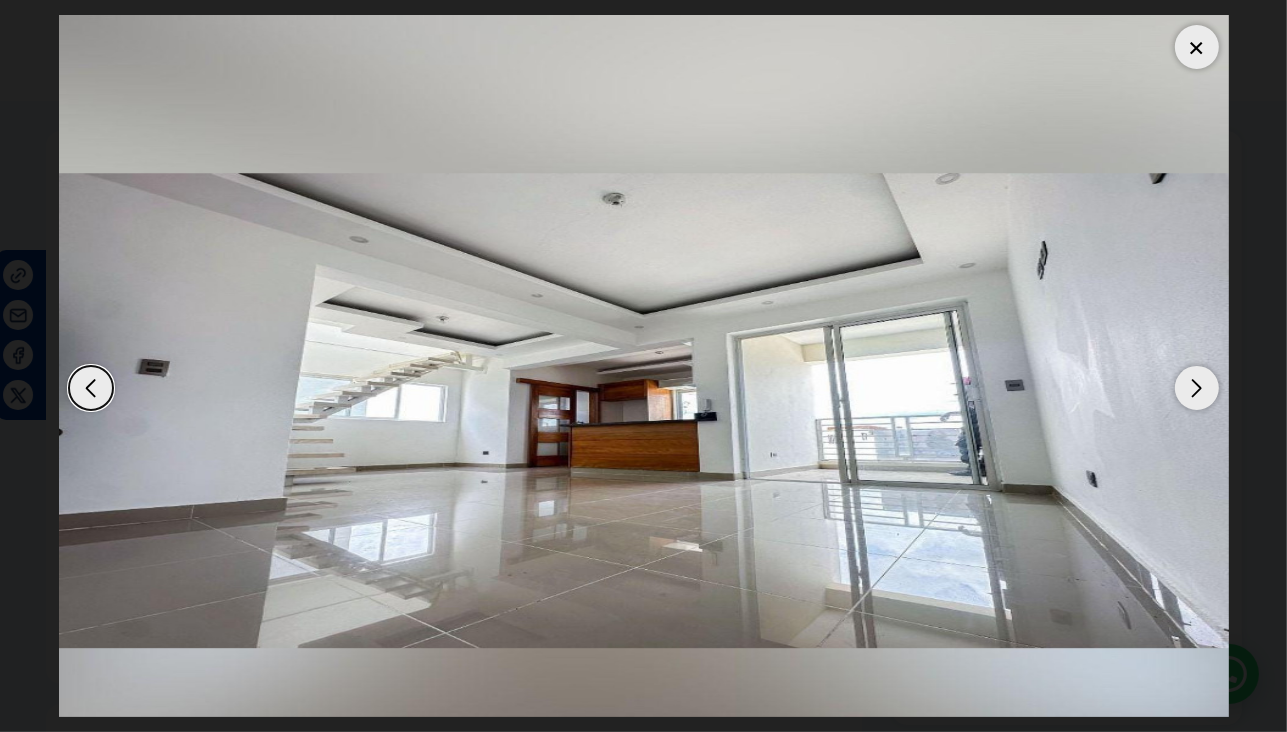 click at bounding box center (1197, 388) 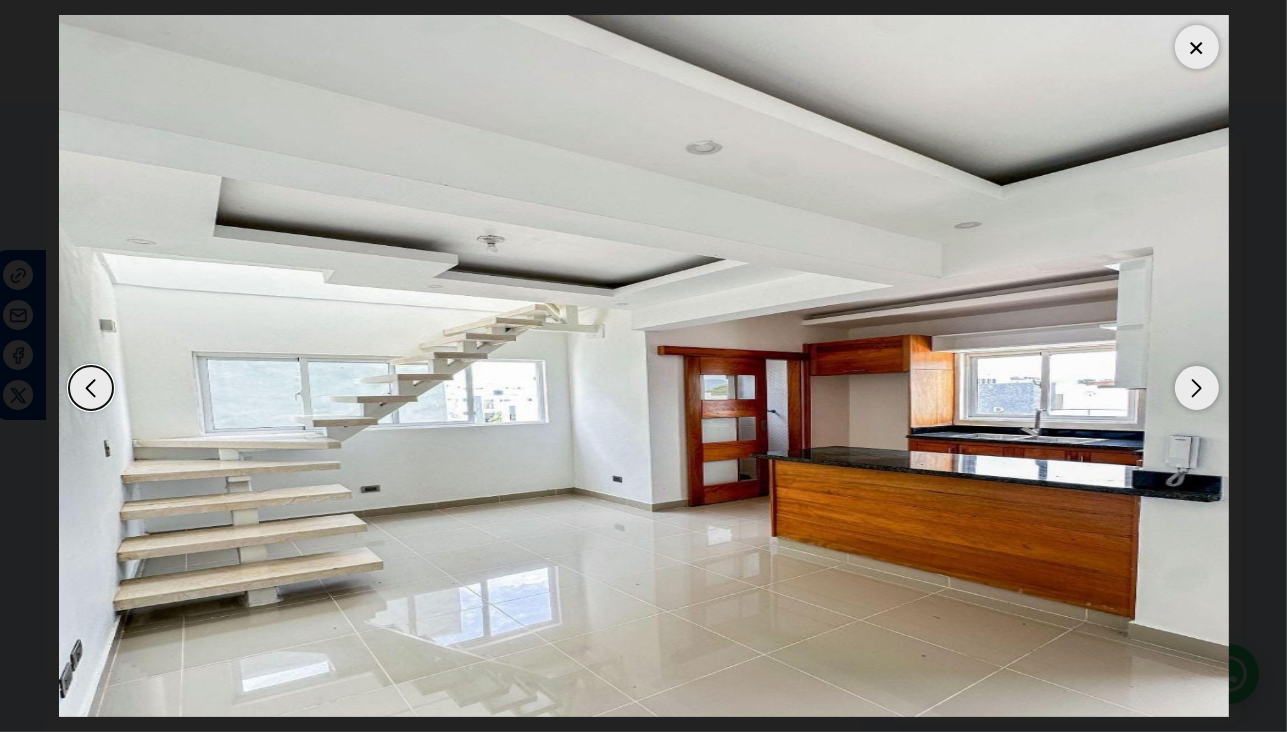 click at bounding box center [1197, 388] 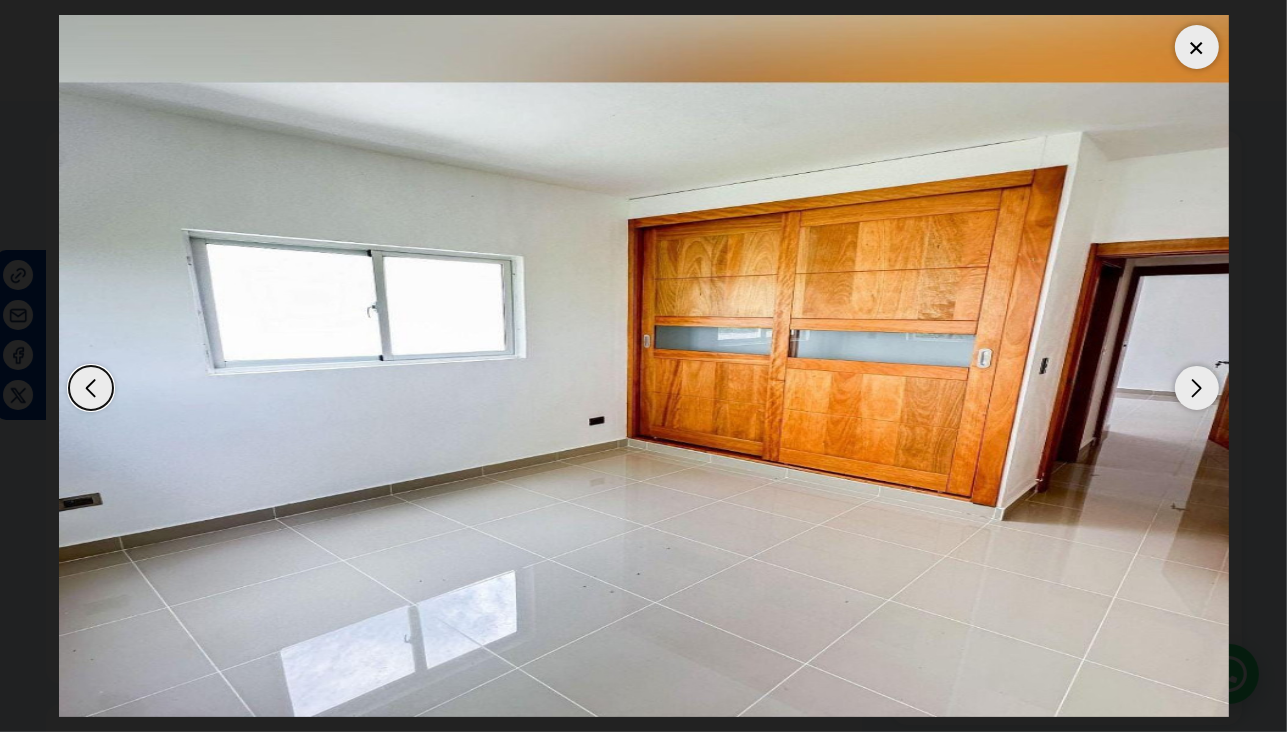 click at bounding box center [1197, 388] 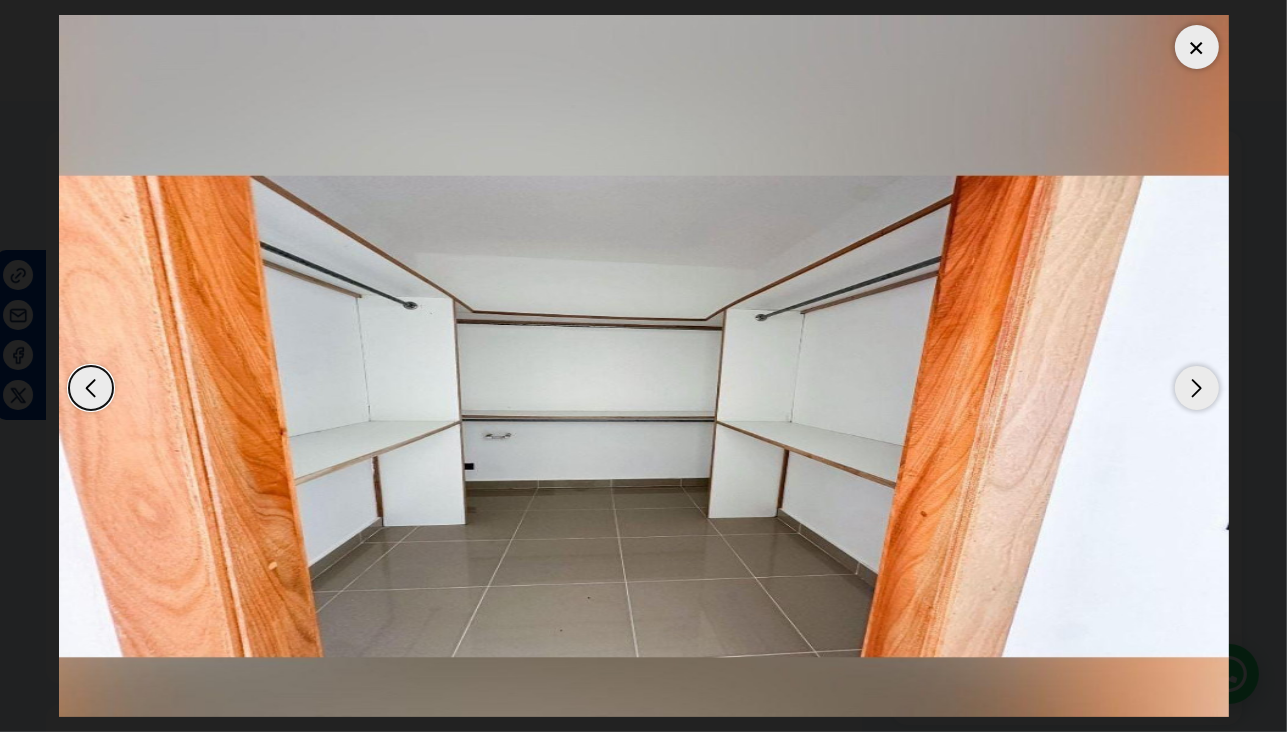 click at bounding box center [1197, 388] 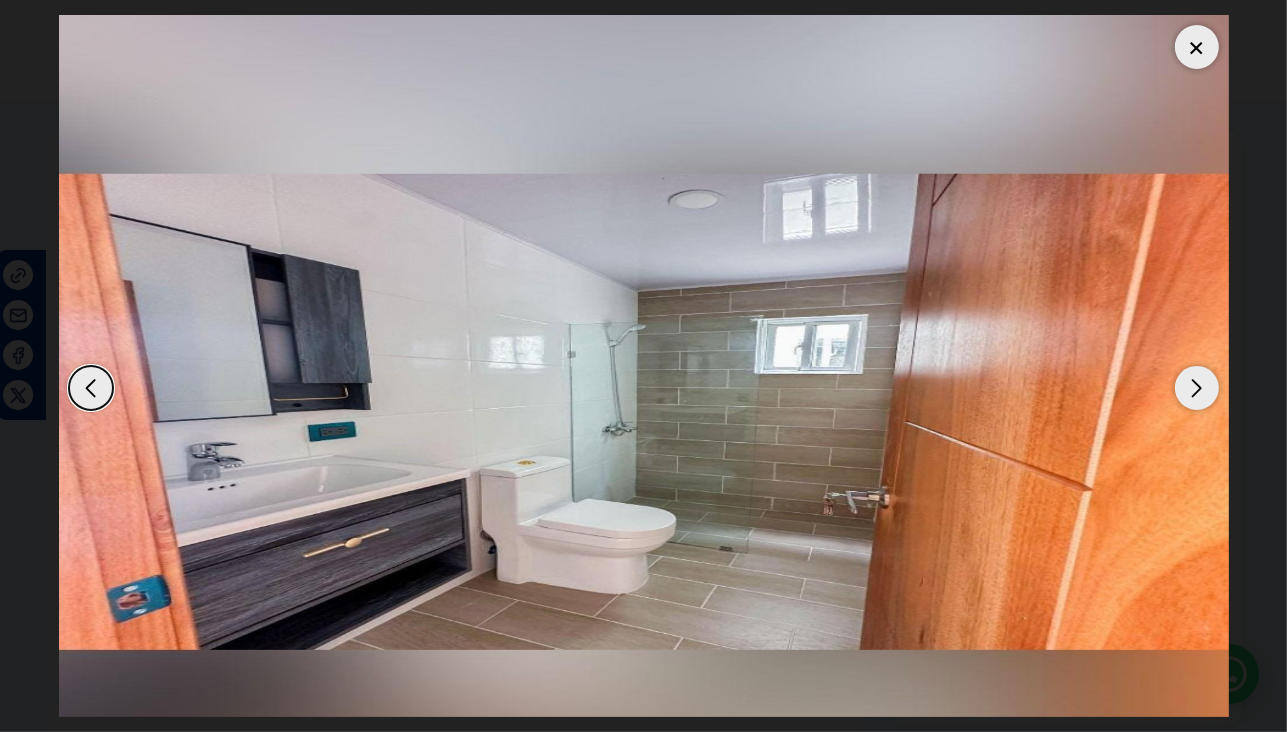 click at bounding box center [1197, 388] 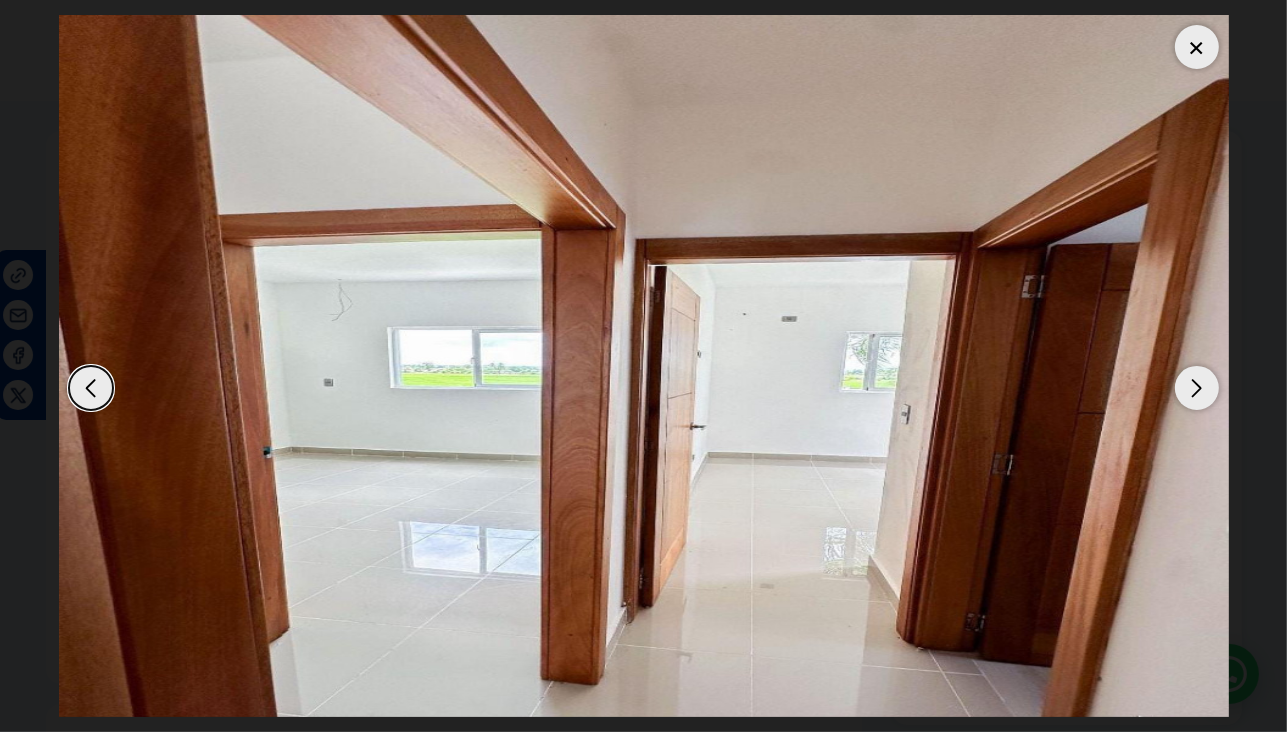 click at bounding box center (1197, 388) 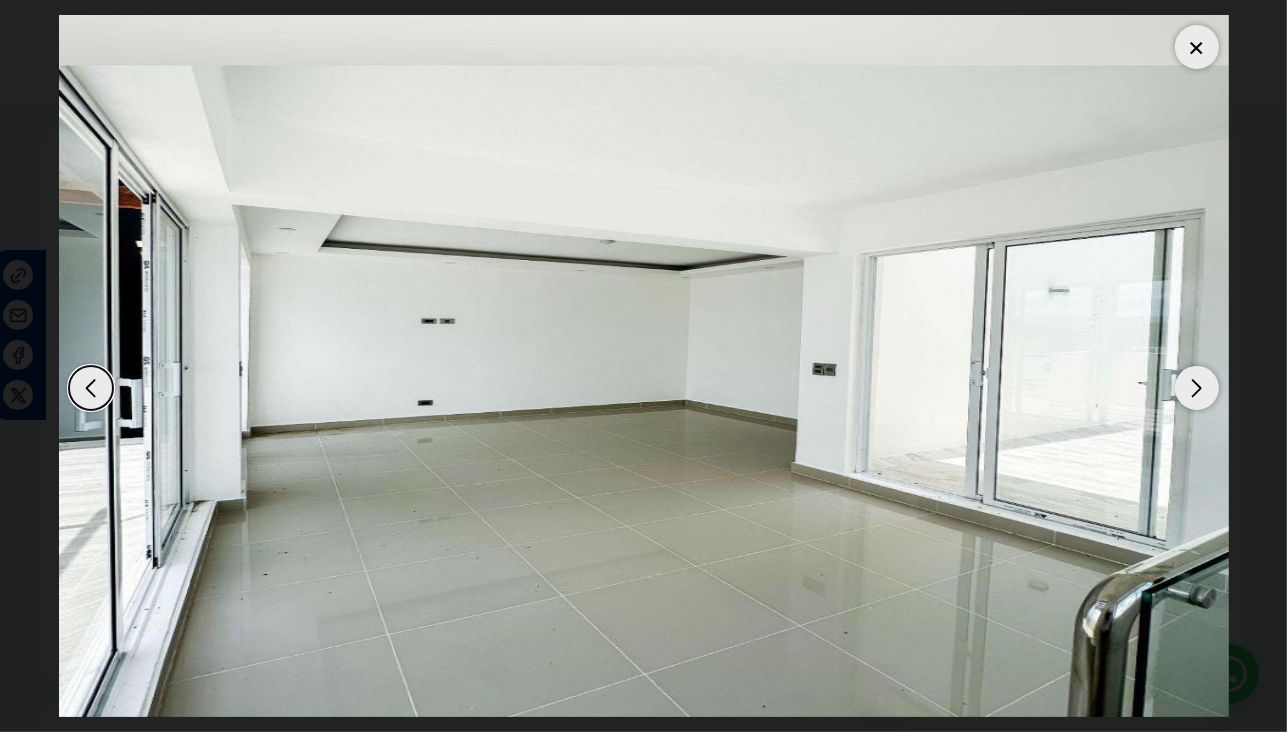click at bounding box center (1197, 388) 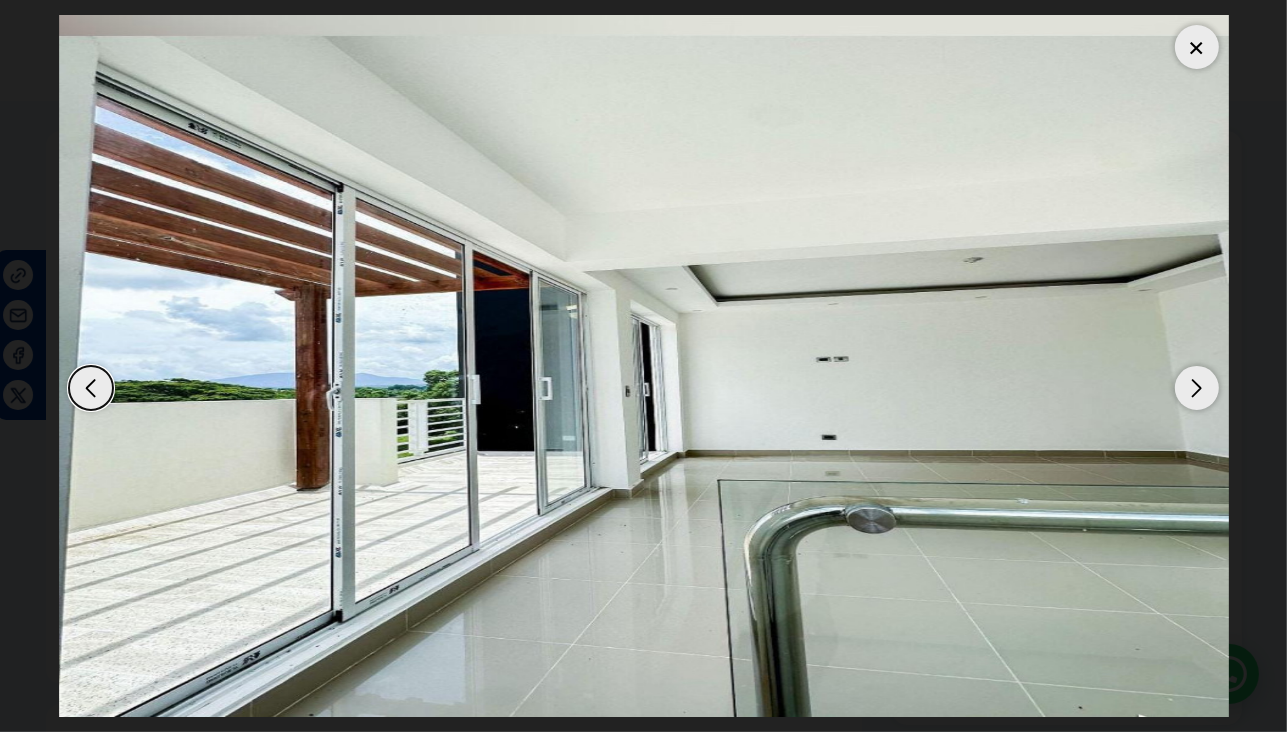 click at bounding box center [1197, 388] 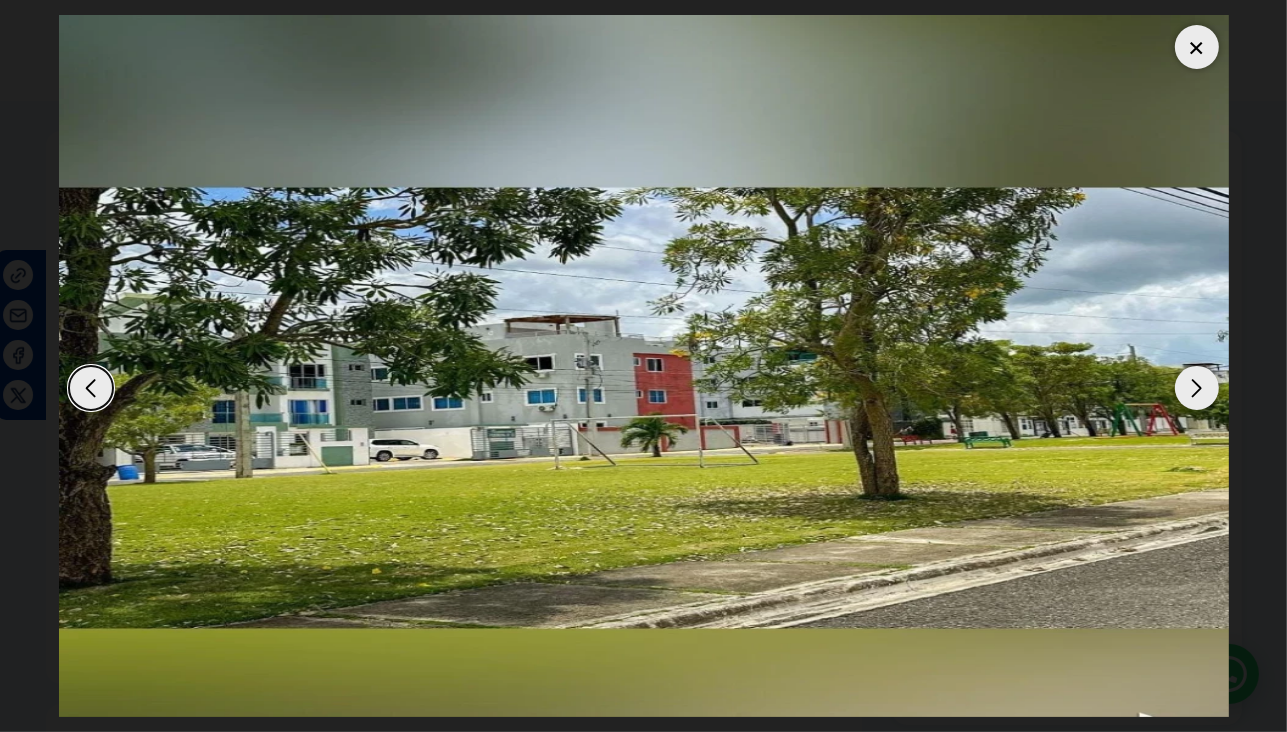 click at bounding box center [1197, 388] 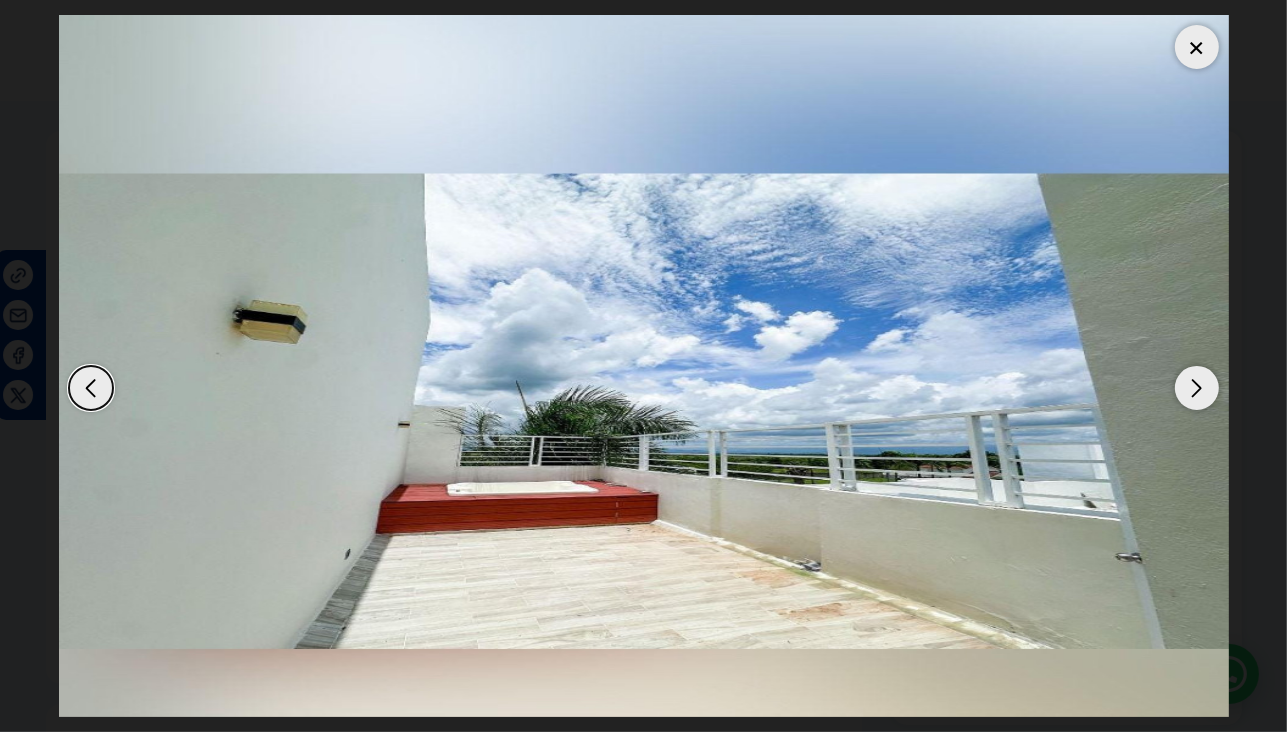 click at bounding box center [1197, 388] 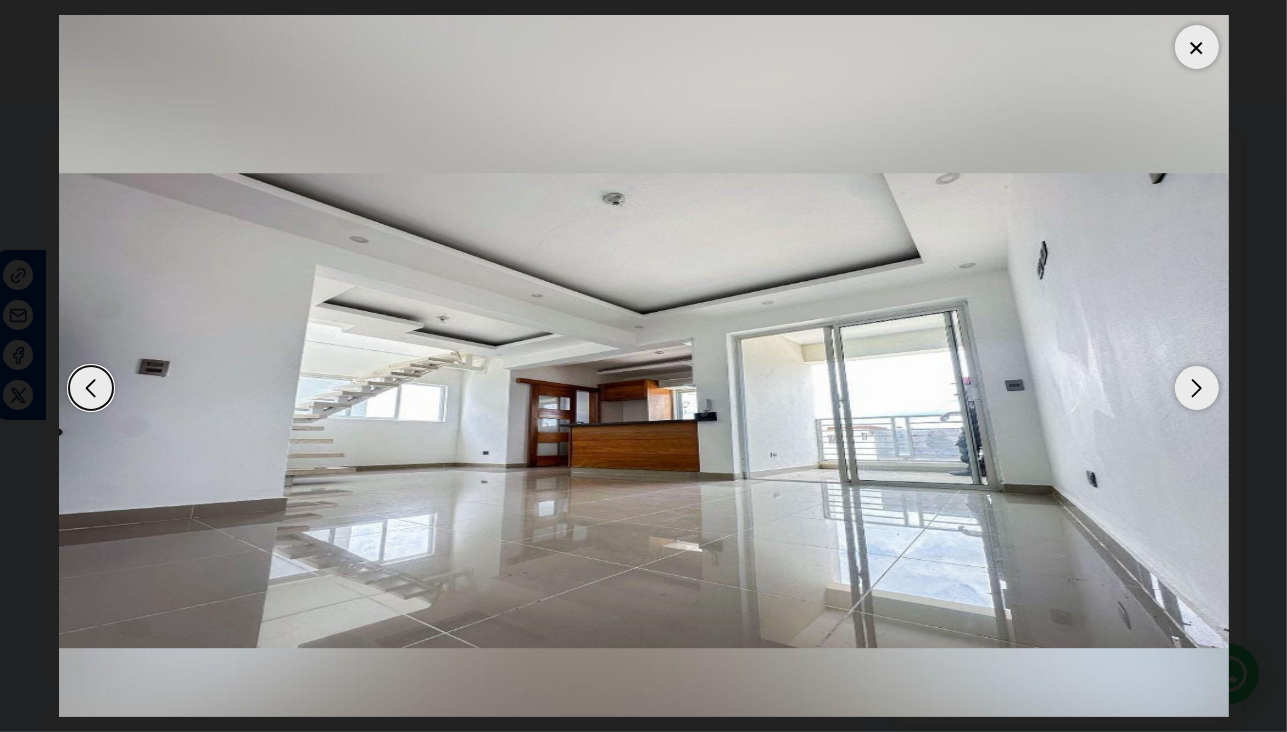 click at bounding box center [1197, 388] 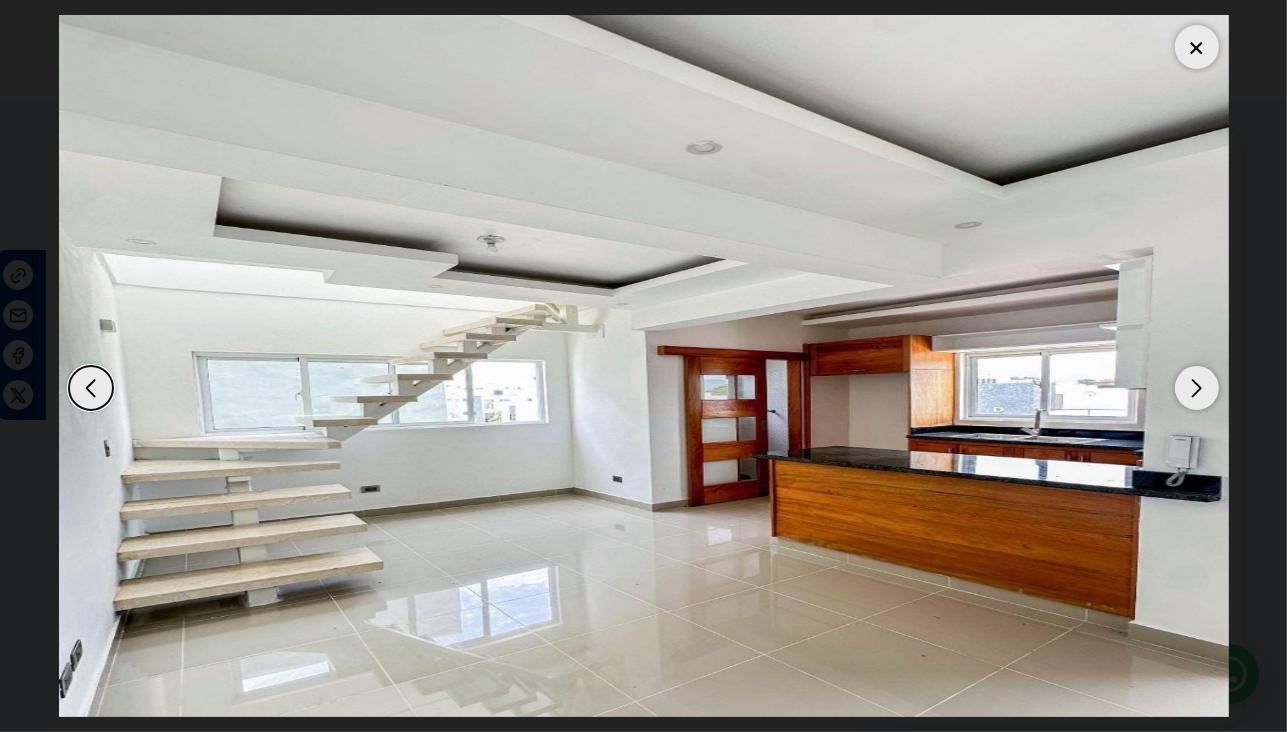 click at bounding box center (1197, 388) 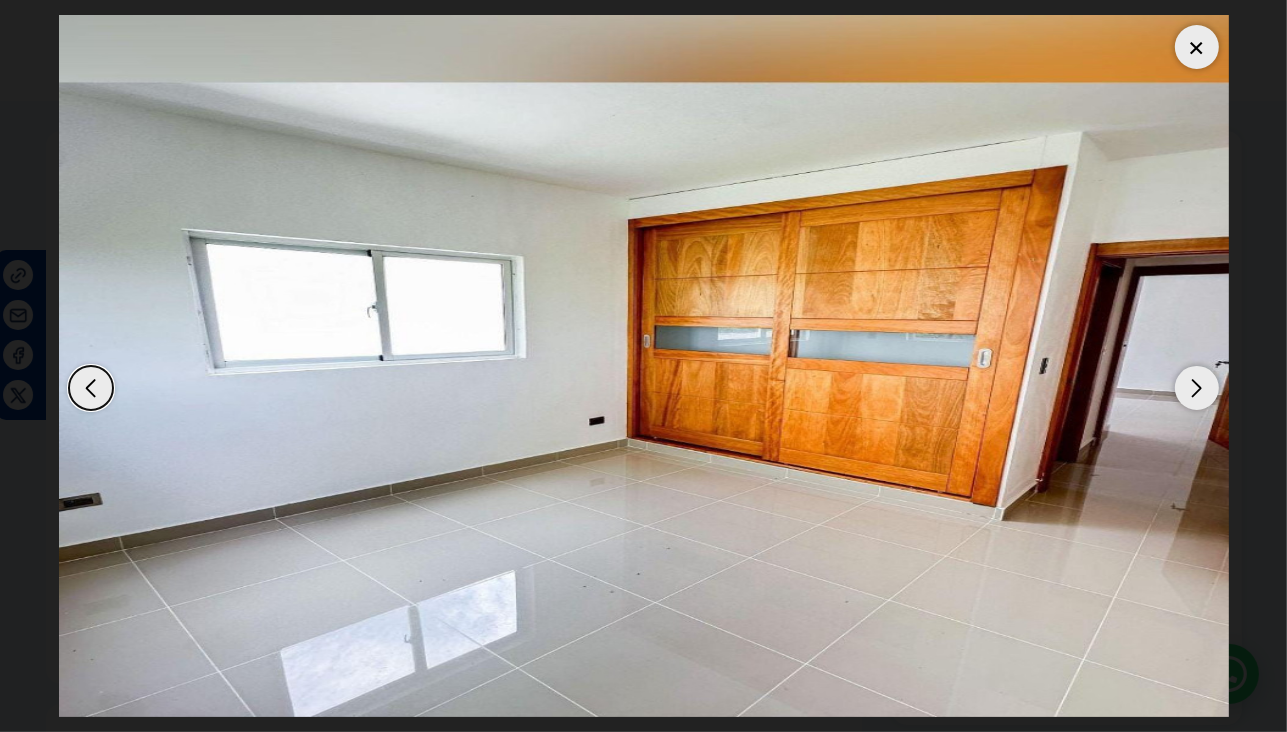 click at bounding box center (1197, 388) 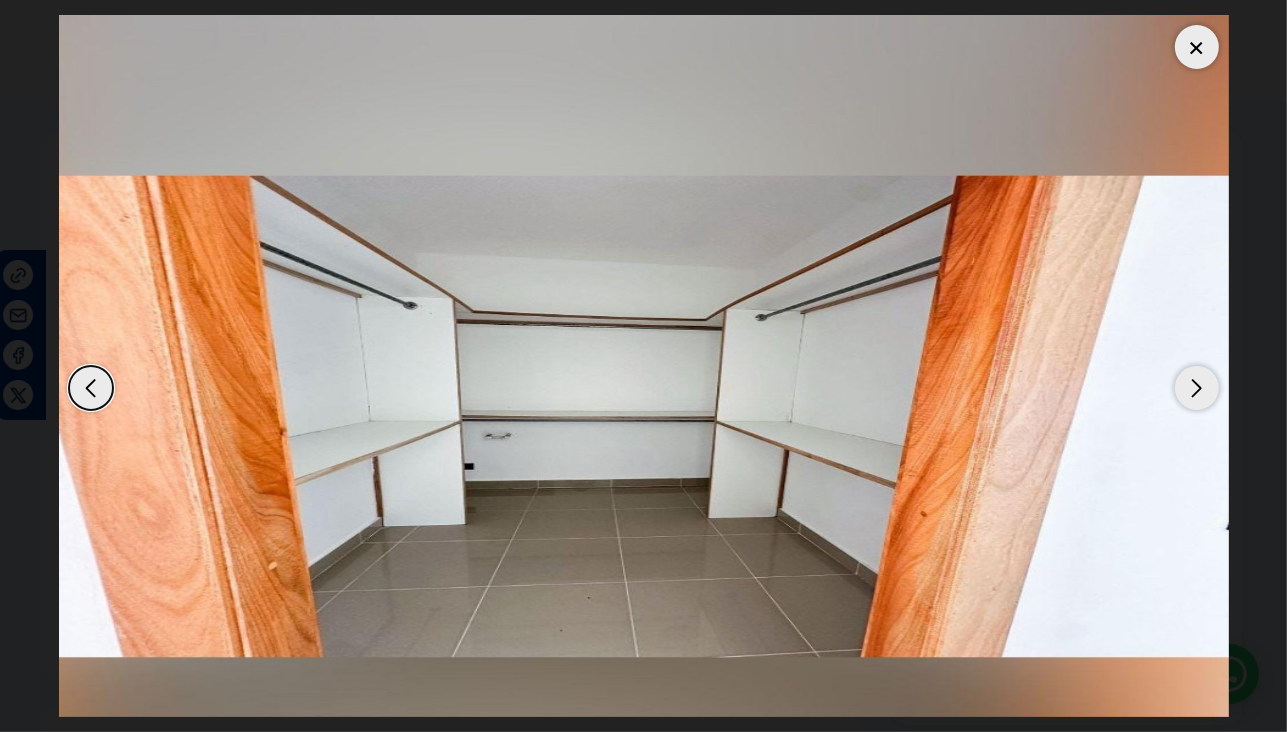 click at bounding box center [1197, 388] 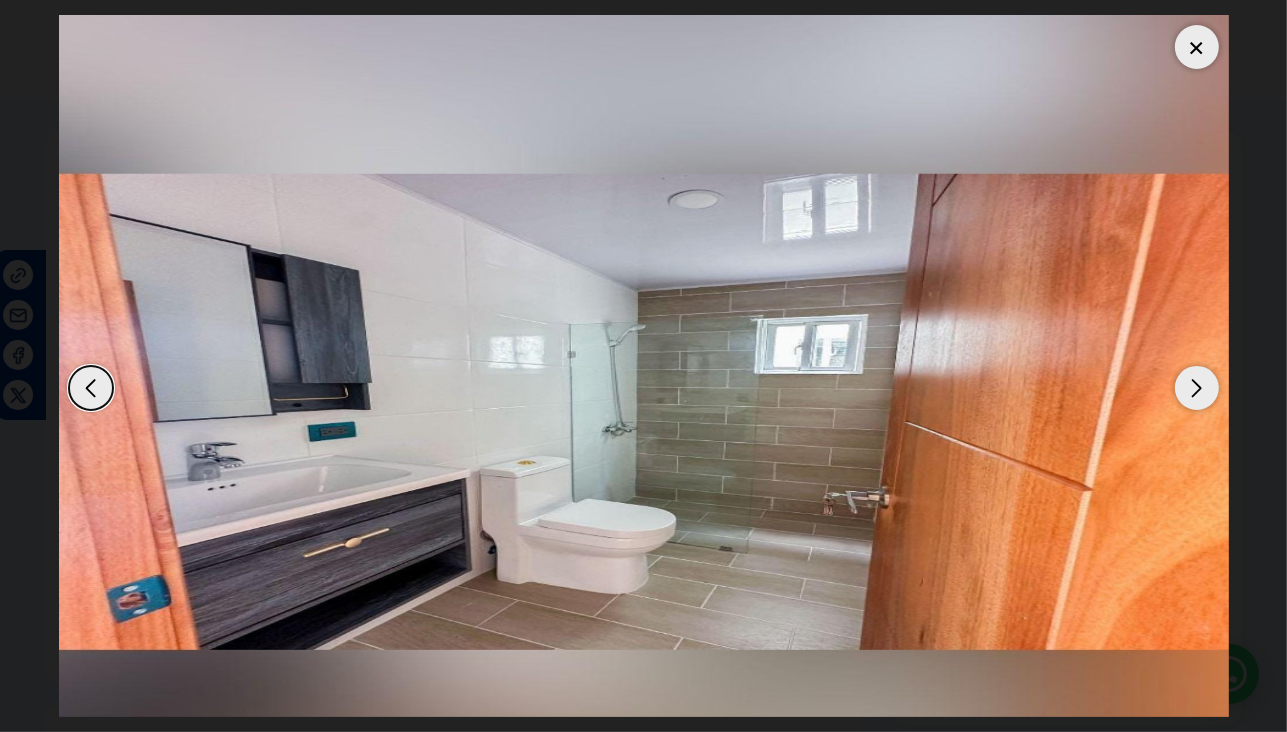 click at bounding box center [1197, 388] 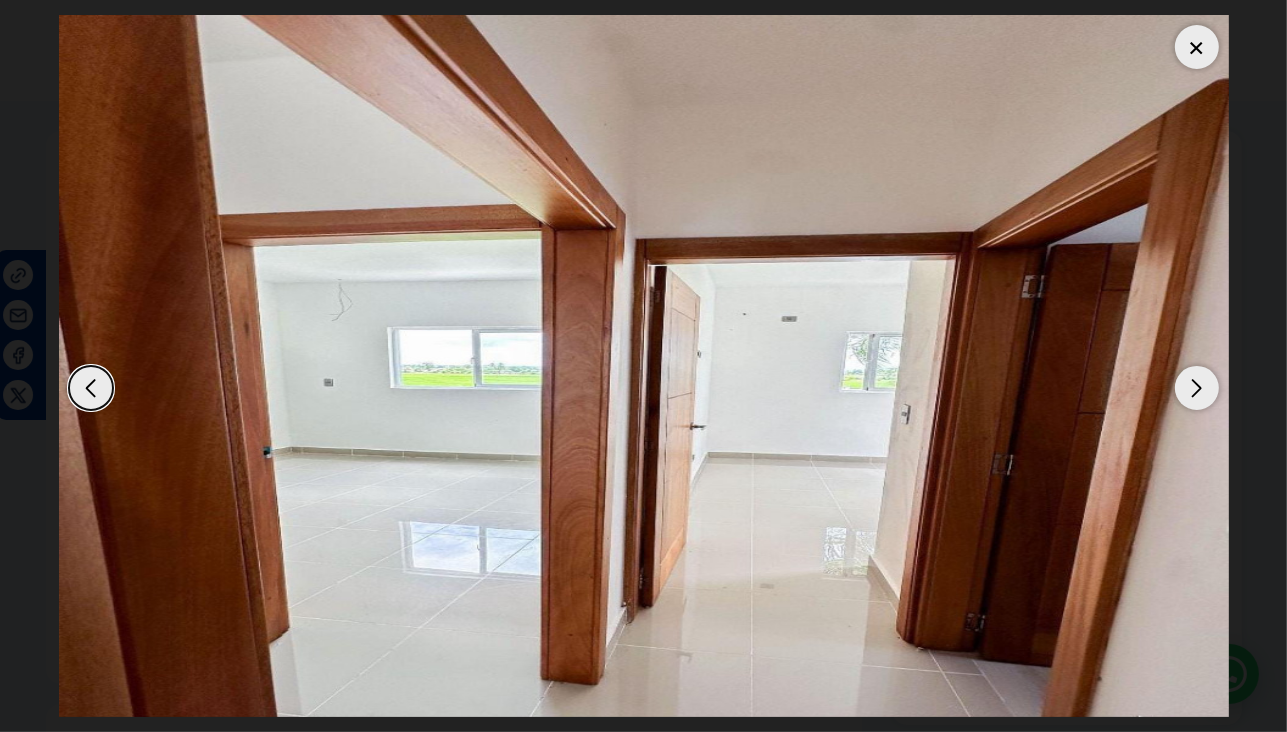 click at bounding box center [1197, 388] 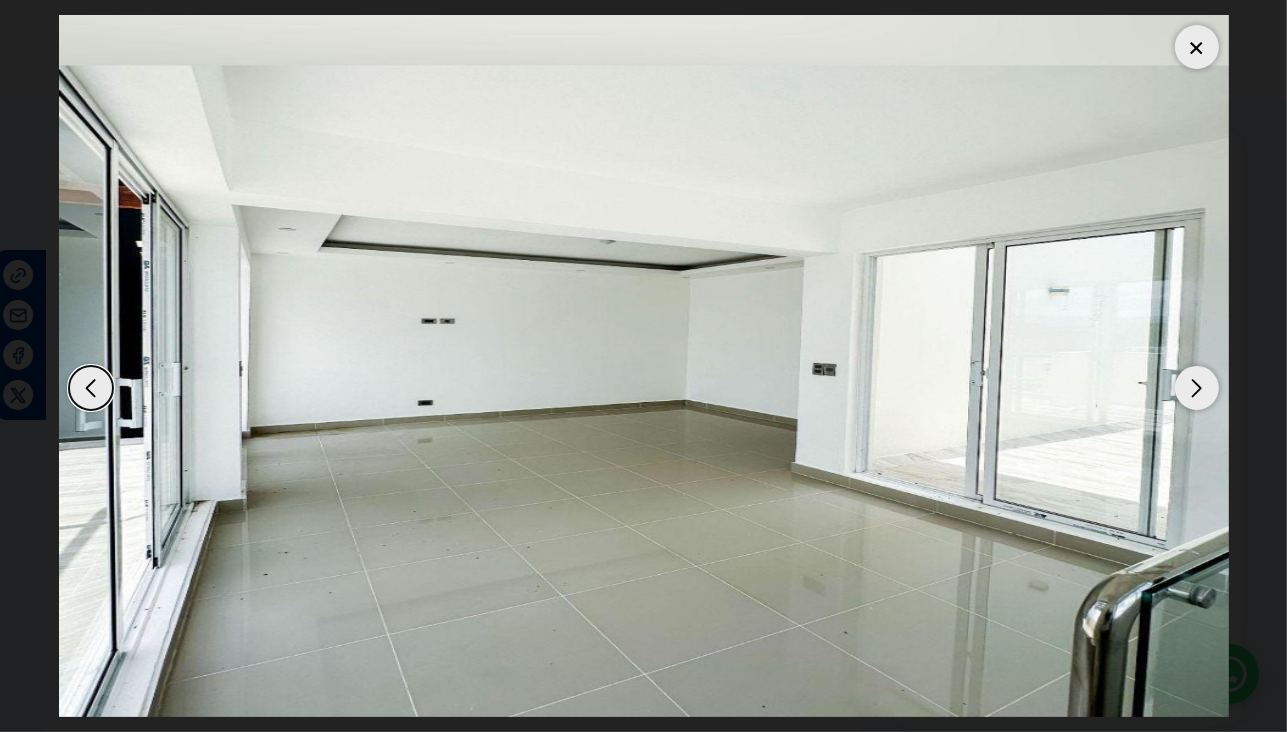click at bounding box center [1197, 47] 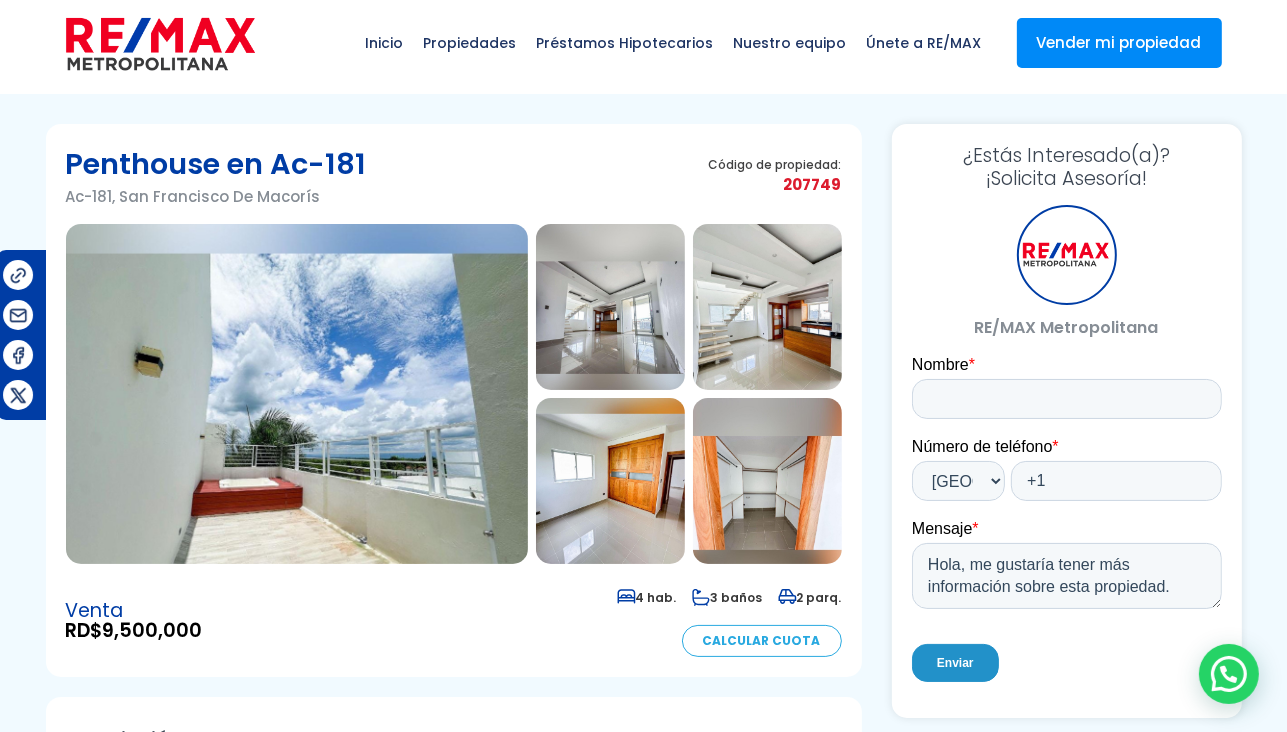 scroll, scrollTop: 0, scrollLeft: 0, axis: both 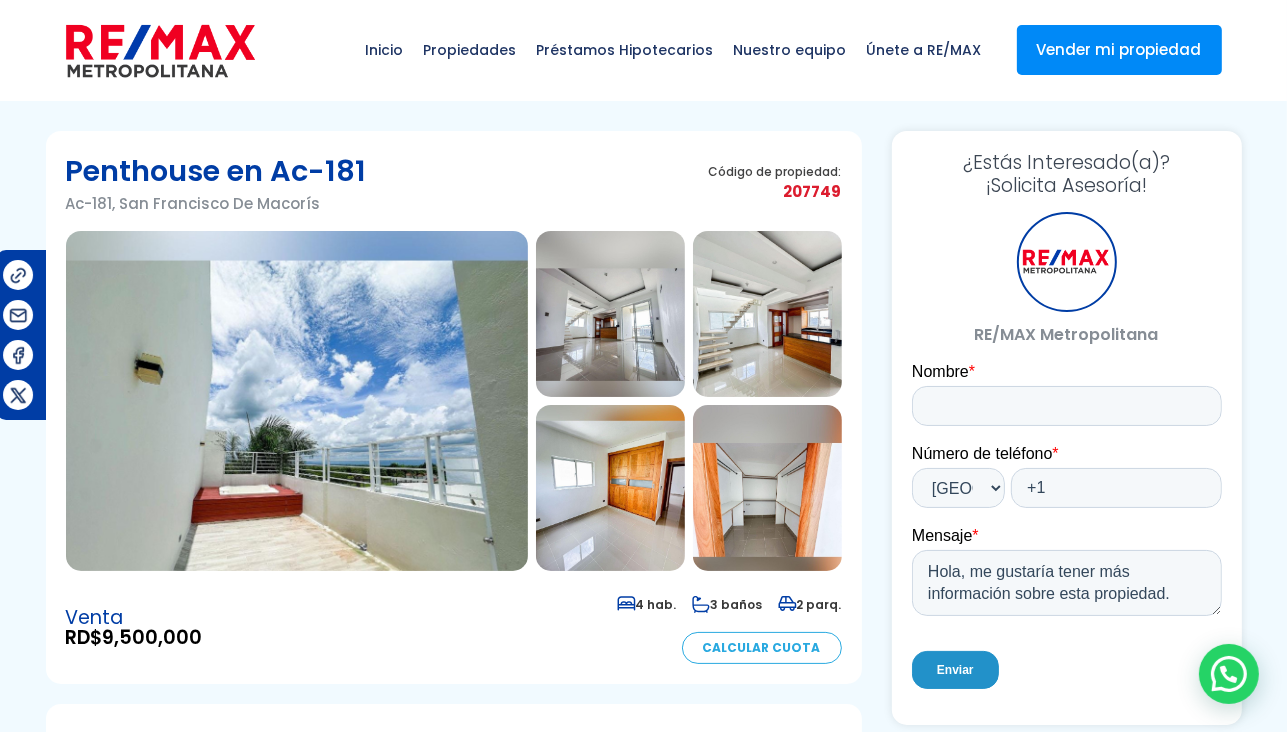 drag, startPoint x: 60, startPoint y: 175, endPoint x: 376, endPoint y: 154, distance: 316.69702 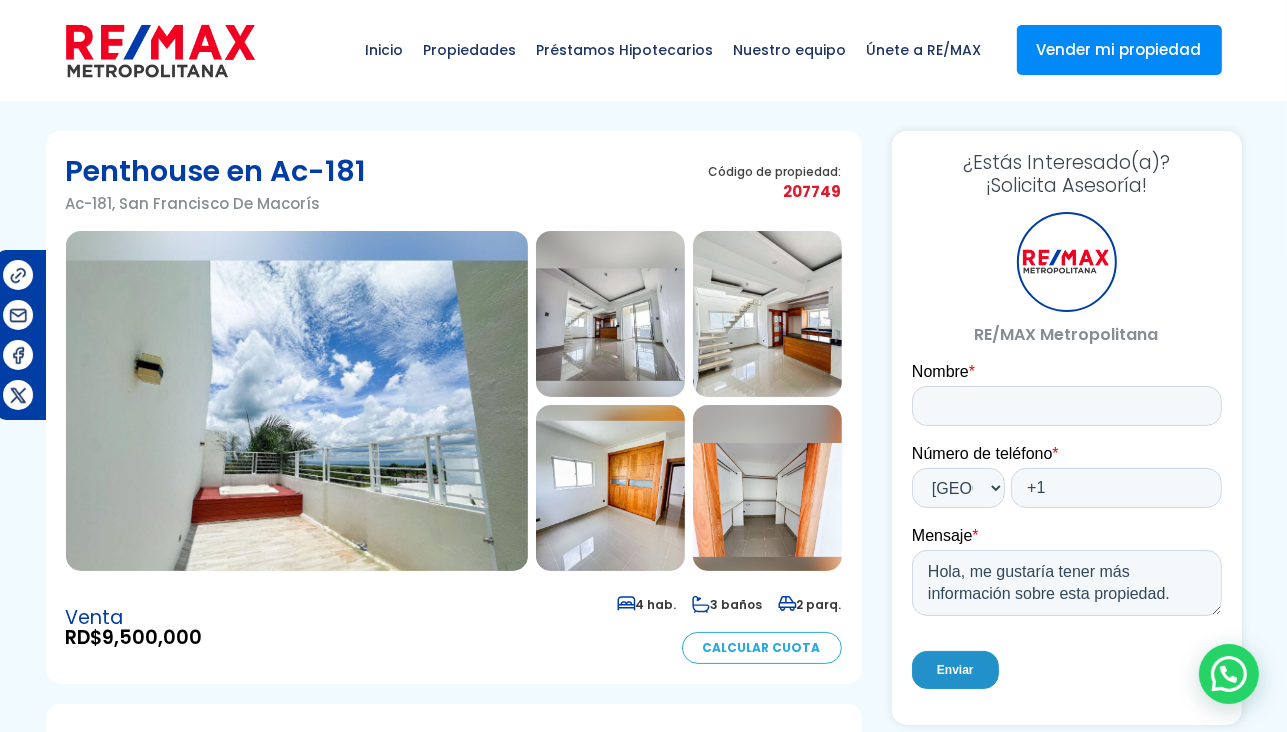 click on "Penthouse en Ac-181
Ac-181, San Francisco De Macorís
Código de propiedad:
207749" at bounding box center [454, 407] 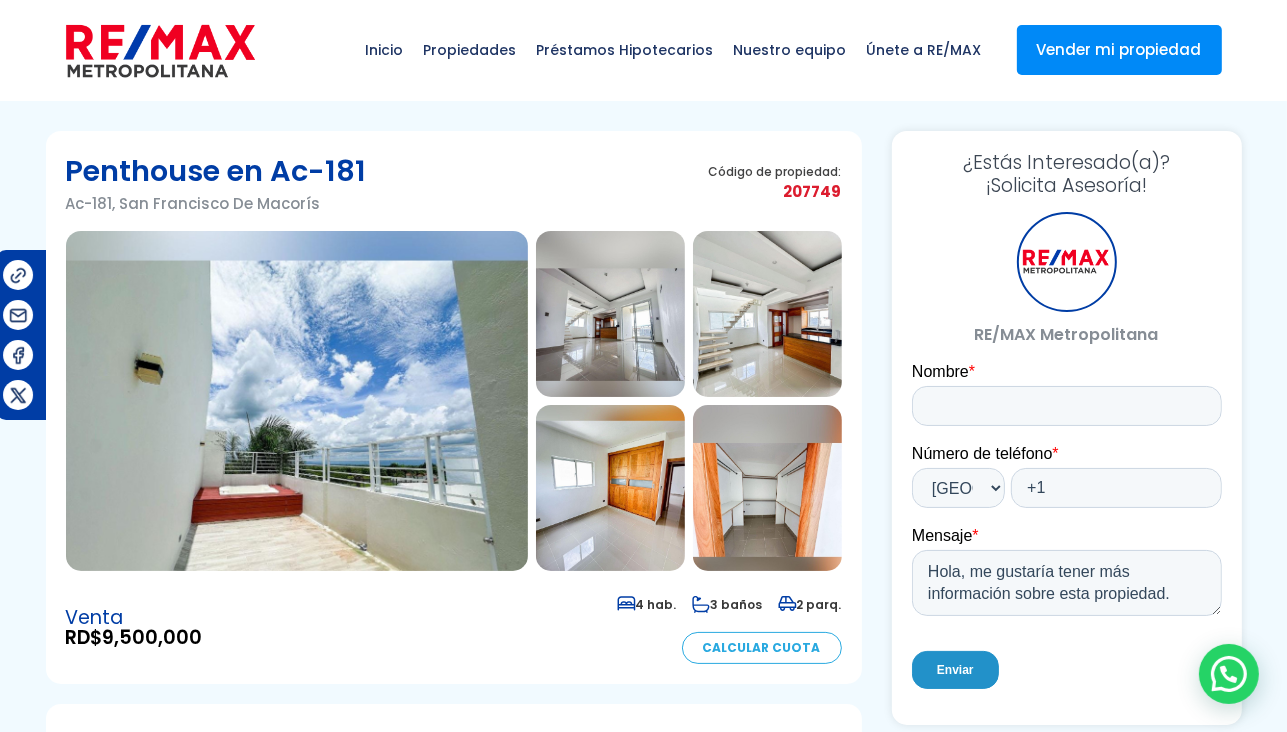 click on "Penthouse en Ac-181
Ac-181, San Francisco De Macorís
Código de propiedad:
207749" at bounding box center (454, 407) 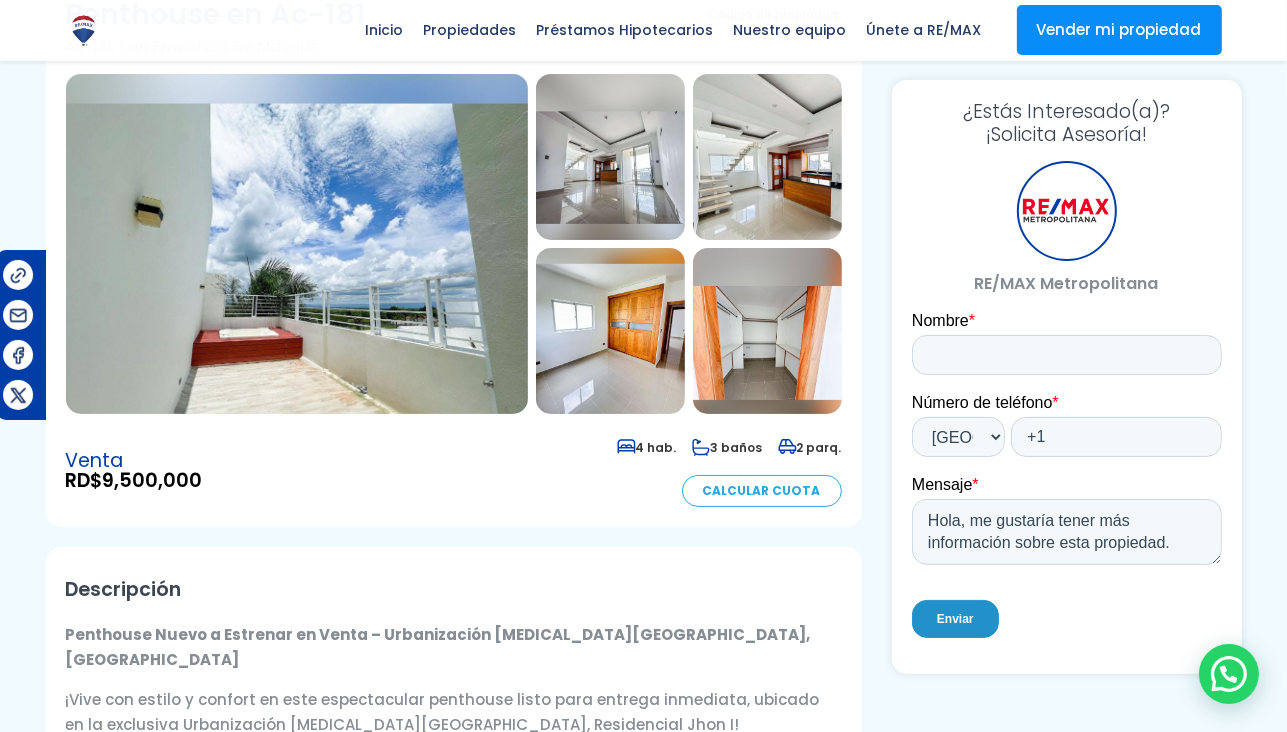 scroll, scrollTop: 0, scrollLeft: 0, axis: both 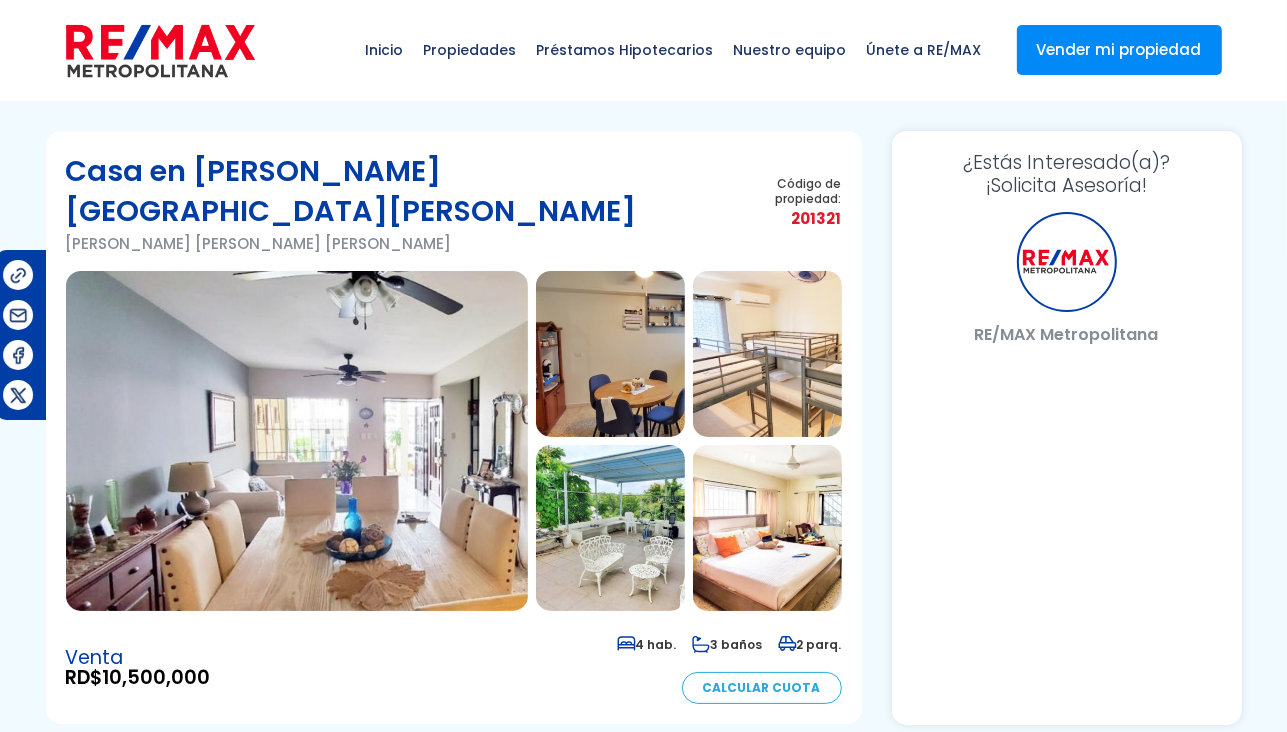 select on "DO" 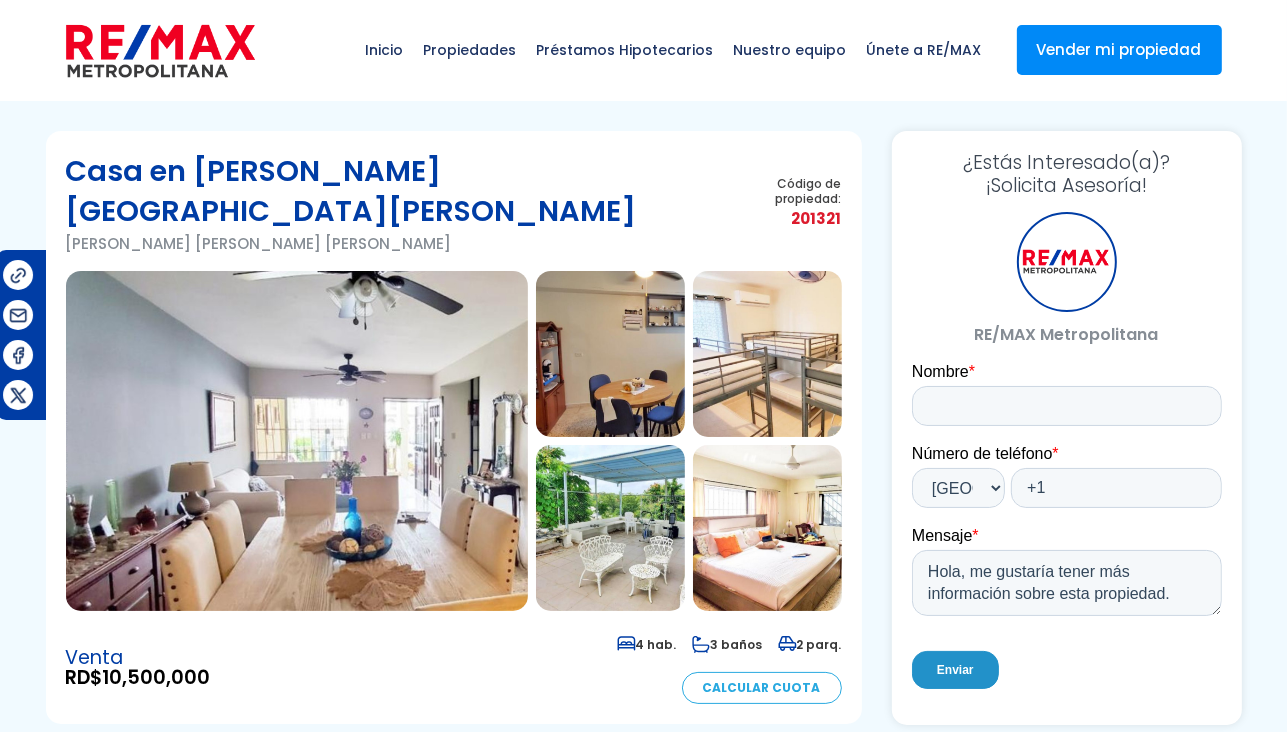 scroll, scrollTop: 0, scrollLeft: 0, axis: both 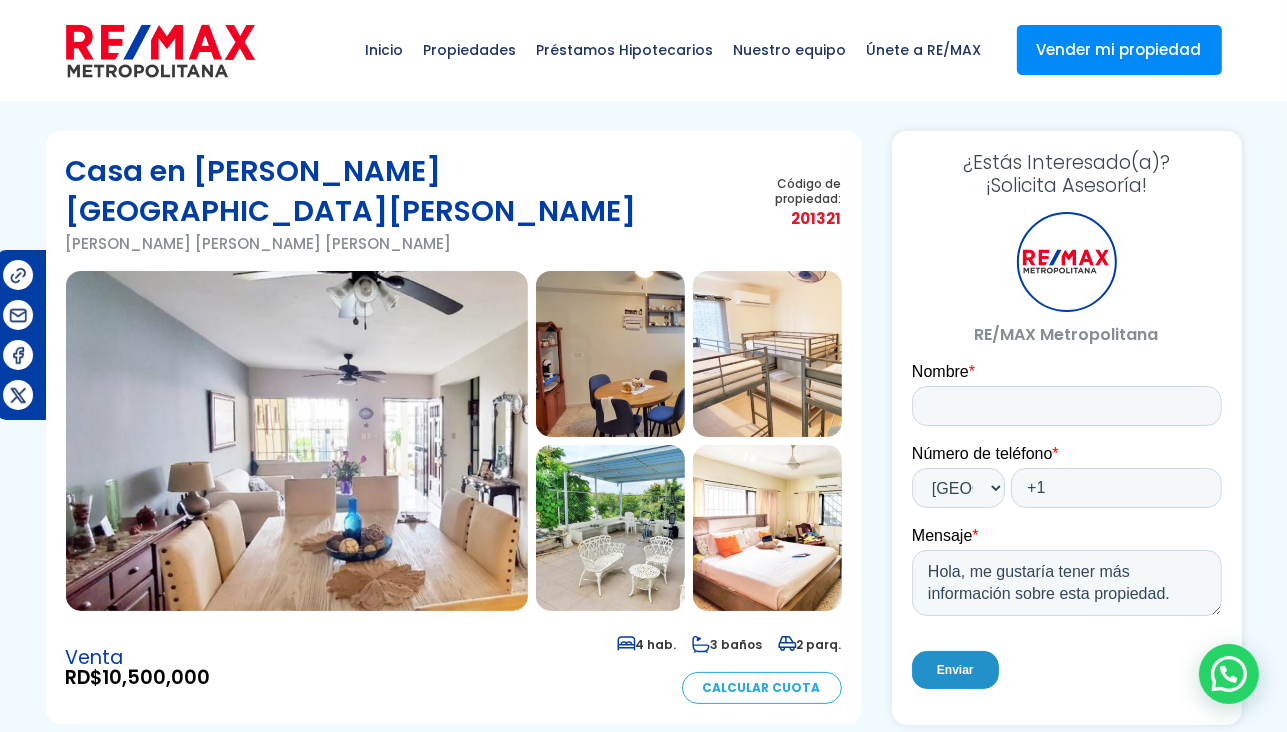 click at bounding box center [297, 441] 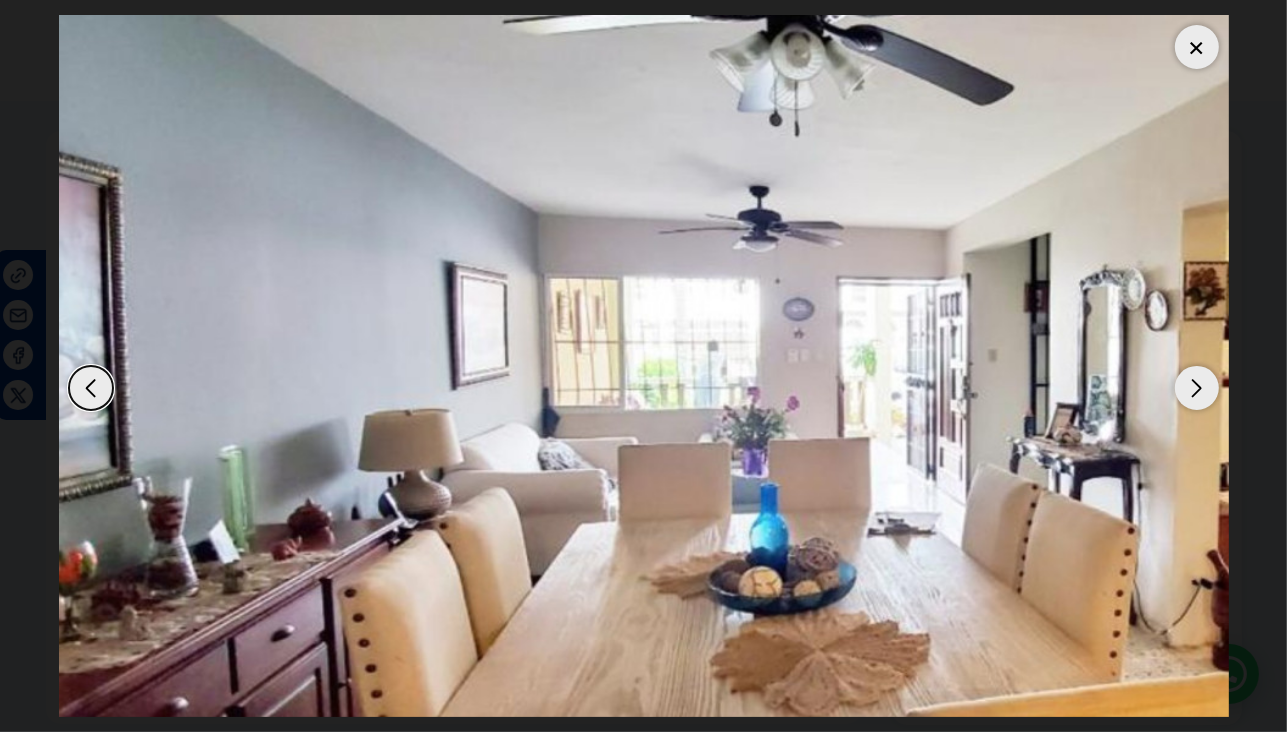 click at bounding box center [1197, 388] 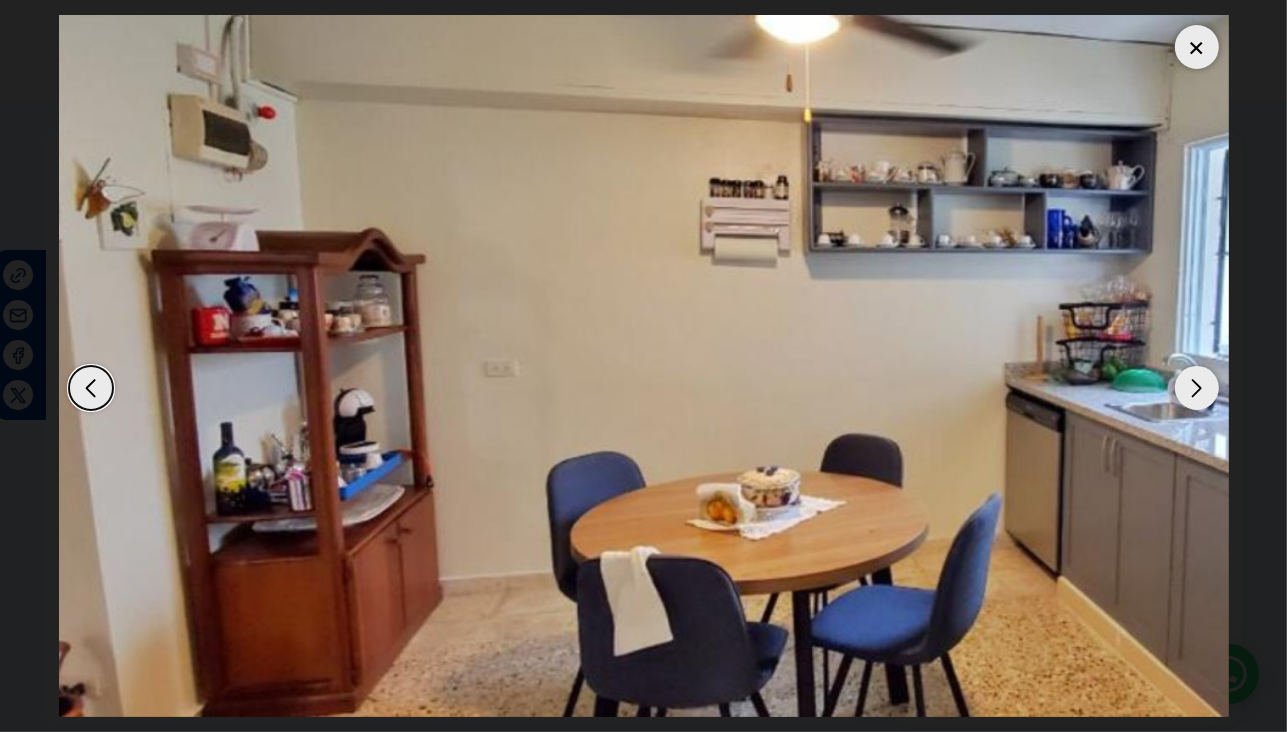 click at bounding box center (1197, 388) 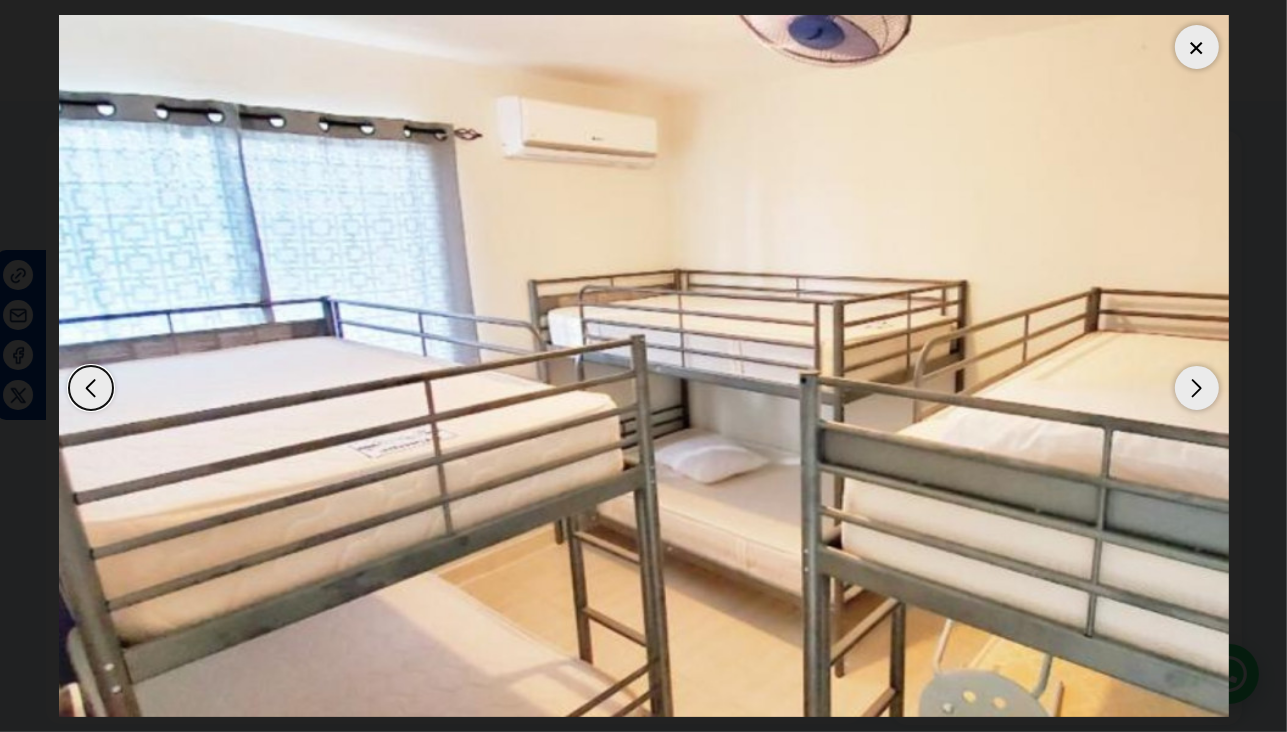 click at bounding box center (1197, 388) 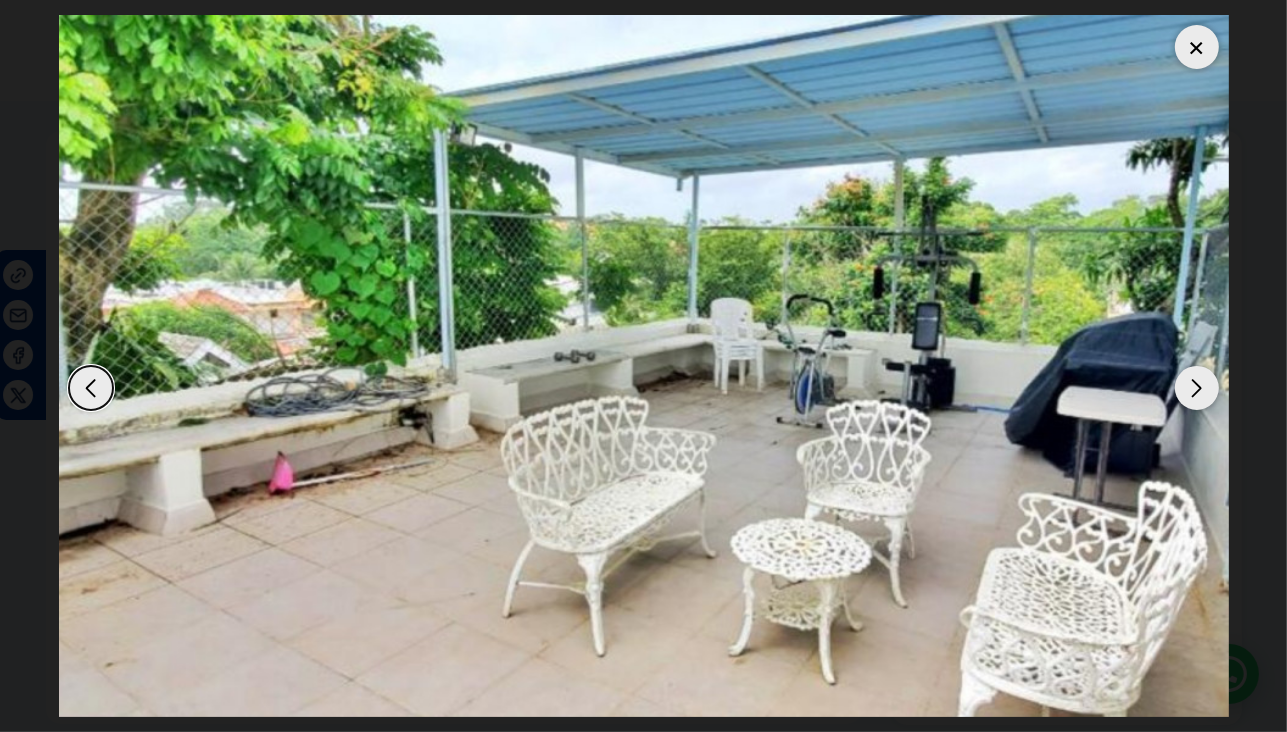 click at bounding box center (1197, 388) 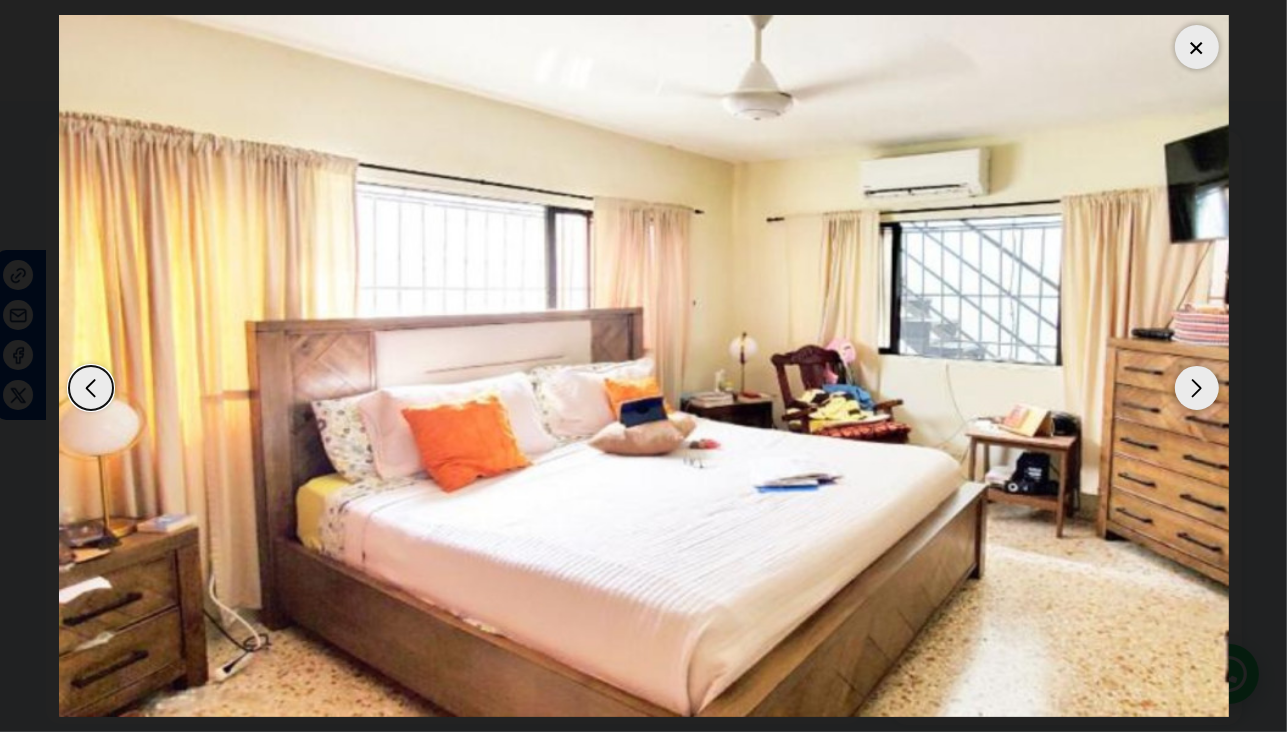 click at bounding box center (1197, 388) 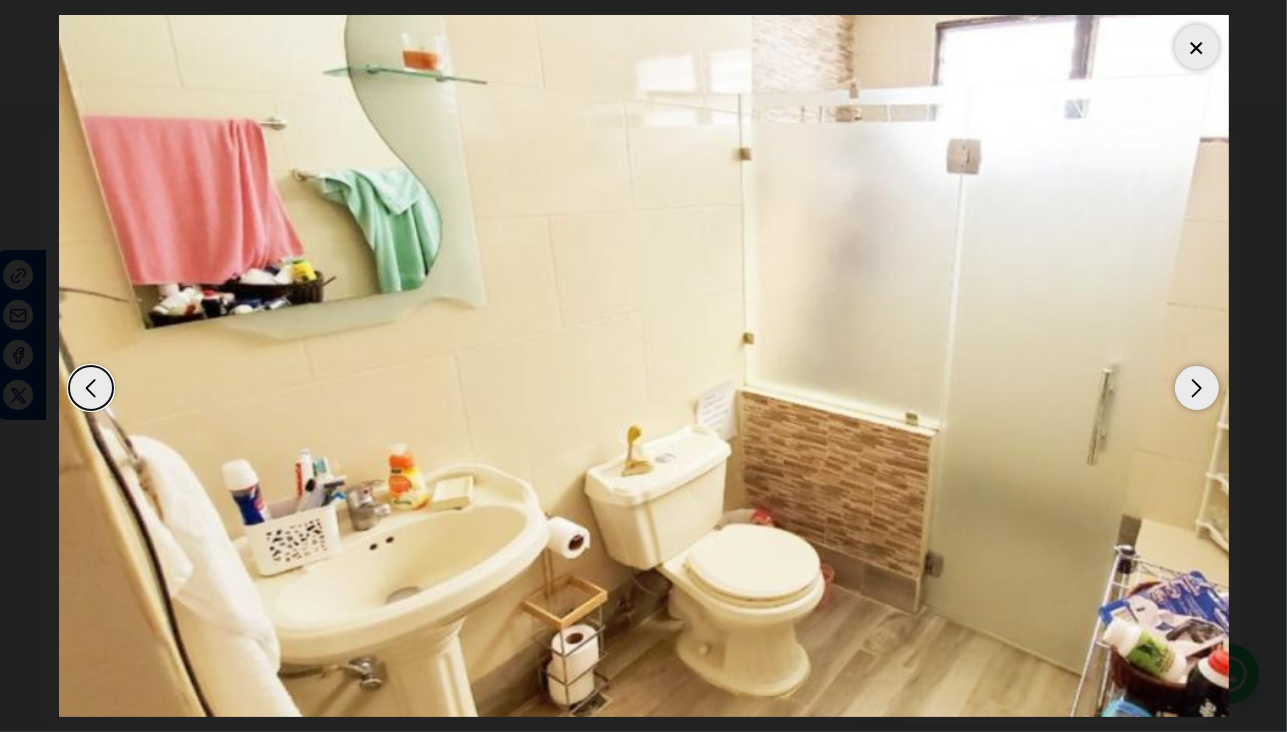 click at bounding box center [1197, 388] 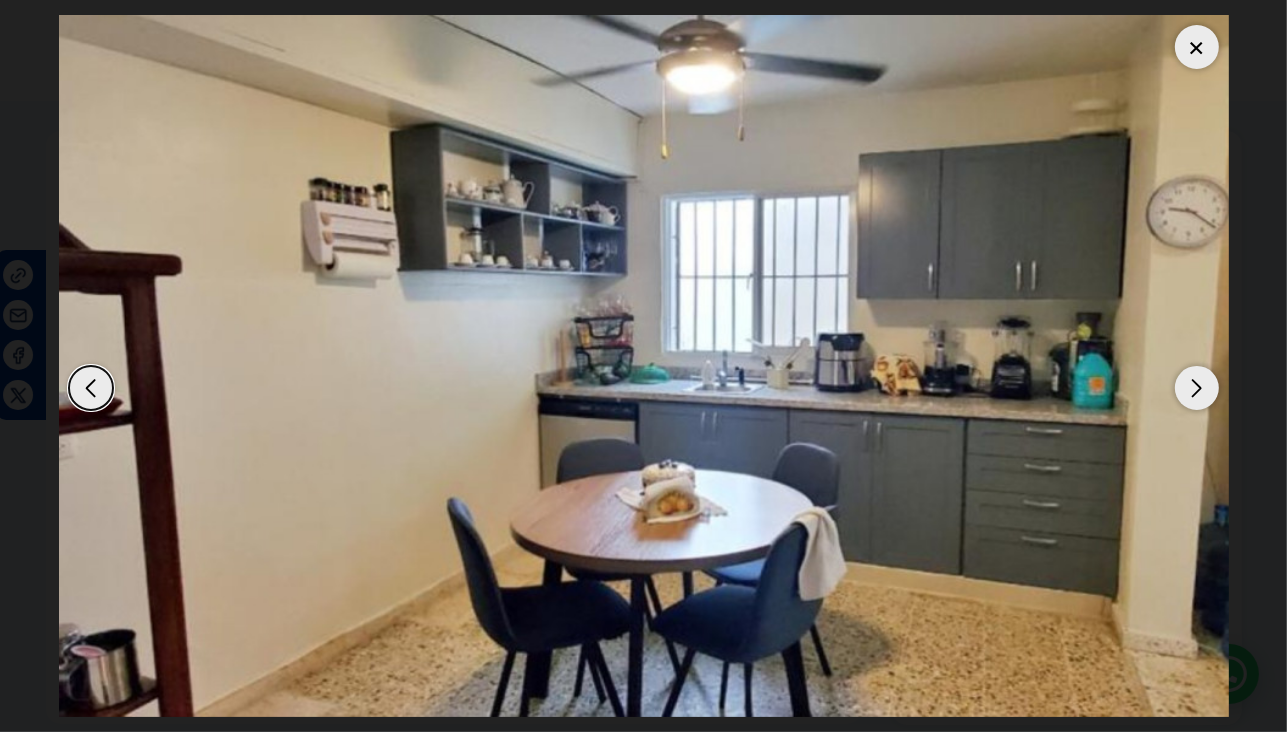 click at bounding box center [644, 366] 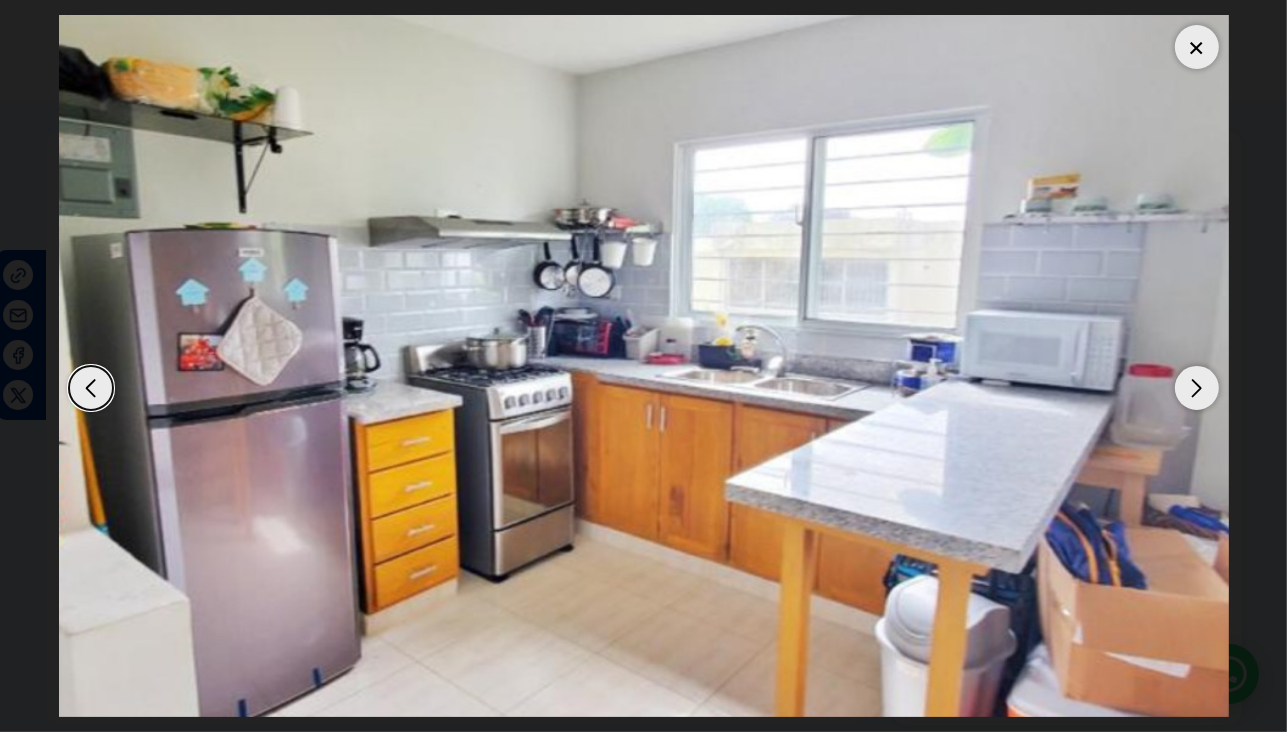 click at bounding box center [644, 366] 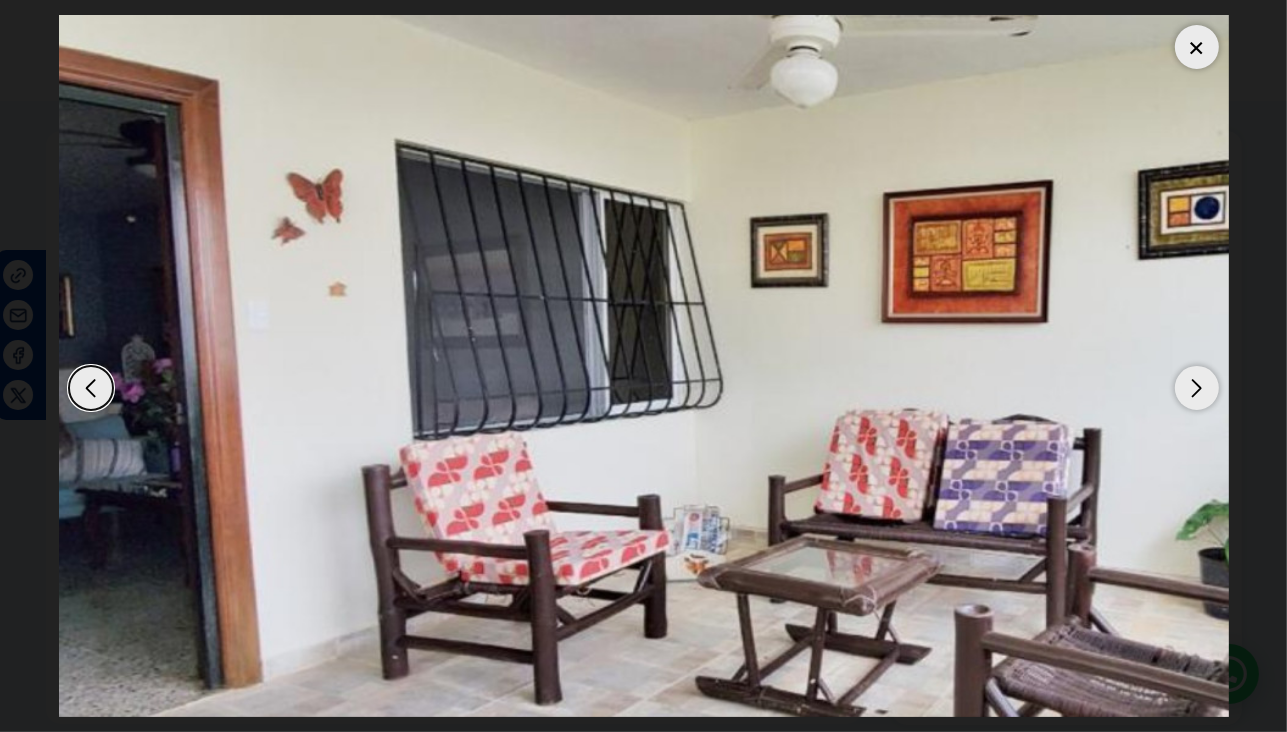 click at bounding box center [1197, 47] 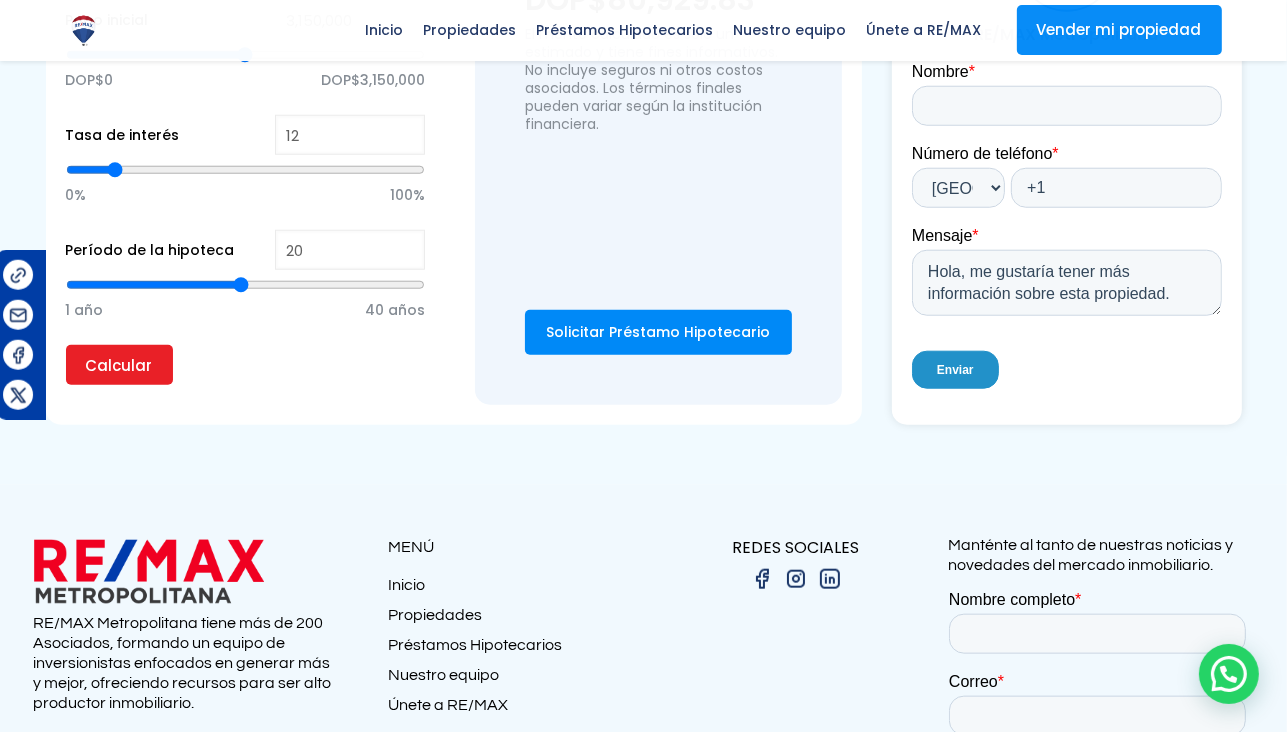 scroll, scrollTop: 1705, scrollLeft: 0, axis: vertical 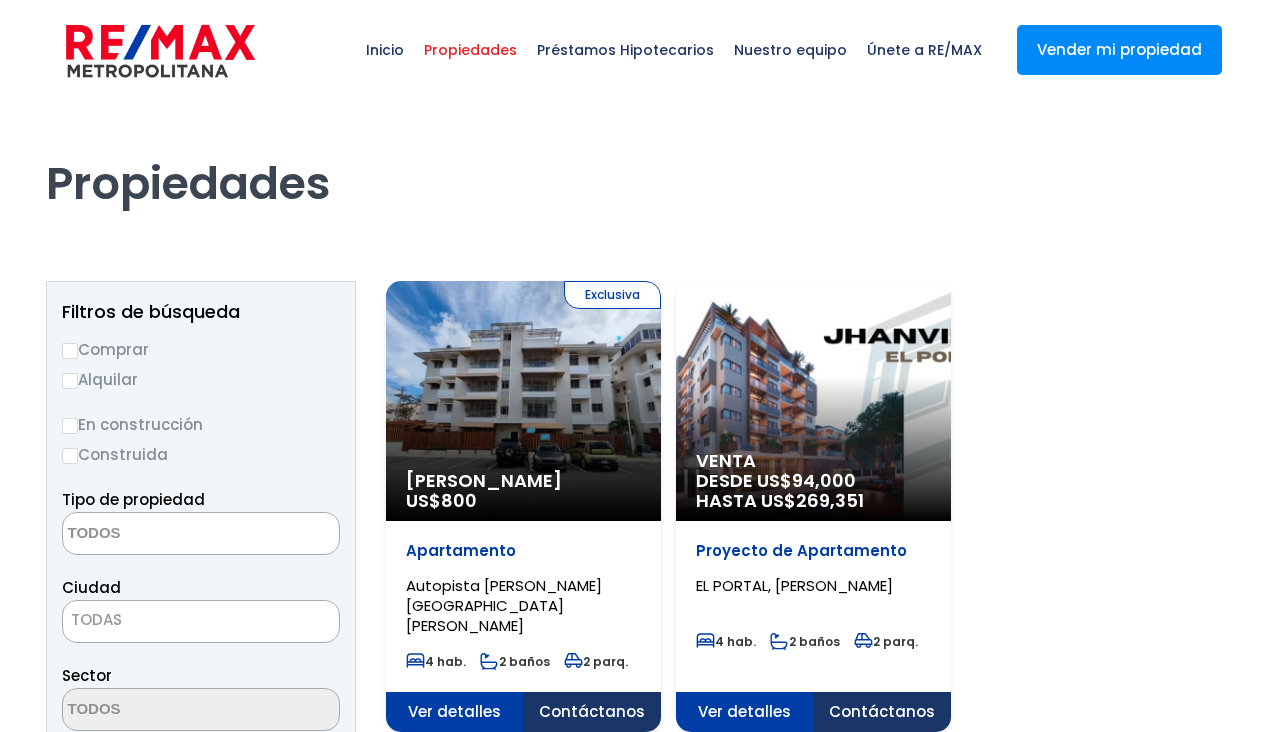 select 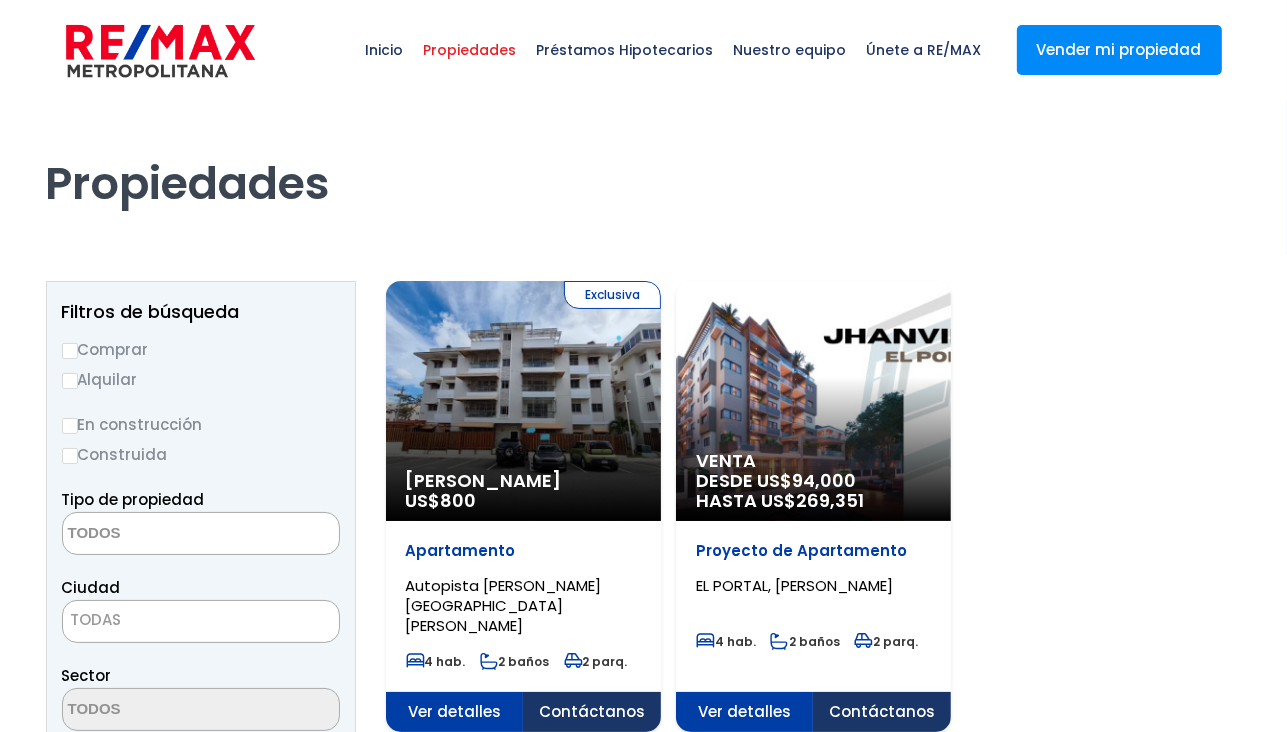 scroll, scrollTop: 0, scrollLeft: 0, axis: both 